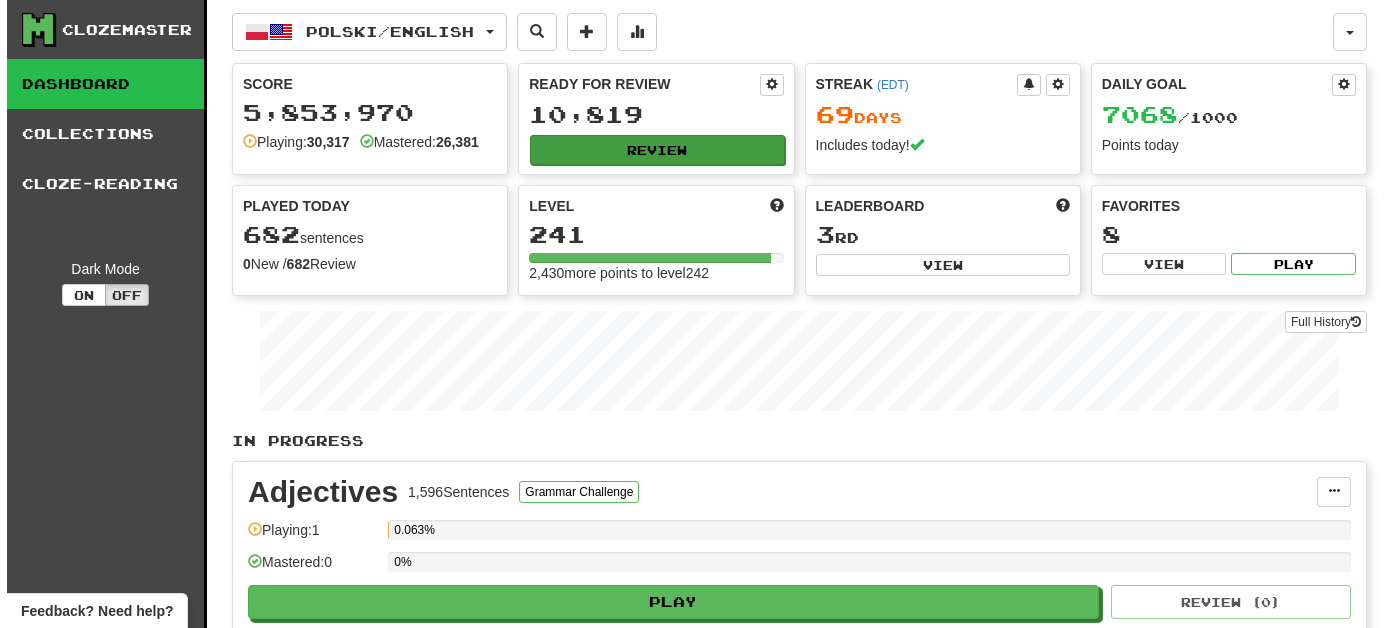 scroll, scrollTop: 0, scrollLeft: 0, axis: both 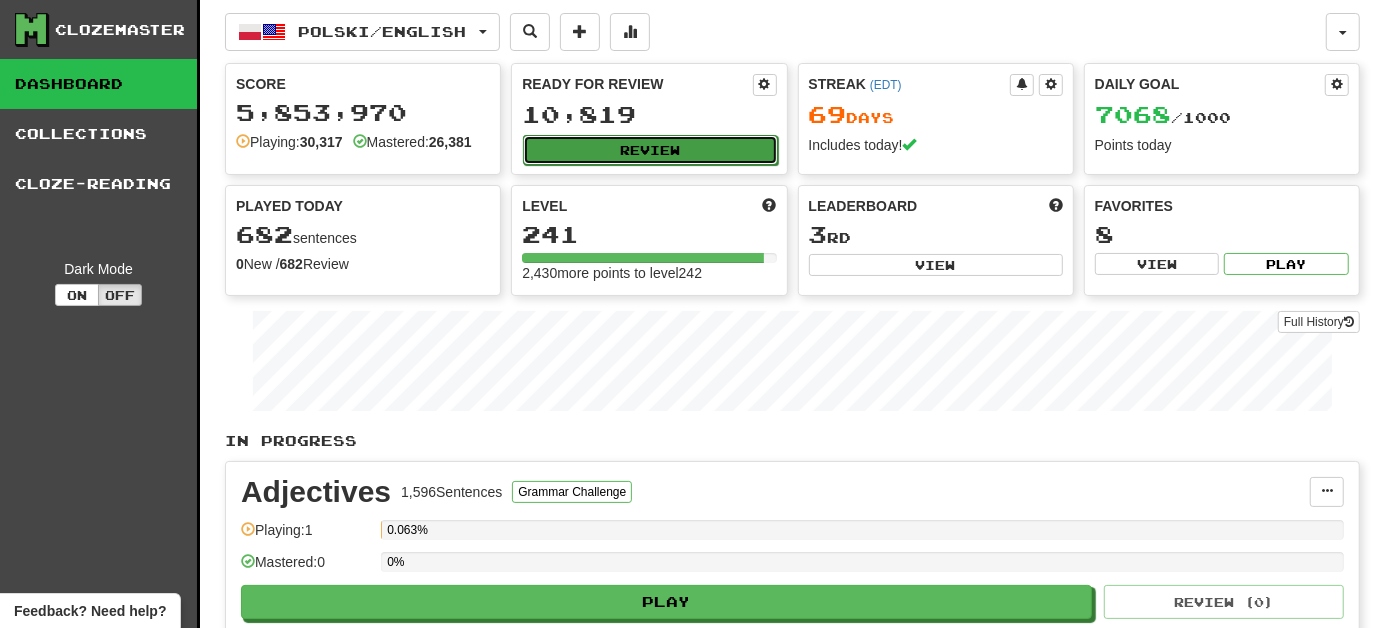 click on "Review" at bounding box center (650, 150) 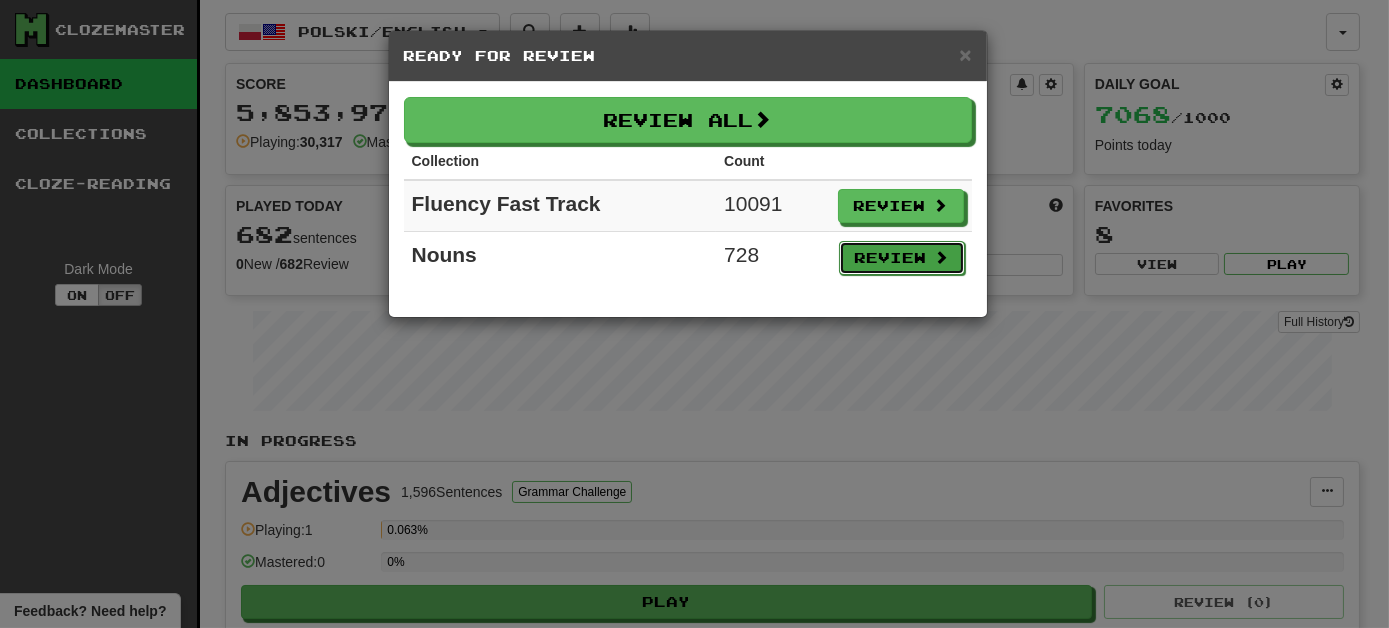 click on "Review" at bounding box center (902, 258) 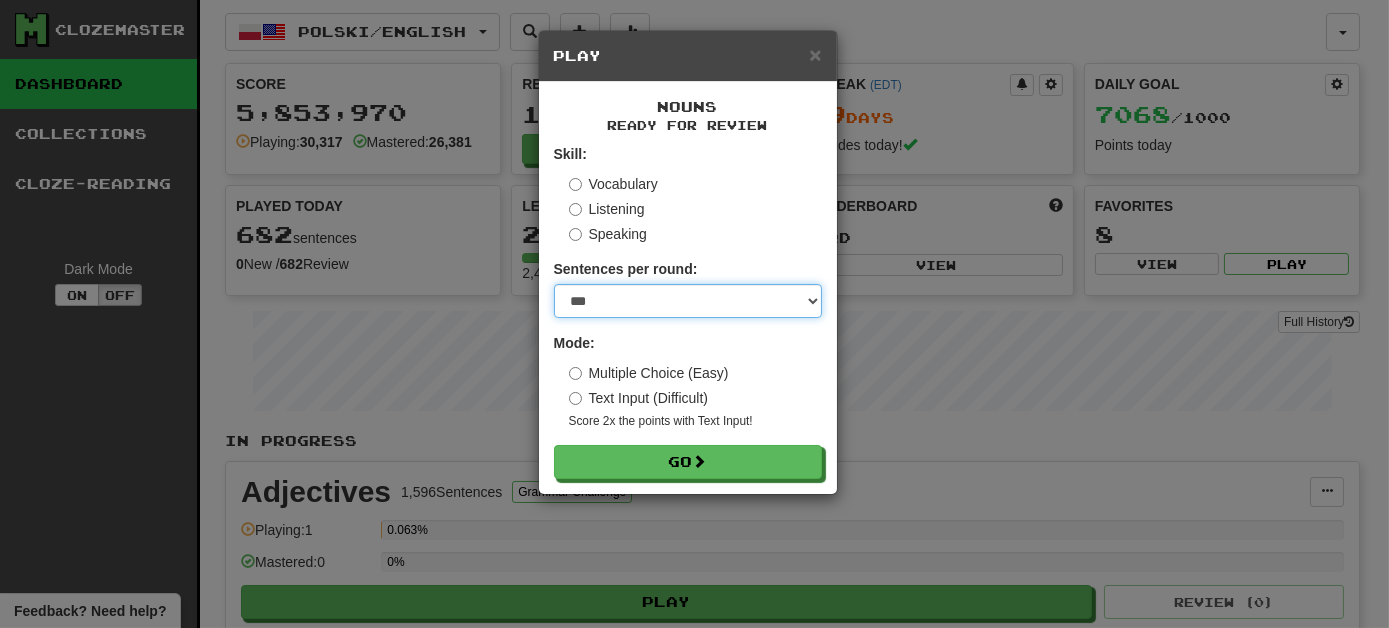 click on "* ** ** ** ** ** *** ********" at bounding box center [688, 301] 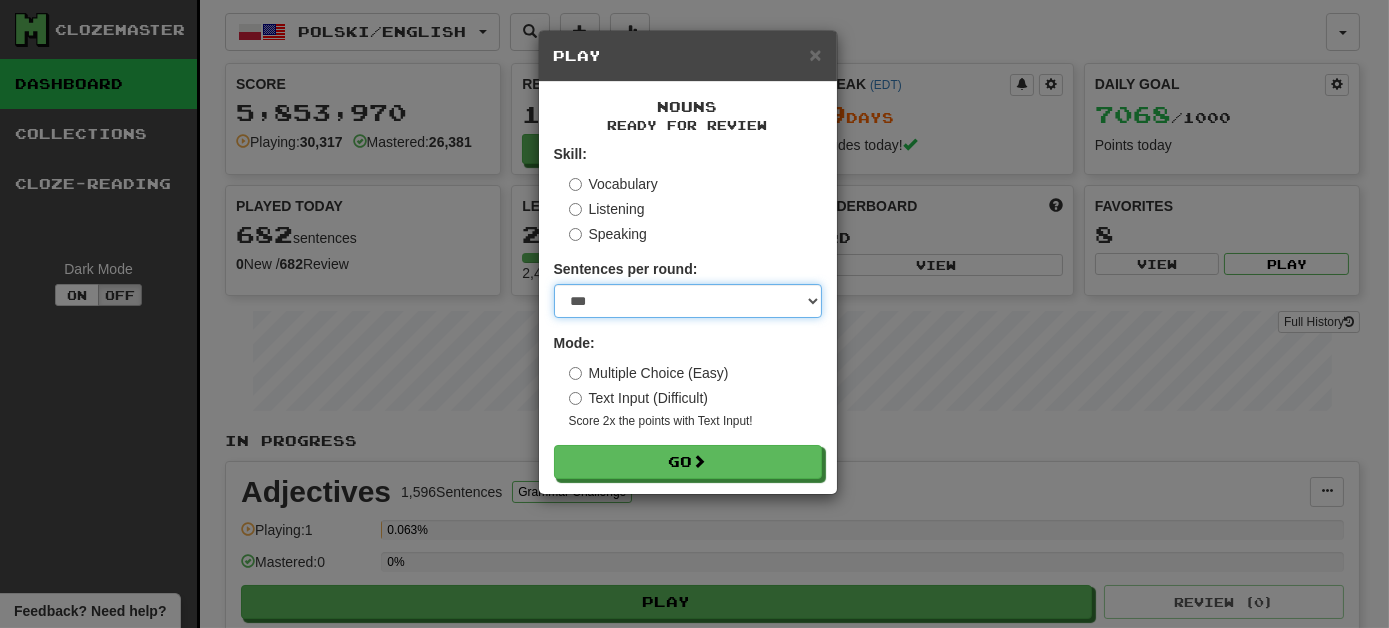 select on "*" 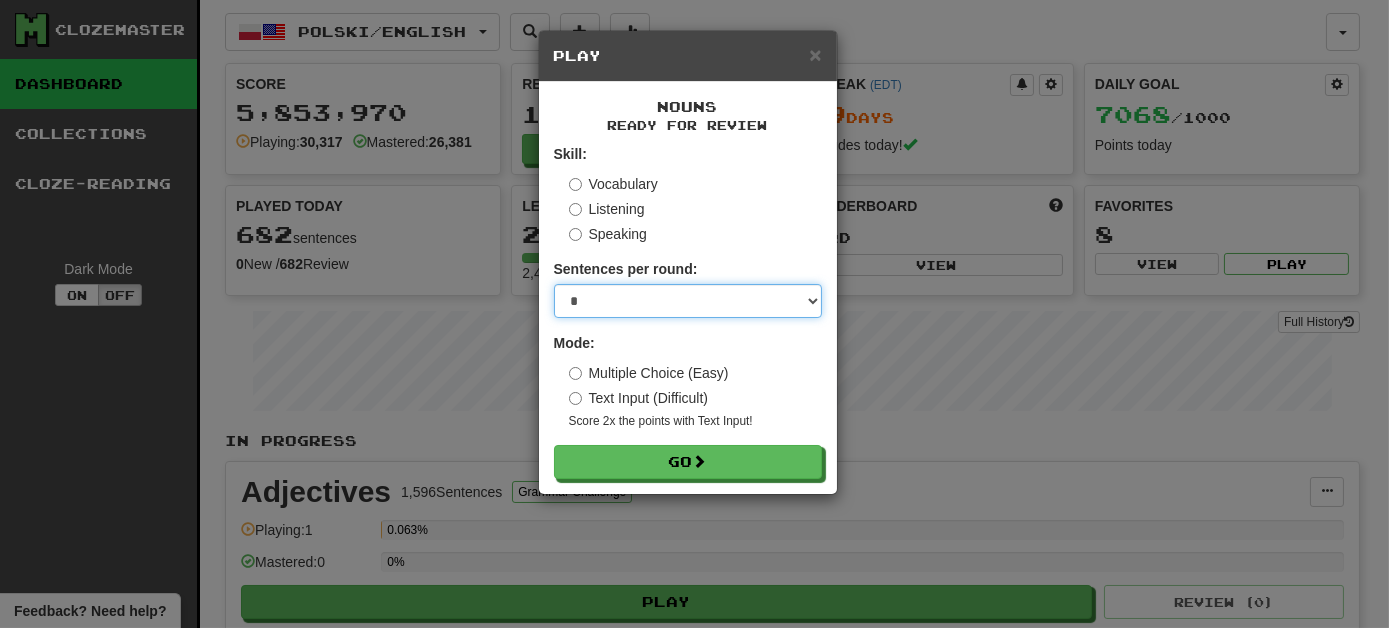 click on "* ** ** ** ** ** *** ********" at bounding box center (688, 301) 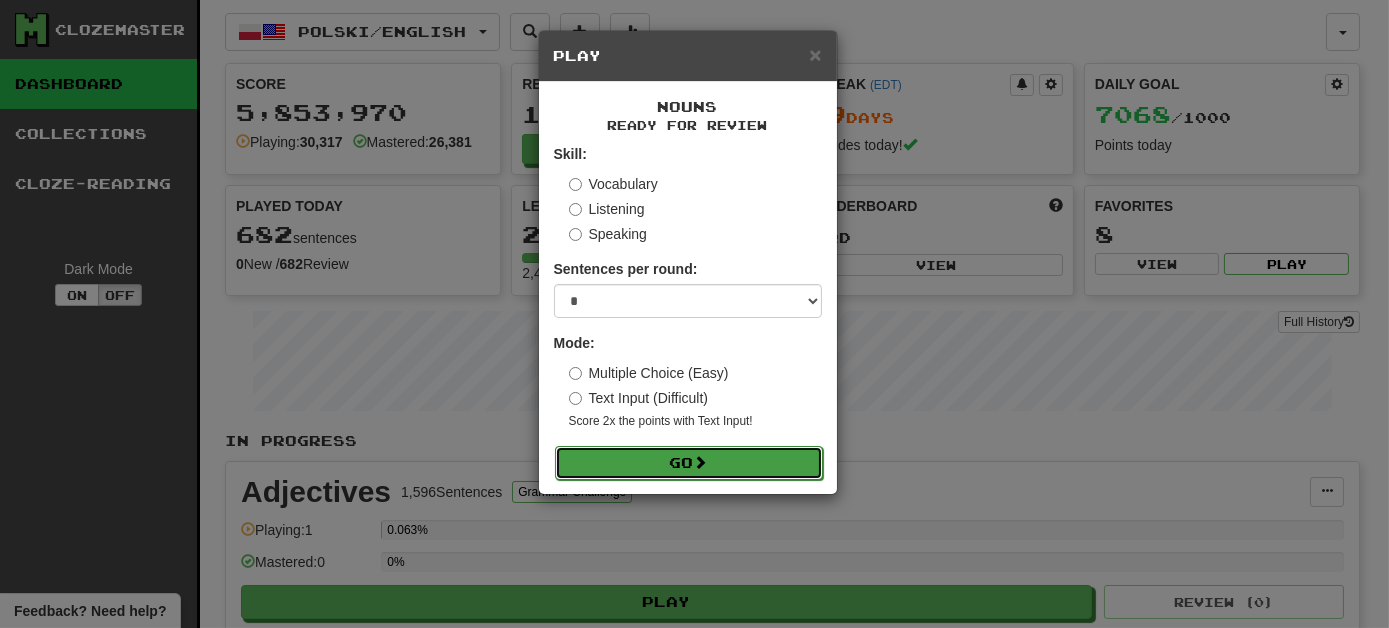 click on "Go" at bounding box center (689, 463) 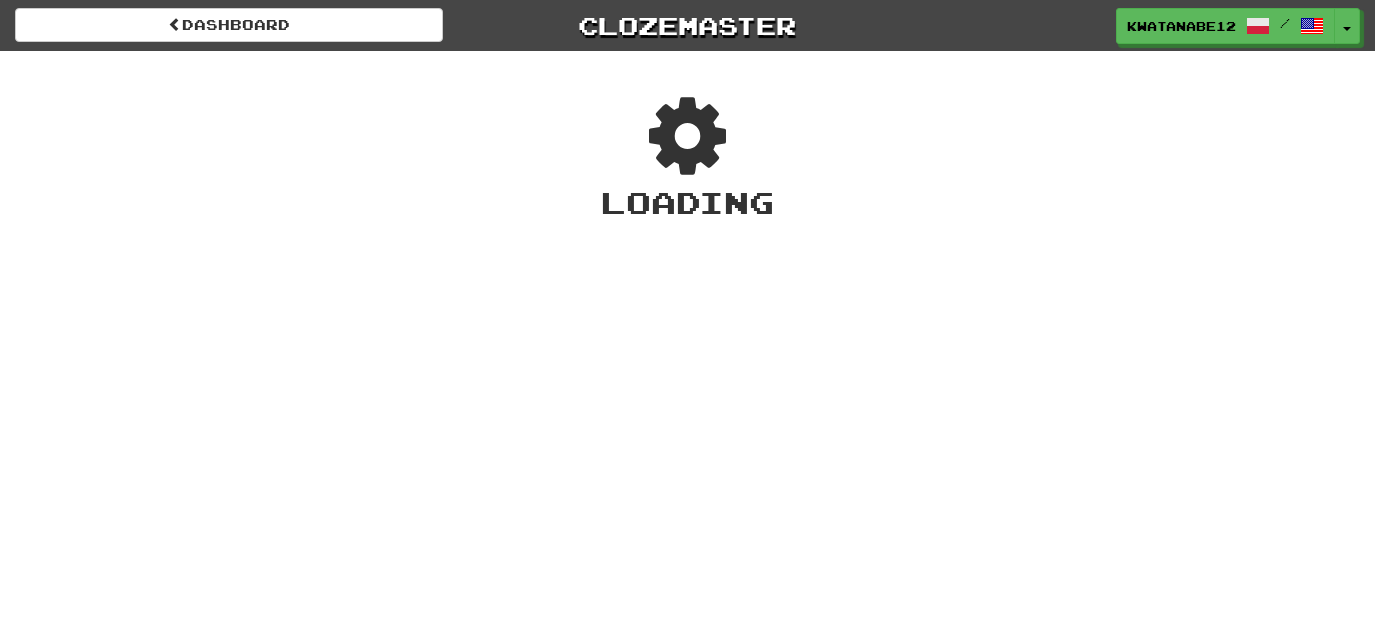scroll, scrollTop: 0, scrollLeft: 0, axis: both 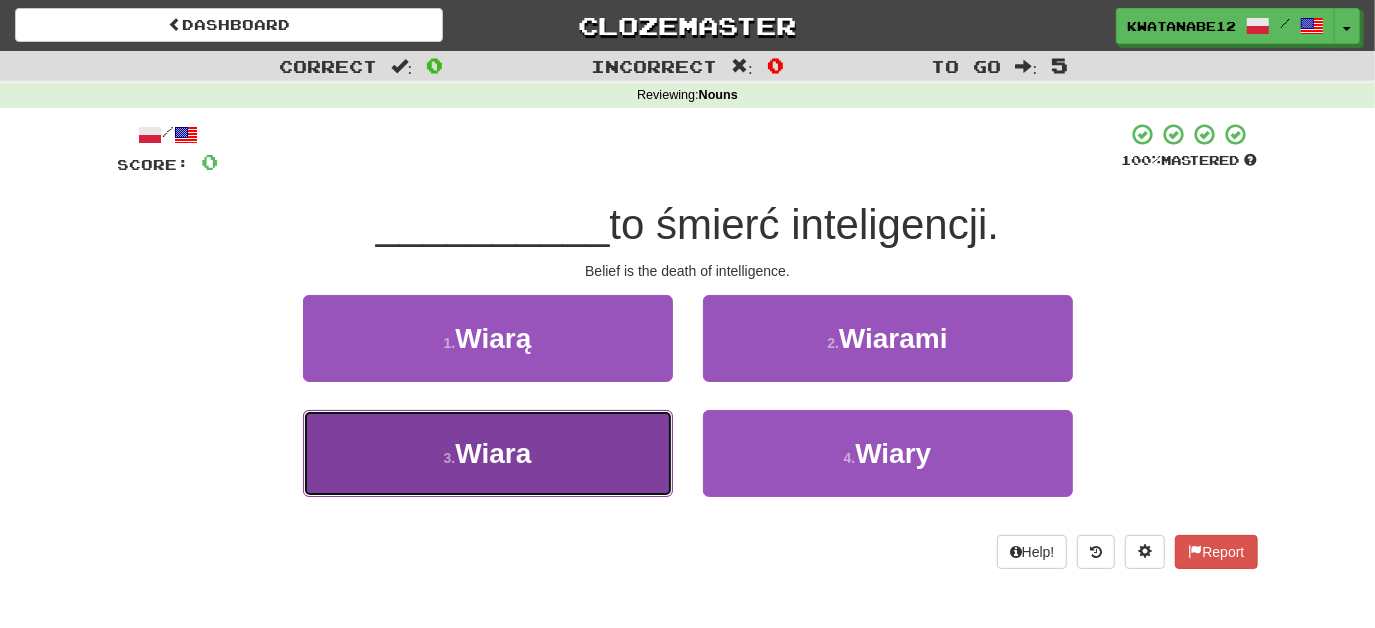 drag, startPoint x: 622, startPoint y: 463, endPoint x: 675, endPoint y: 412, distance: 73.552704 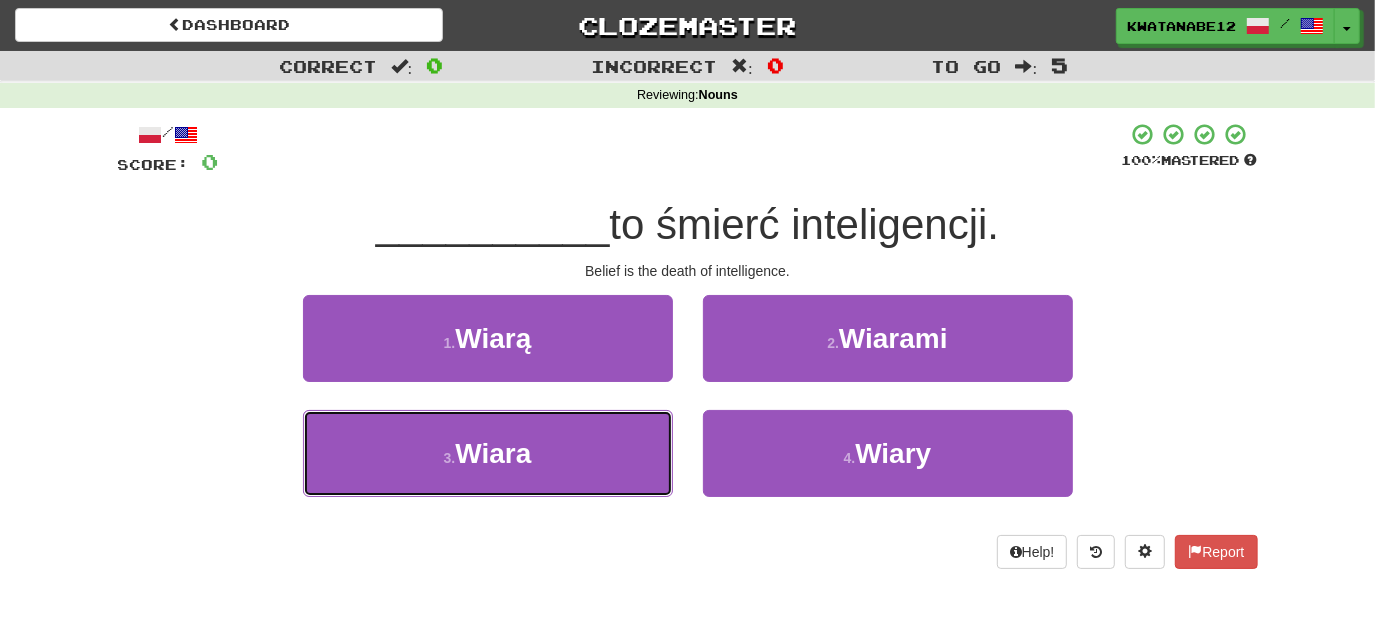 click on "3 .  Wiara" at bounding box center (488, 453) 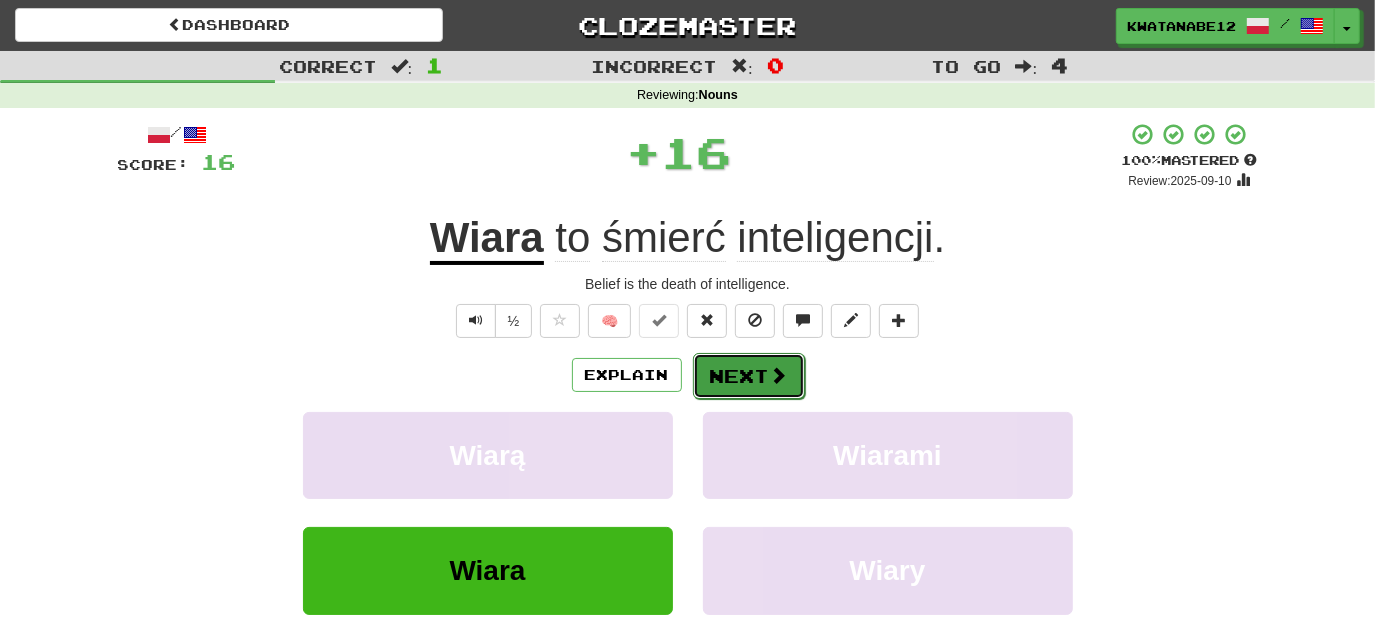 click on "Next" at bounding box center (749, 376) 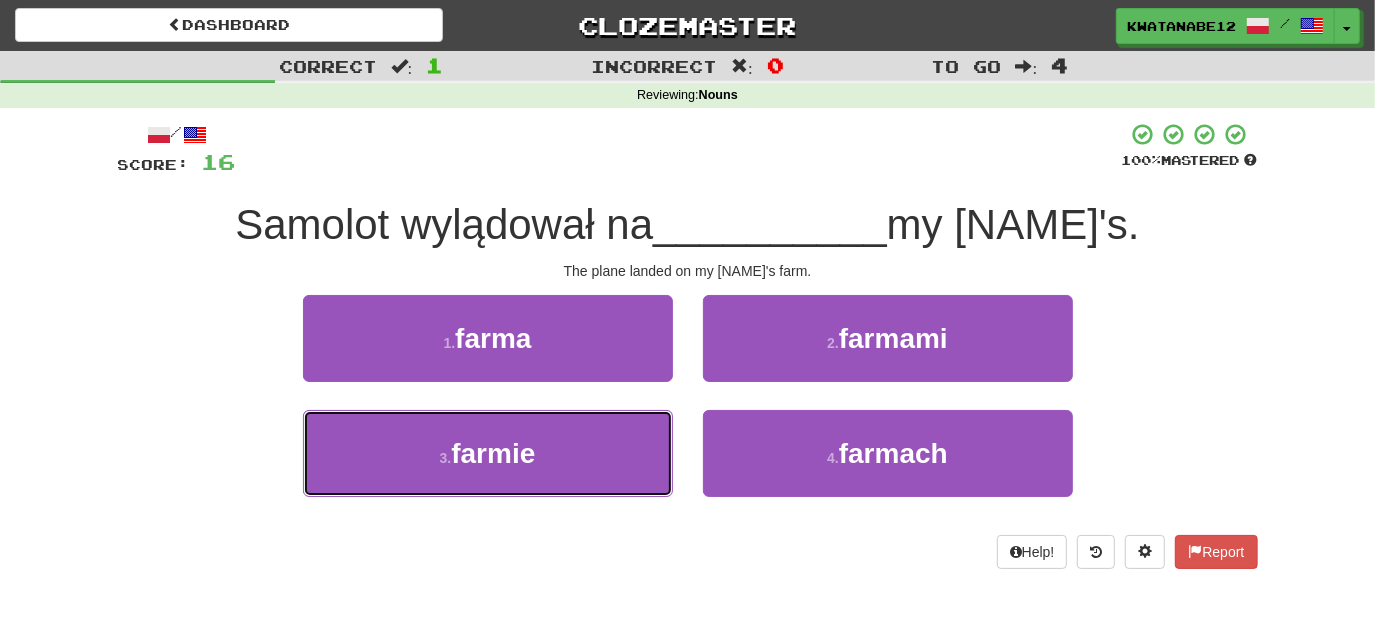 drag, startPoint x: 612, startPoint y: 426, endPoint x: 682, endPoint y: 399, distance: 75.026665 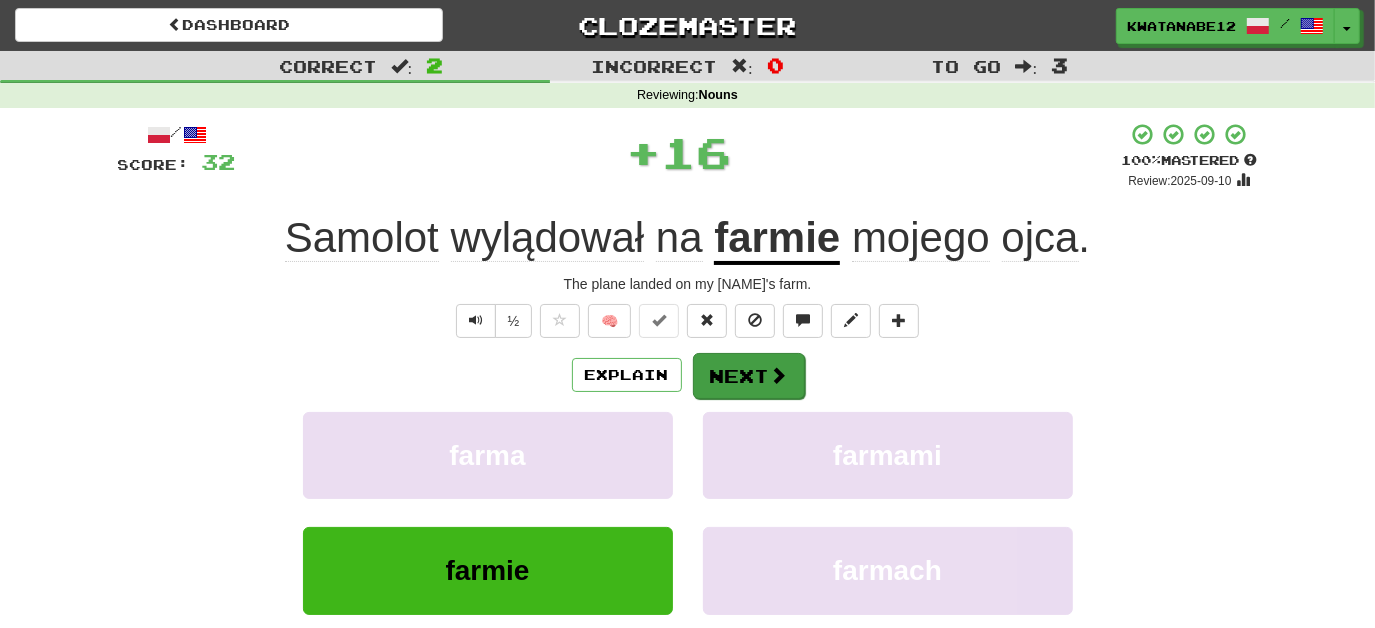 click on "/  Score:   32 + 16 100 %  Mastered Review:  2025-09-10 Samolot   wylądował   na   farmie   mojego   ojca . The plane landed on my dad's farm. ½ 🧠 Explain Next farma farmami farmie farmach Learn more: farma farmami farmie farmach  Help!  Report Sentence Source" at bounding box center [688, 435] 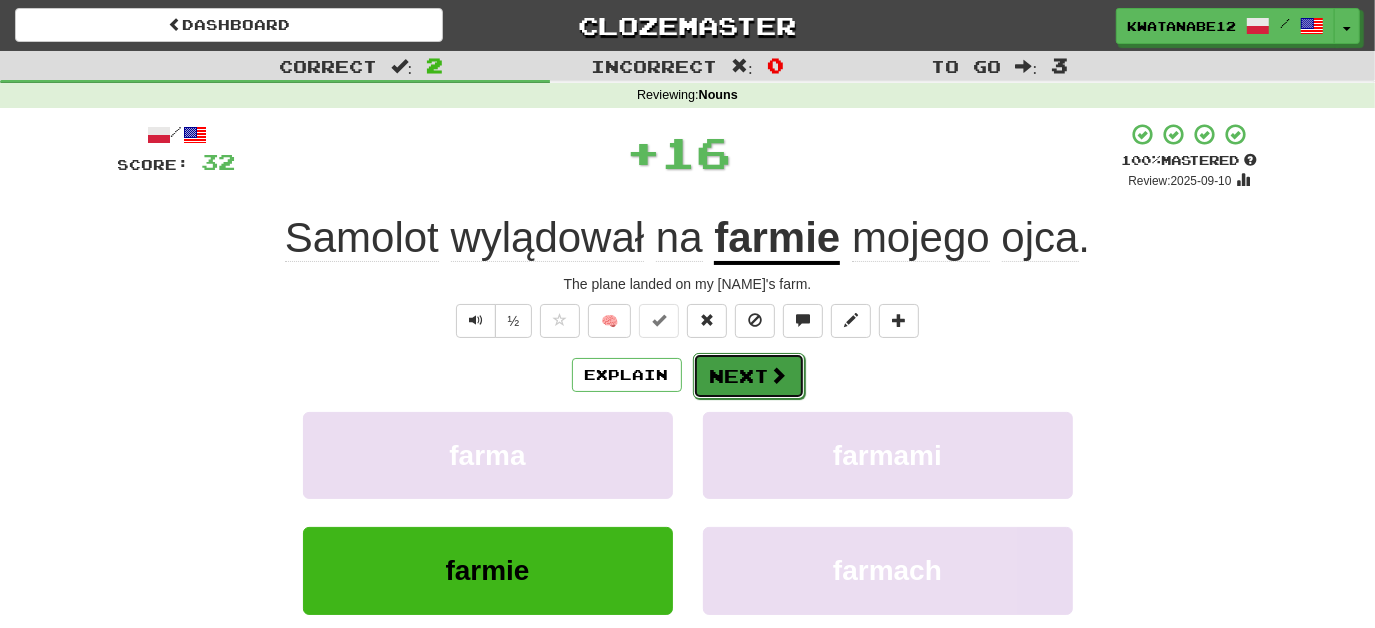 click on "Next" at bounding box center [749, 376] 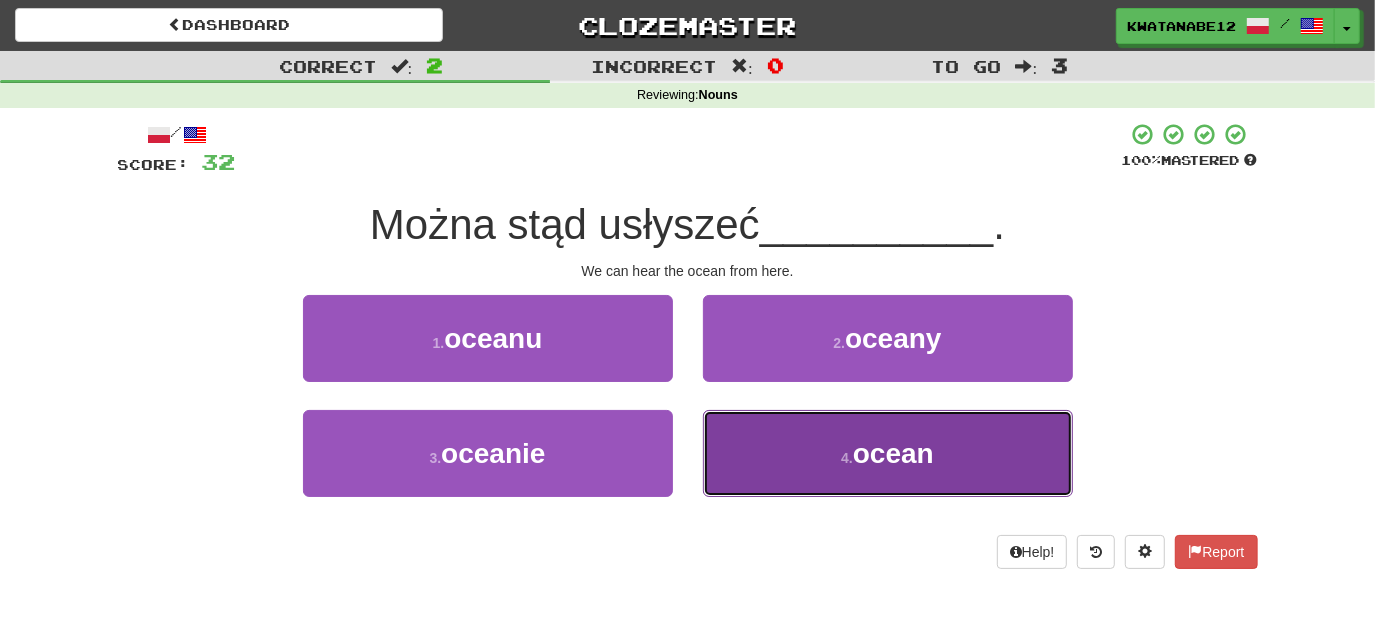 click on "4 .  ocean" at bounding box center [888, 453] 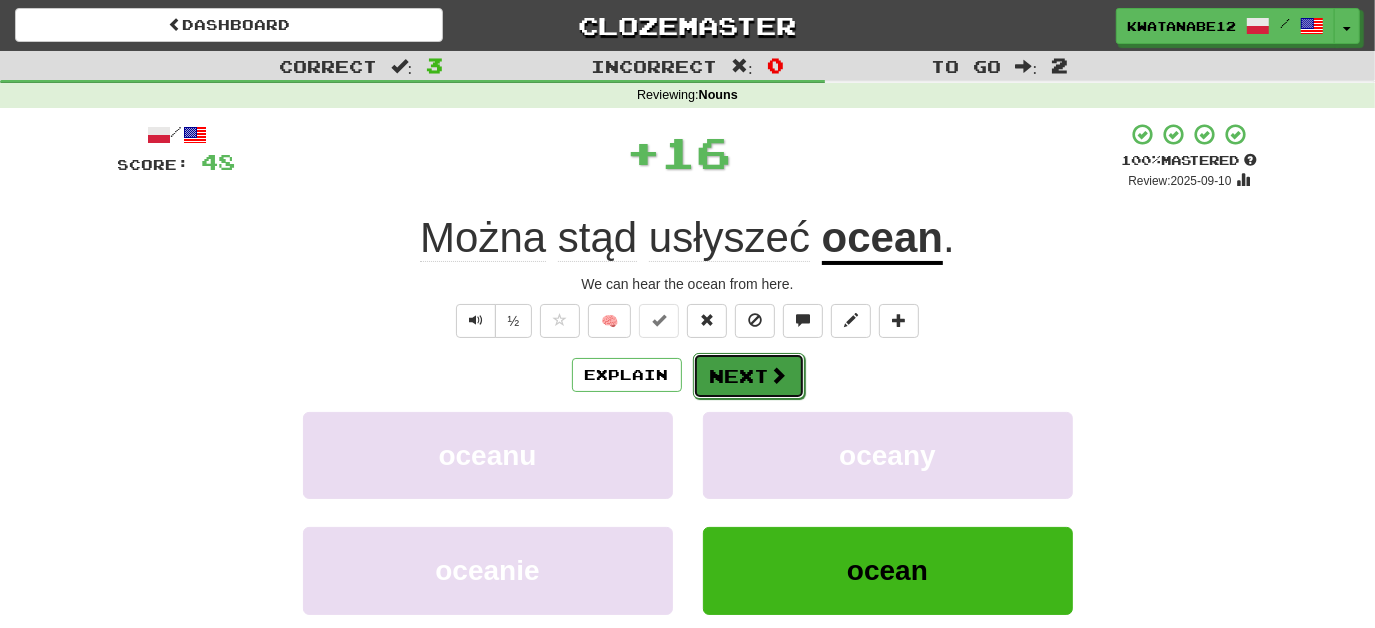 click on "Next" at bounding box center [749, 376] 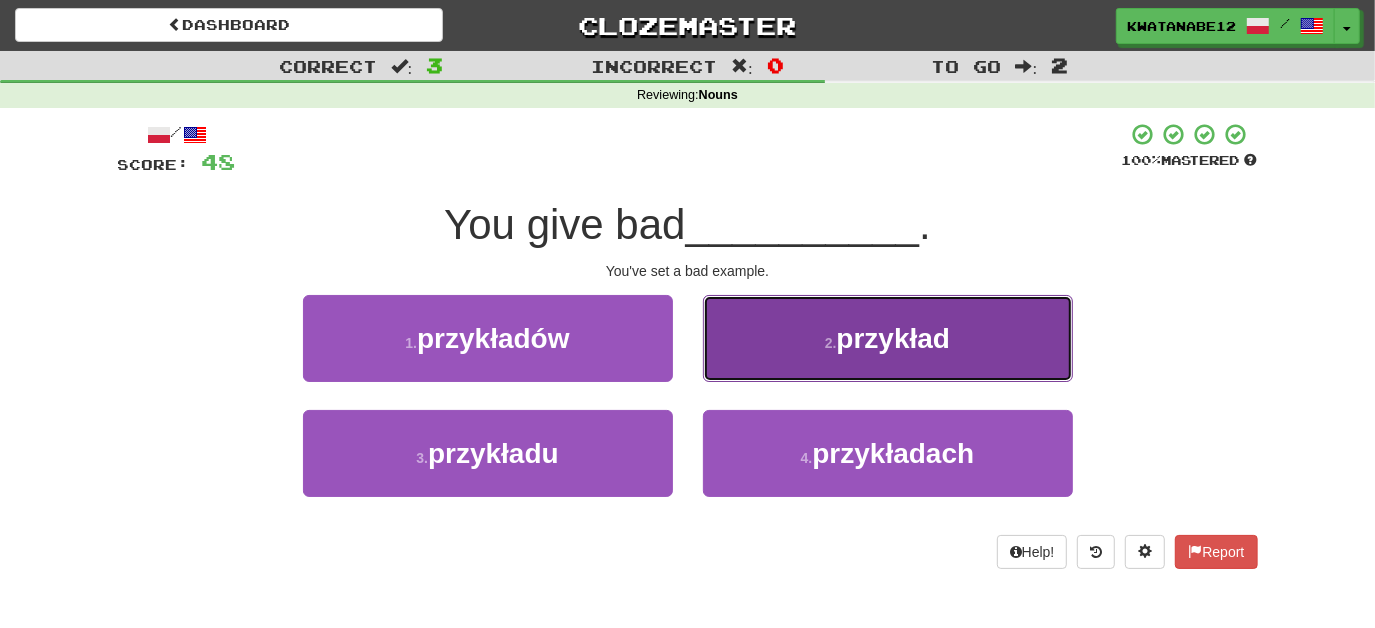 click on "2 .  przykład" at bounding box center (888, 338) 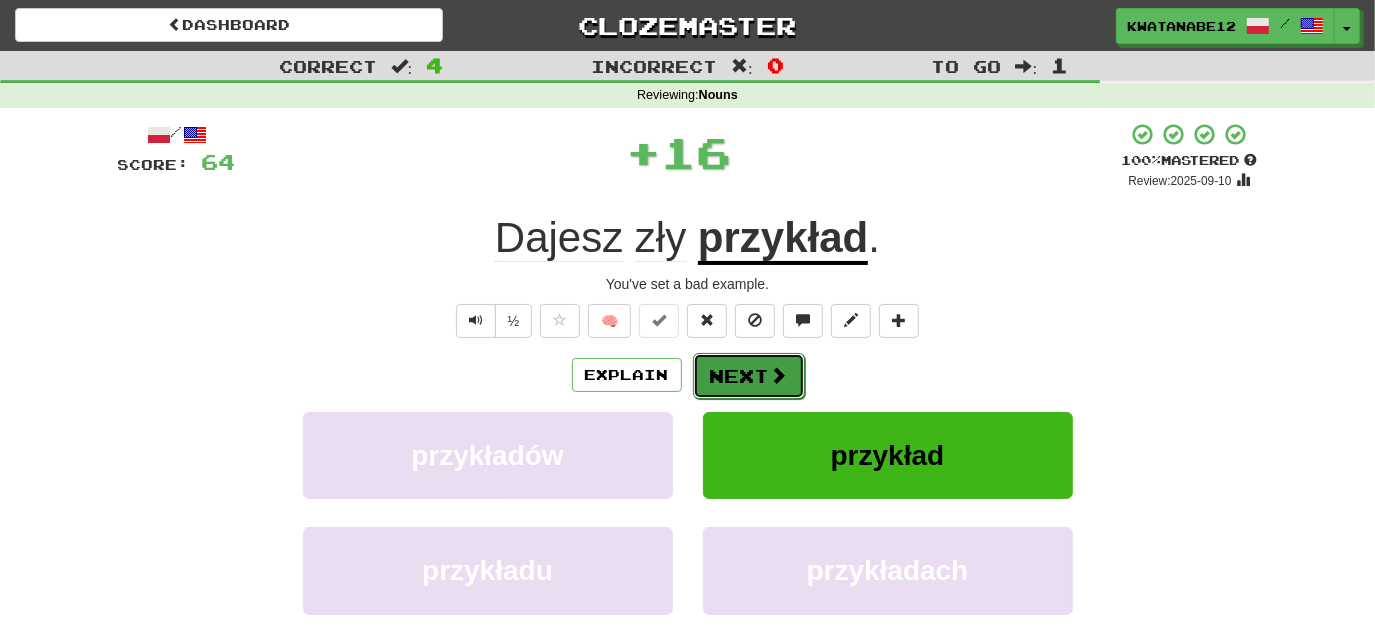 click on "Next" at bounding box center [749, 376] 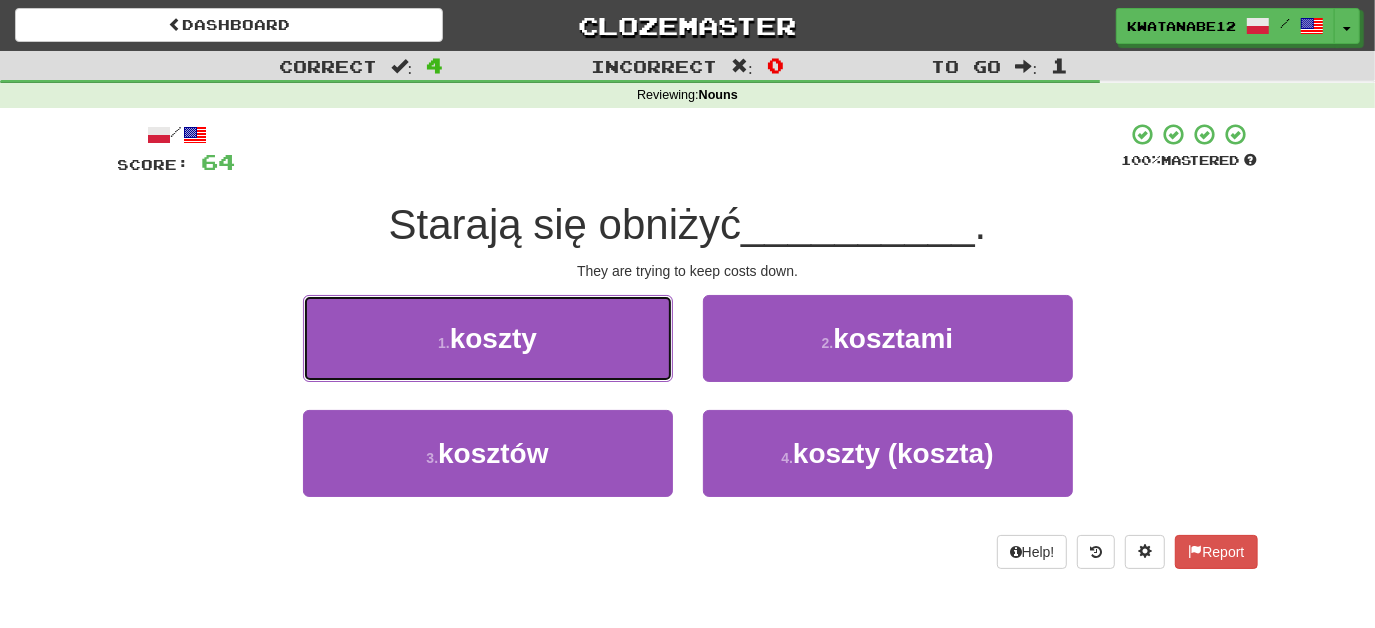 drag, startPoint x: 613, startPoint y: 348, endPoint x: 637, endPoint y: 350, distance: 24.083189 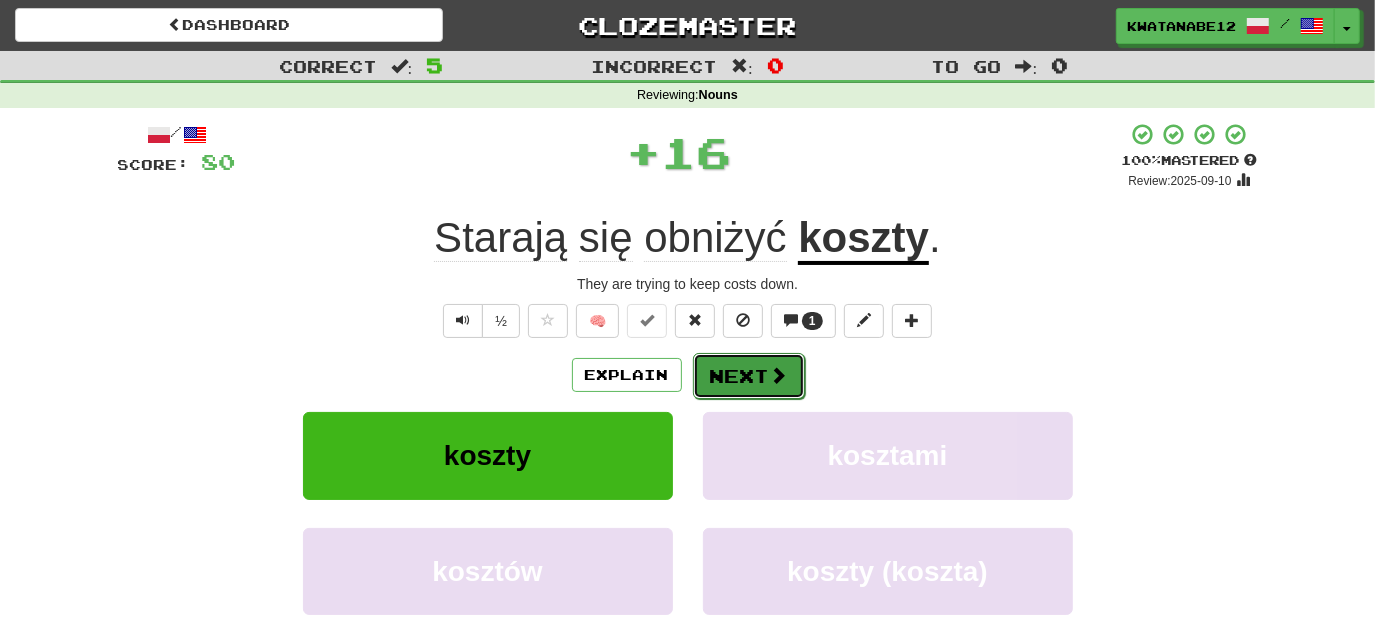 click on "Next" at bounding box center (749, 376) 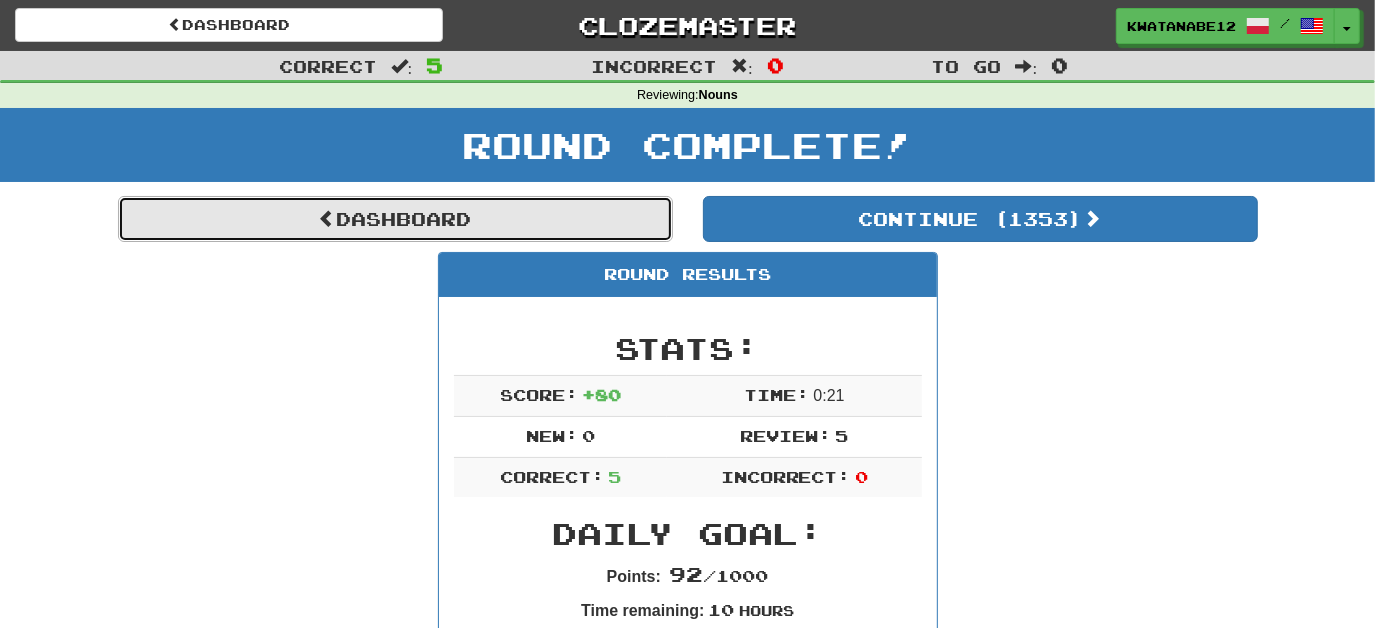 click on "Dashboard" at bounding box center (395, 219) 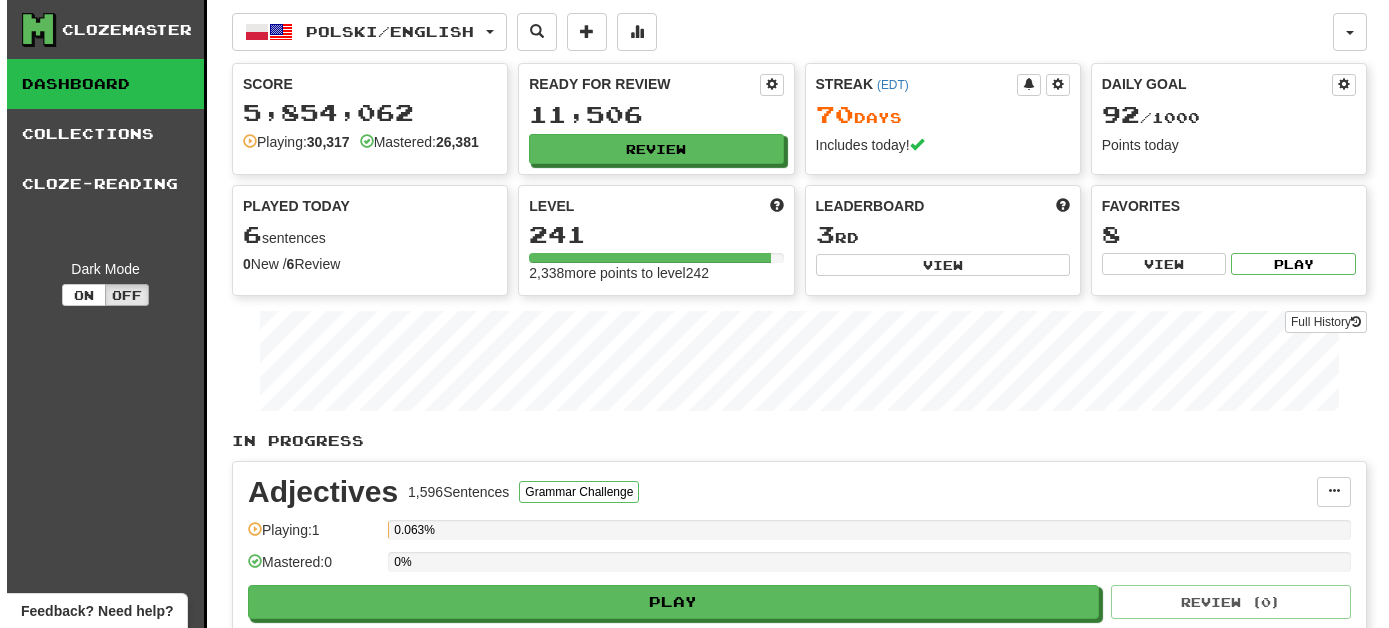 scroll, scrollTop: 0, scrollLeft: 0, axis: both 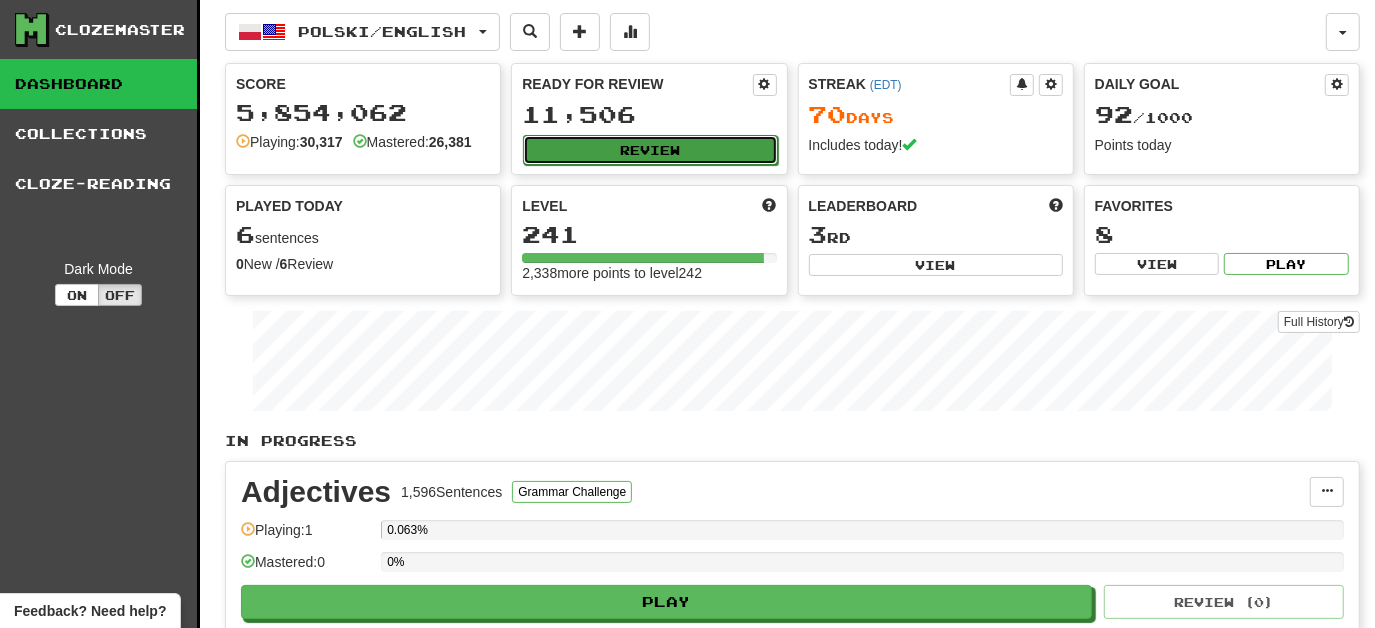 click on "Review" at bounding box center (650, 150) 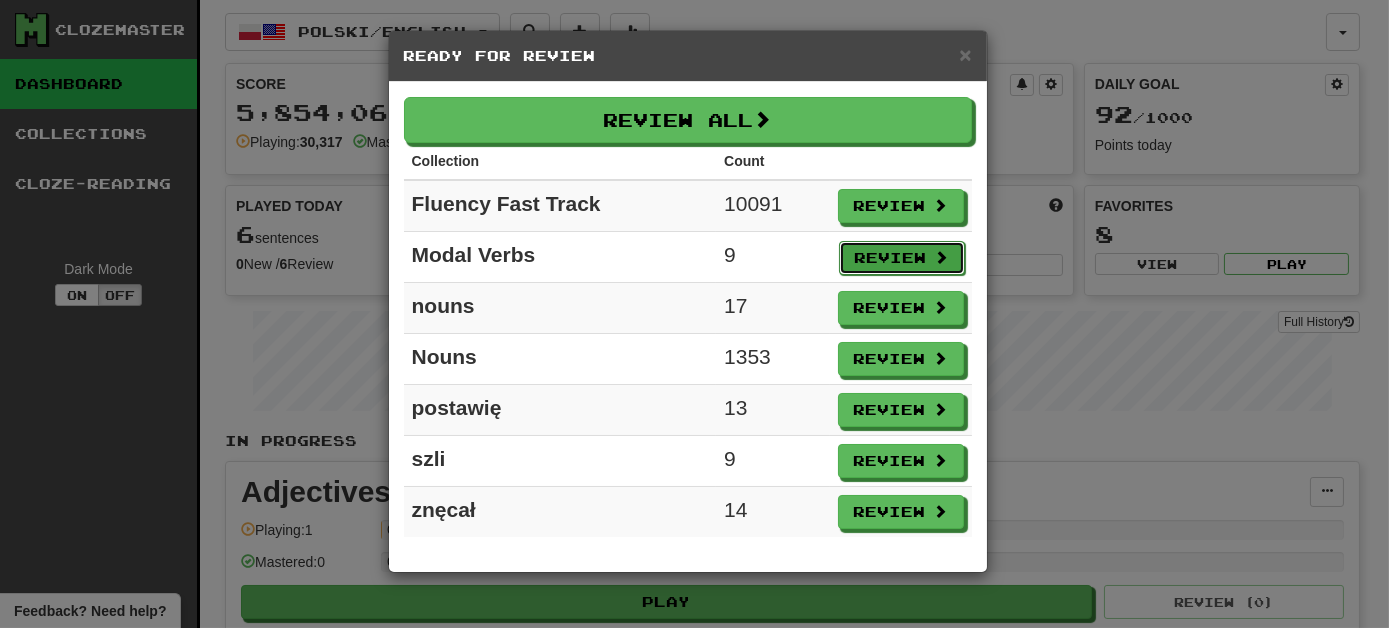 click on "Review" at bounding box center [902, 258] 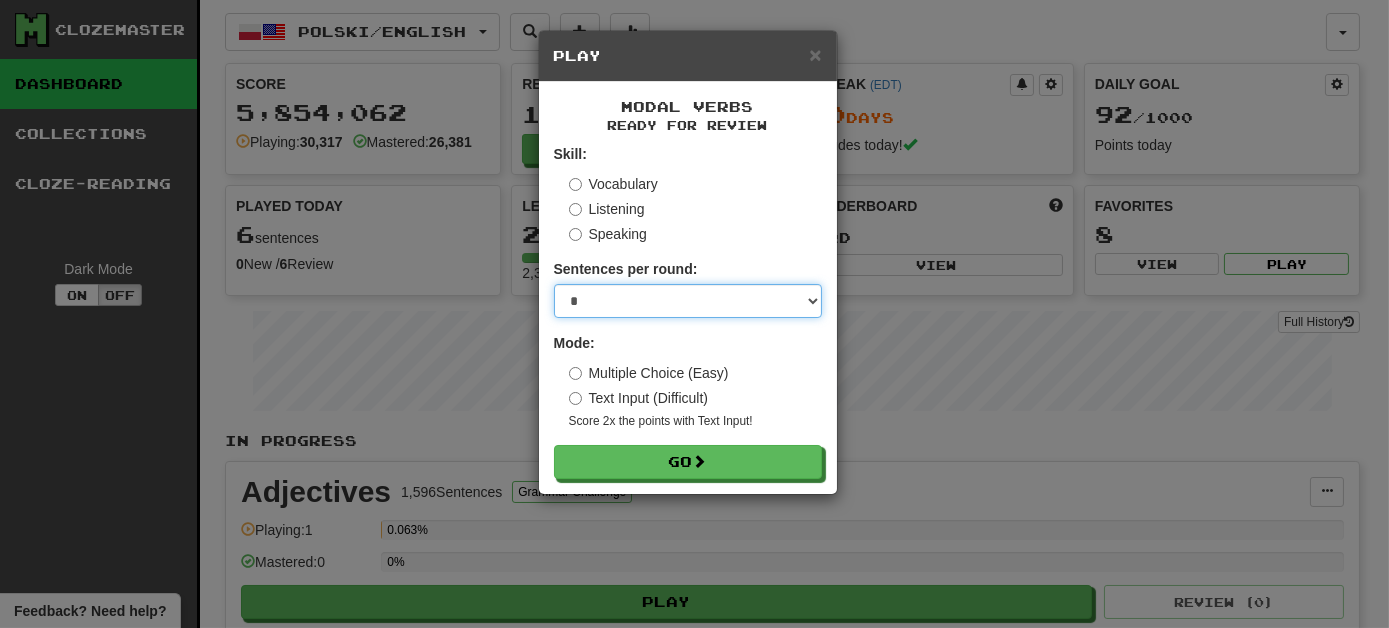 click on "* ** ** ** ** ** *** ********" at bounding box center (688, 301) 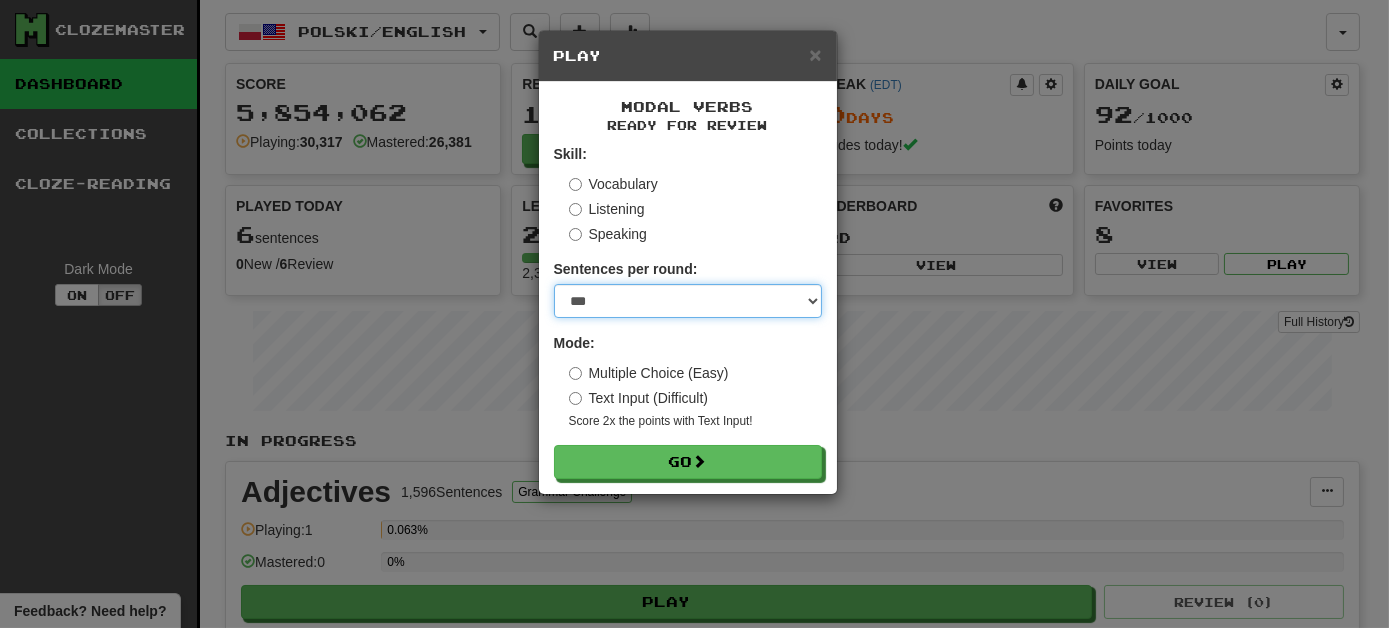 click on "* ** ** ** ** ** *** ********" at bounding box center (688, 301) 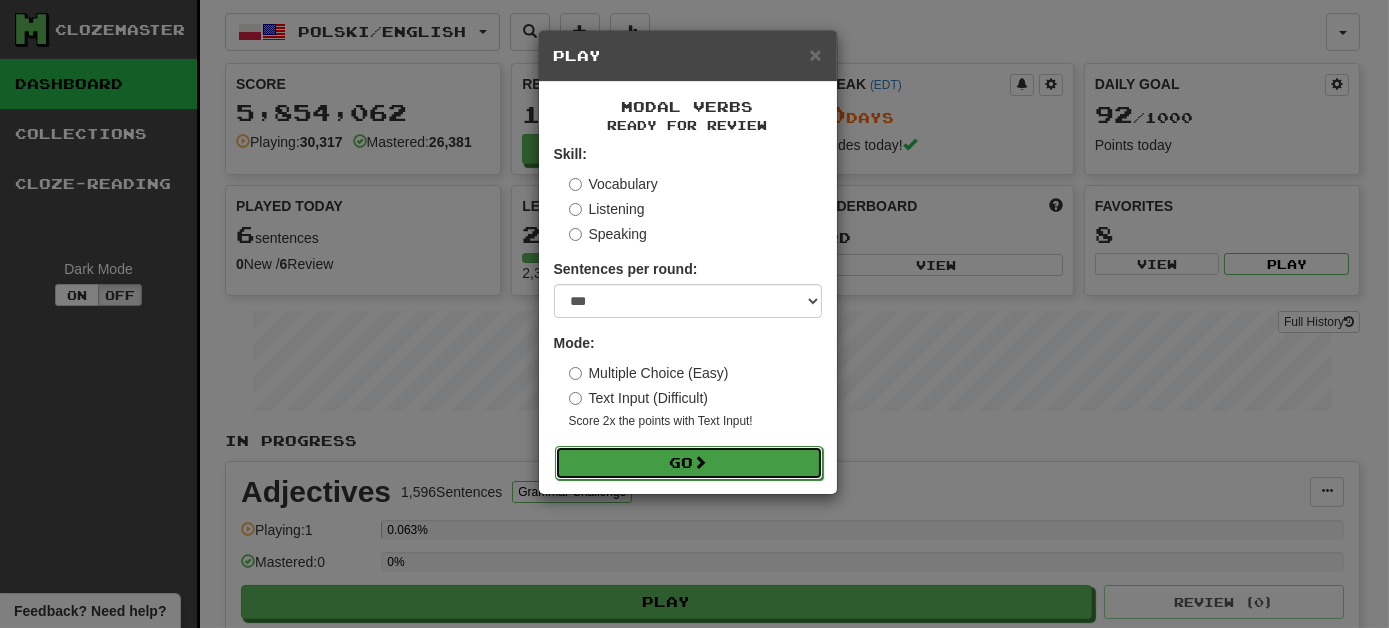 click on "Go" at bounding box center (689, 463) 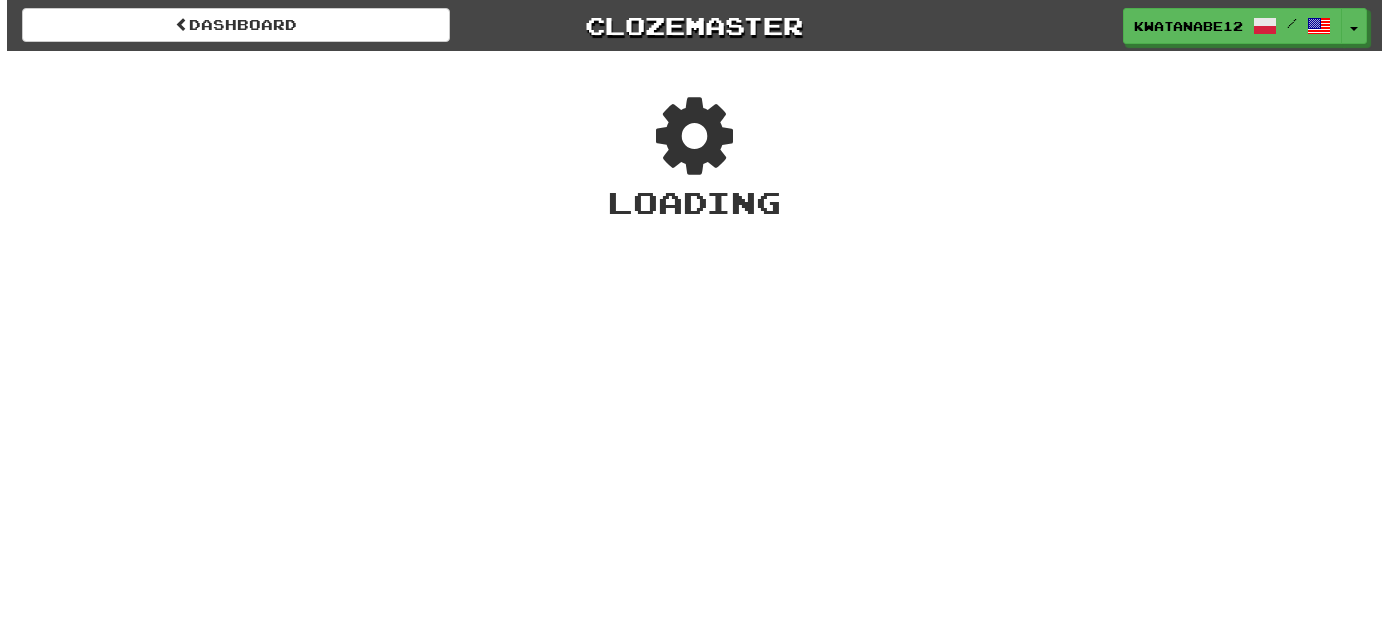scroll, scrollTop: 0, scrollLeft: 0, axis: both 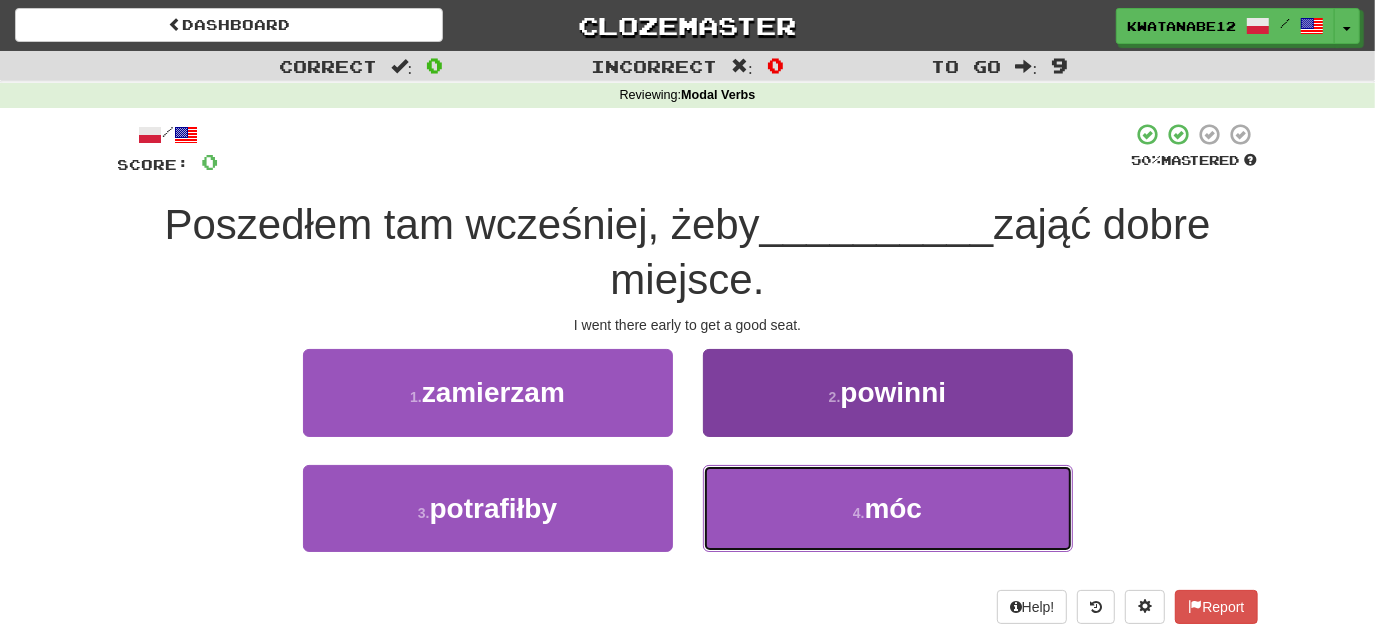 drag, startPoint x: 792, startPoint y: 482, endPoint x: 768, endPoint y: 423, distance: 63.694584 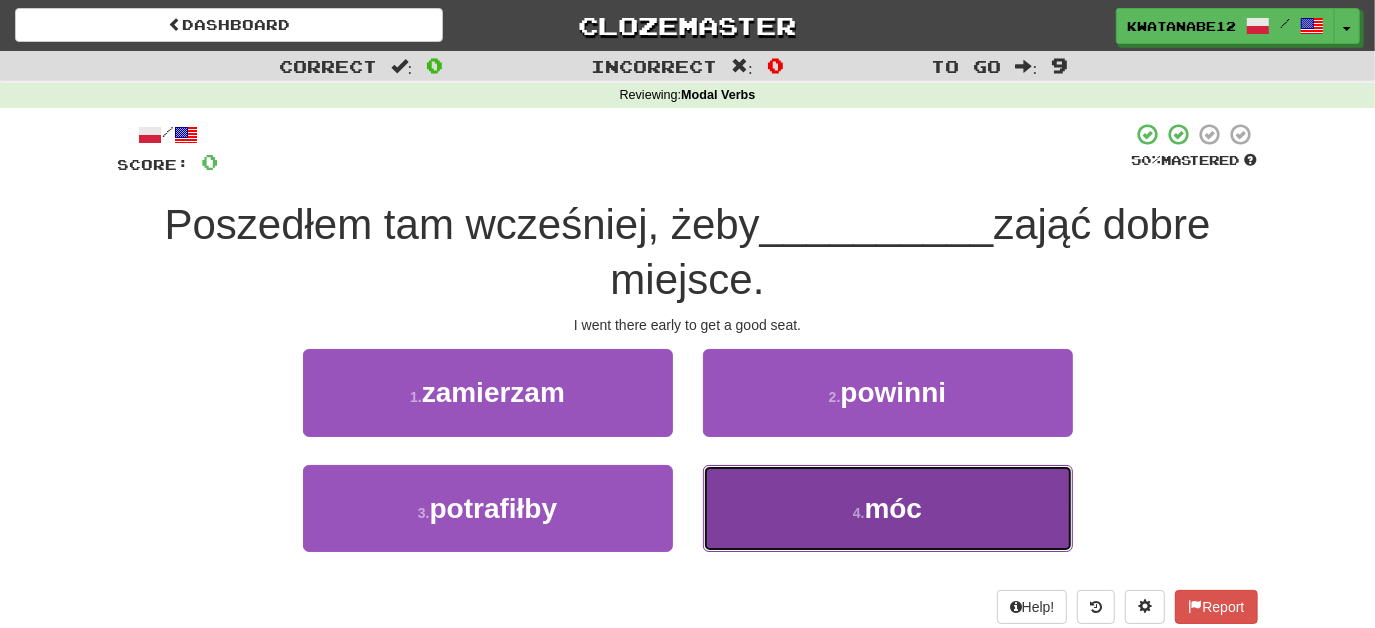 drag, startPoint x: 760, startPoint y: 505, endPoint x: 743, endPoint y: 452, distance: 55.65968 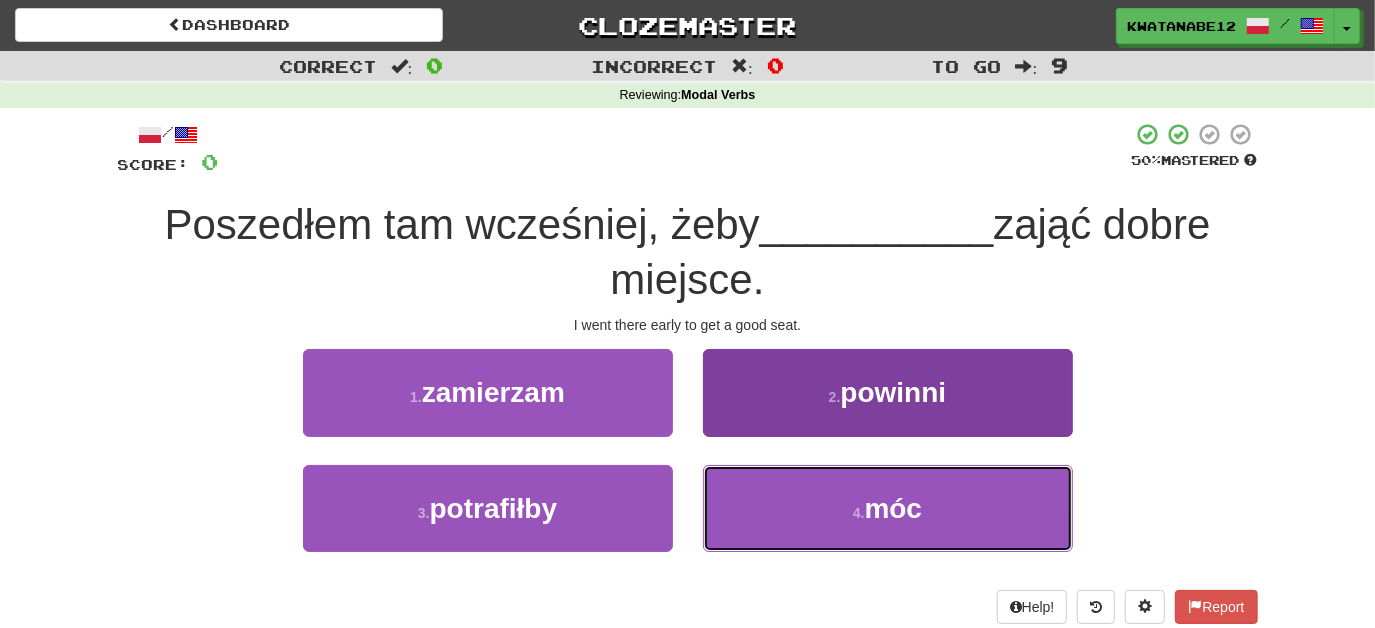 click on "4 .  móc" at bounding box center [888, 508] 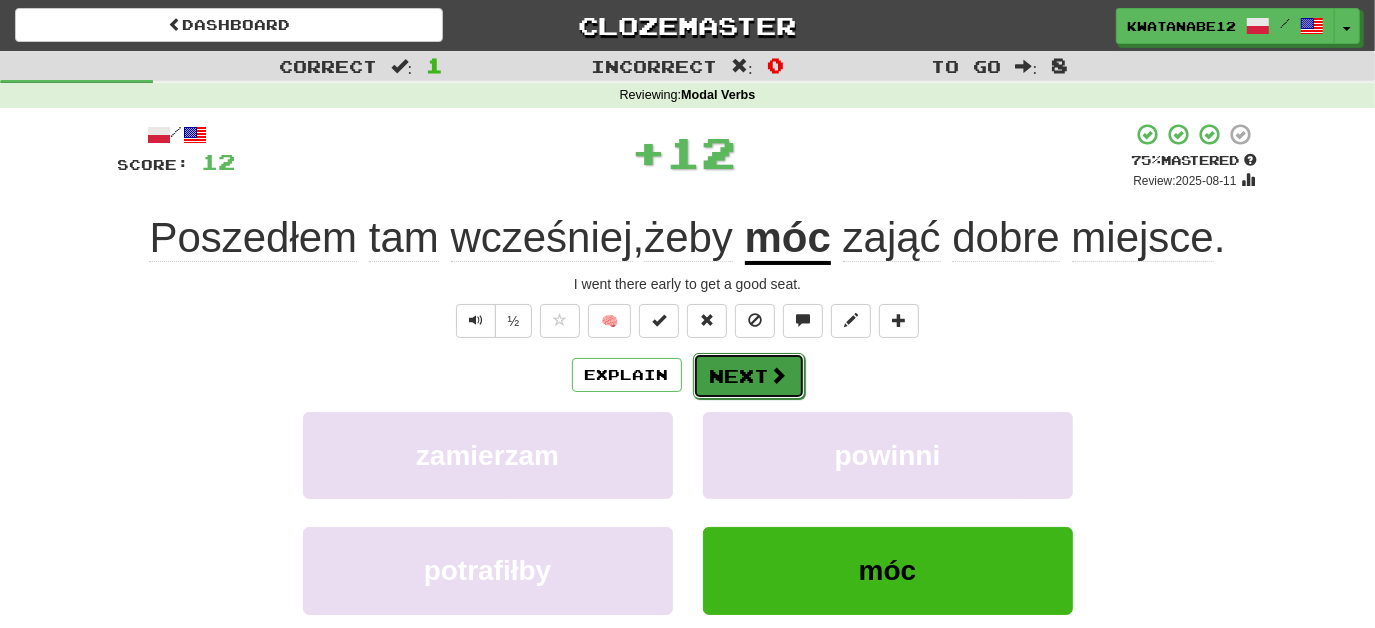click on "Next" at bounding box center (749, 376) 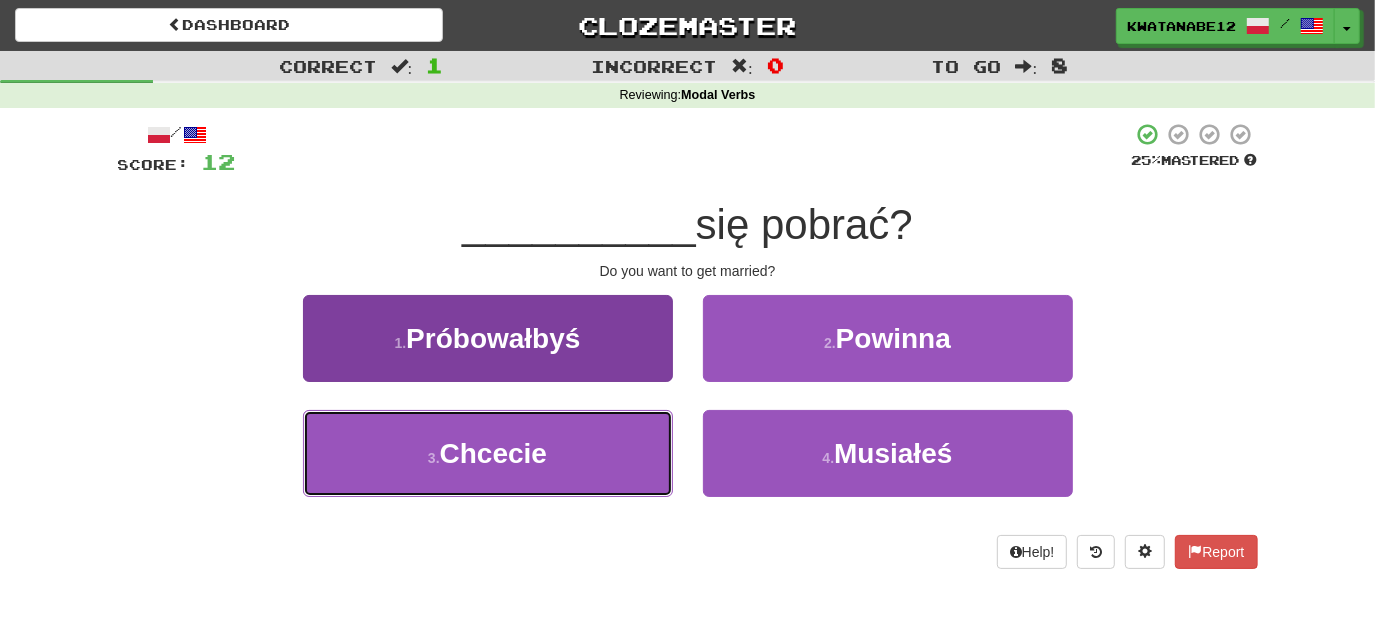 drag, startPoint x: 607, startPoint y: 444, endPoint x: 632, endPoint y: 428, distance: 29.681644 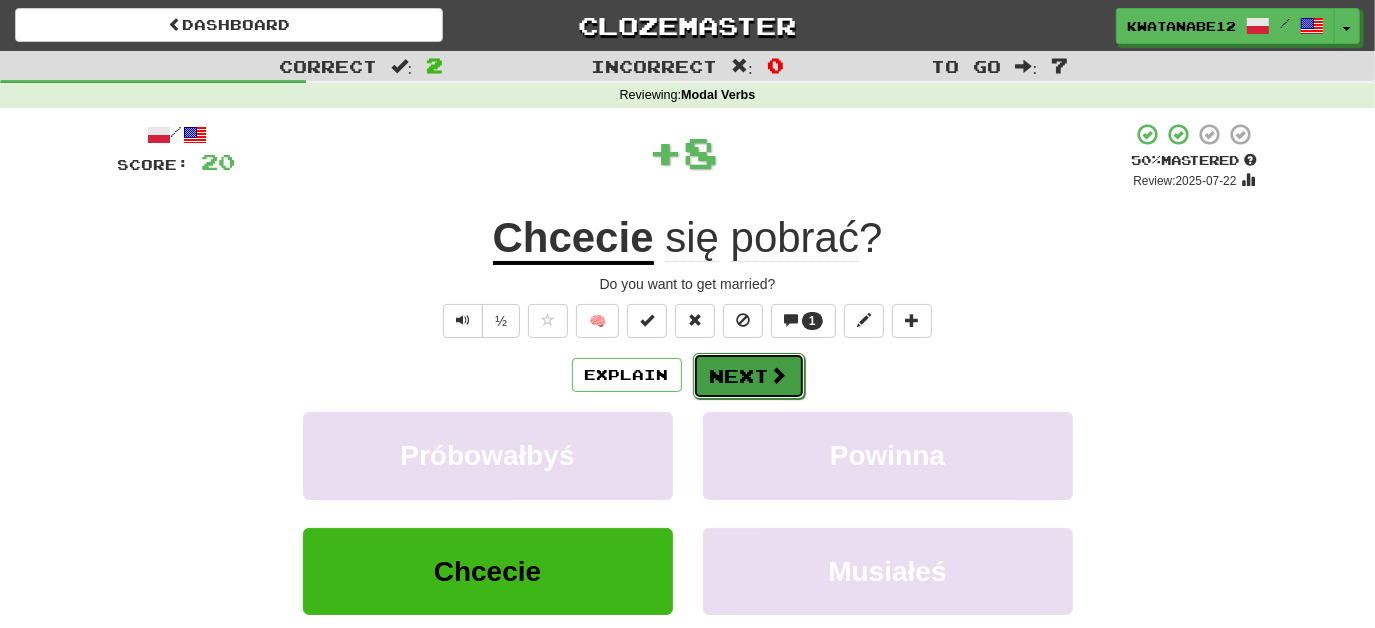 click on "Next" at bounding box center [749, 376] 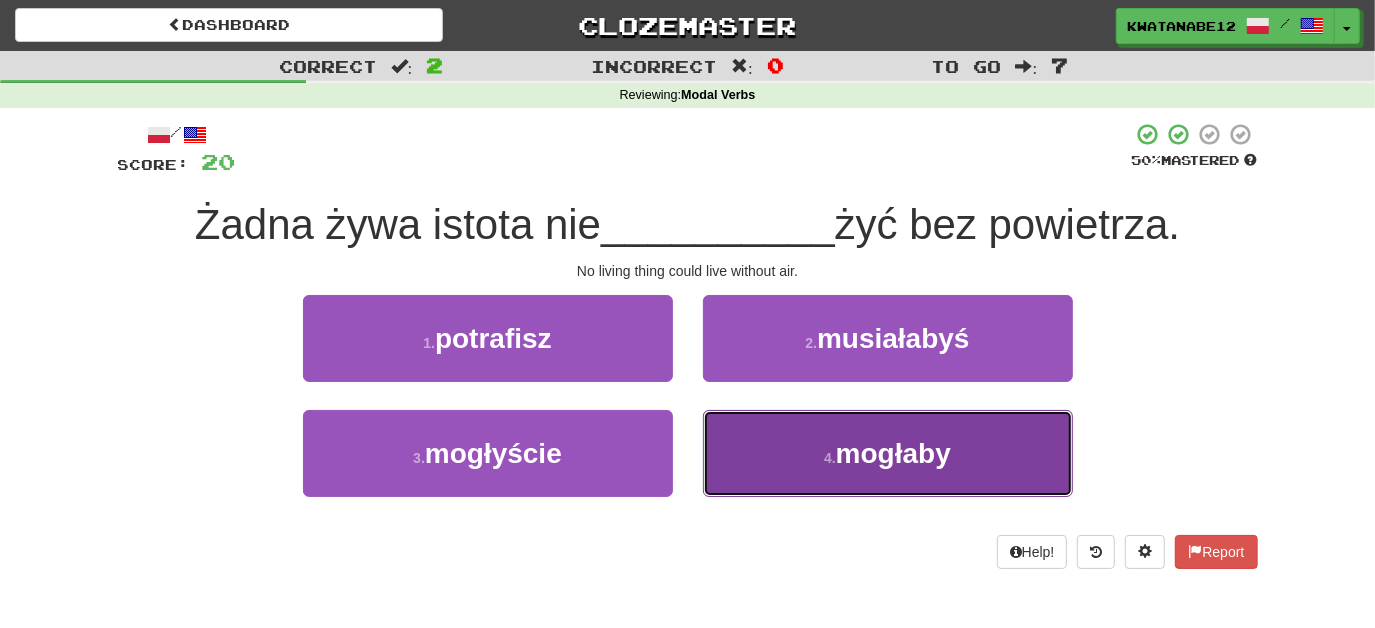click on "4 .  mogłaby" at bounding box center (888, 453) 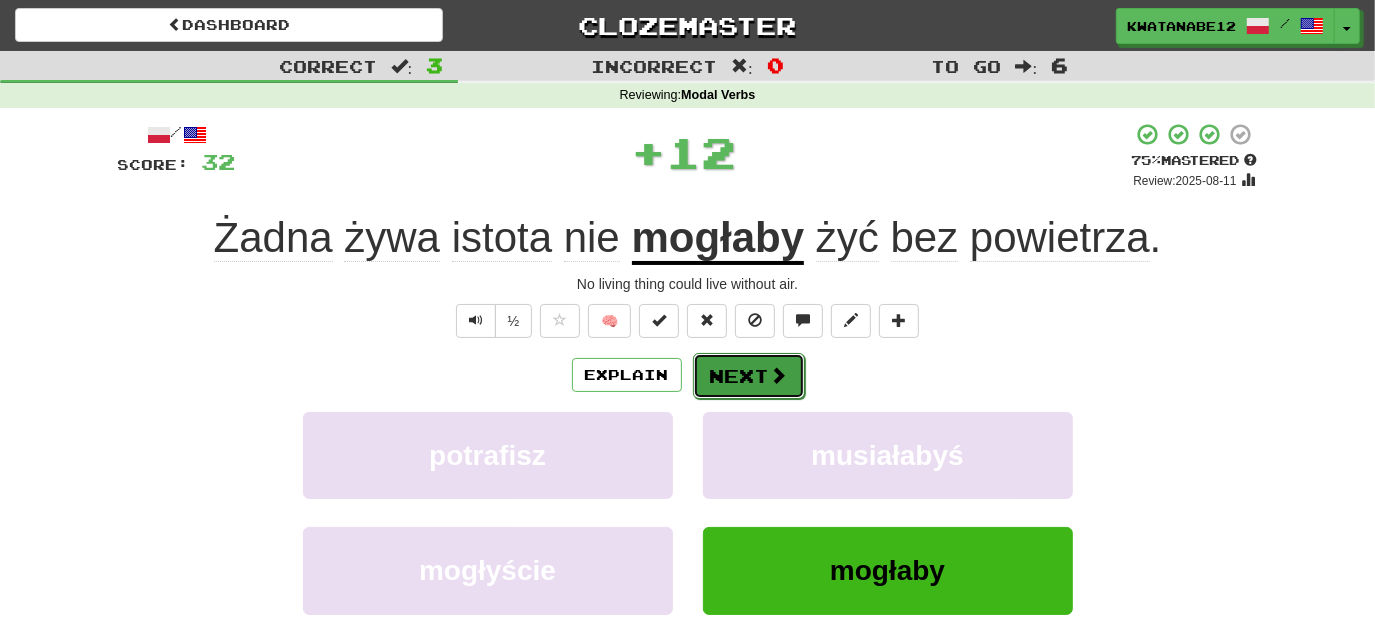 click on "Next" at bounding box center (749, 376) 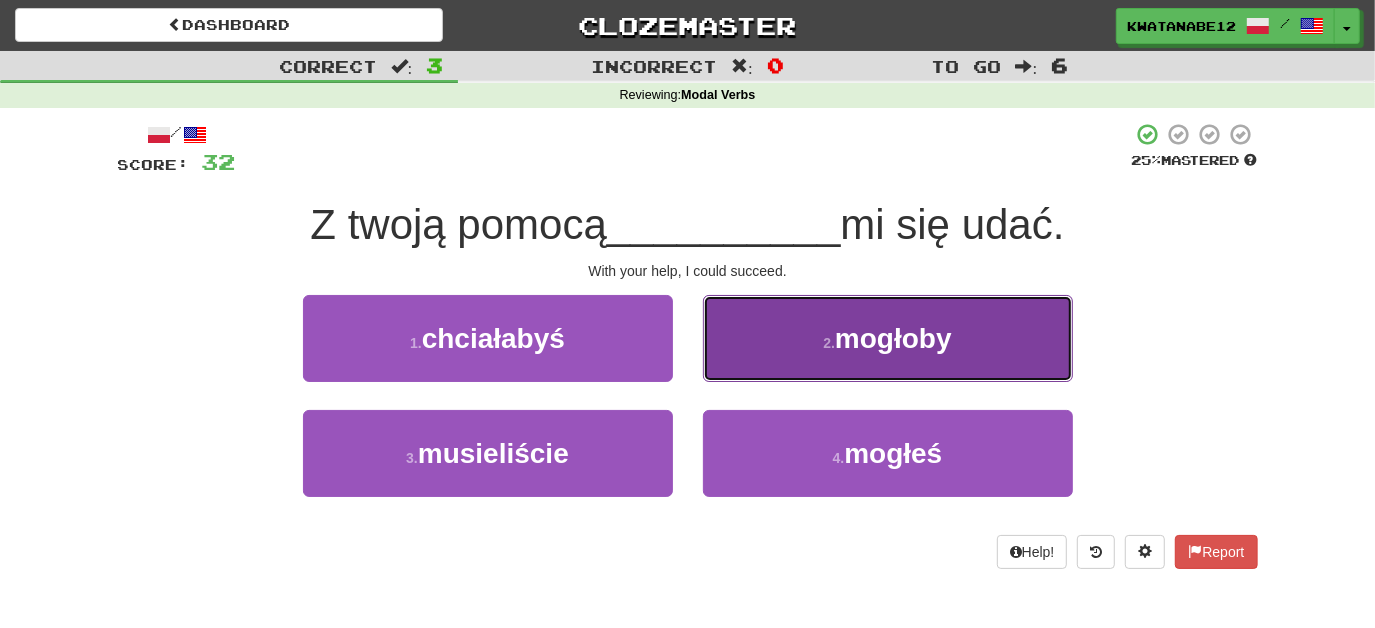 drag, startPoint x: 751, startPoint y: 338, endPoint x: 741, endPoint y: 331, distance: 12.206555 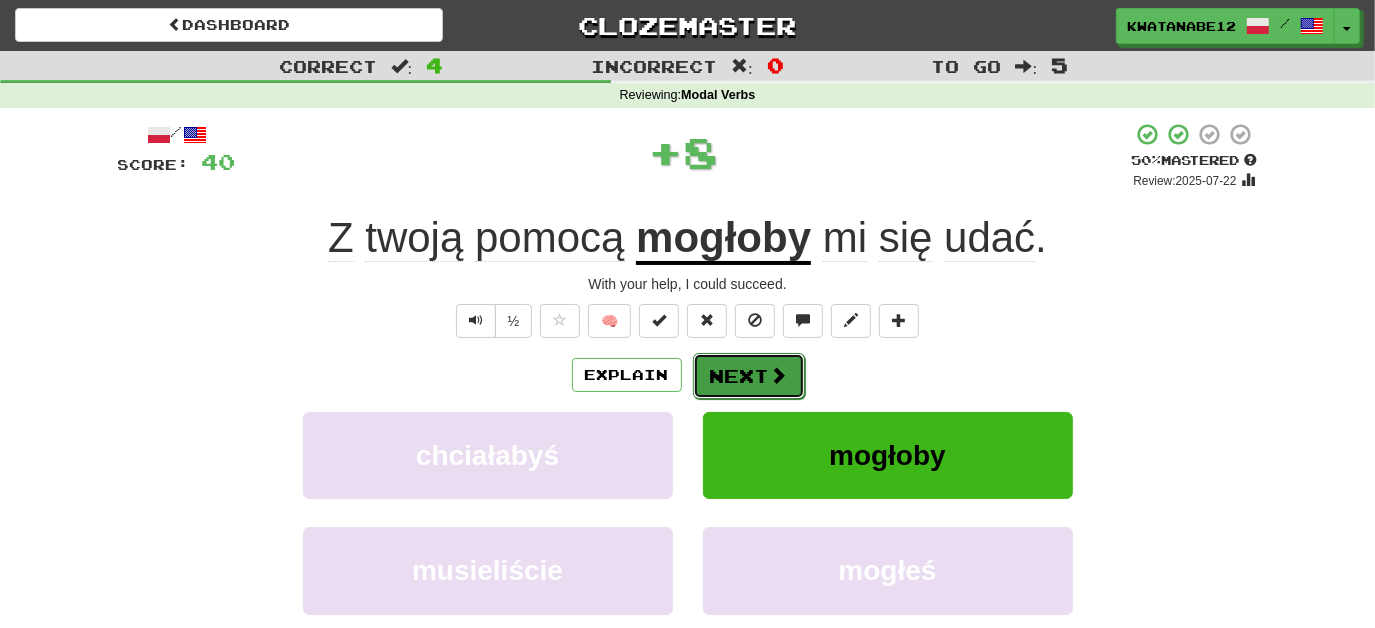 click on "Next" at bounding box center [749, 376] 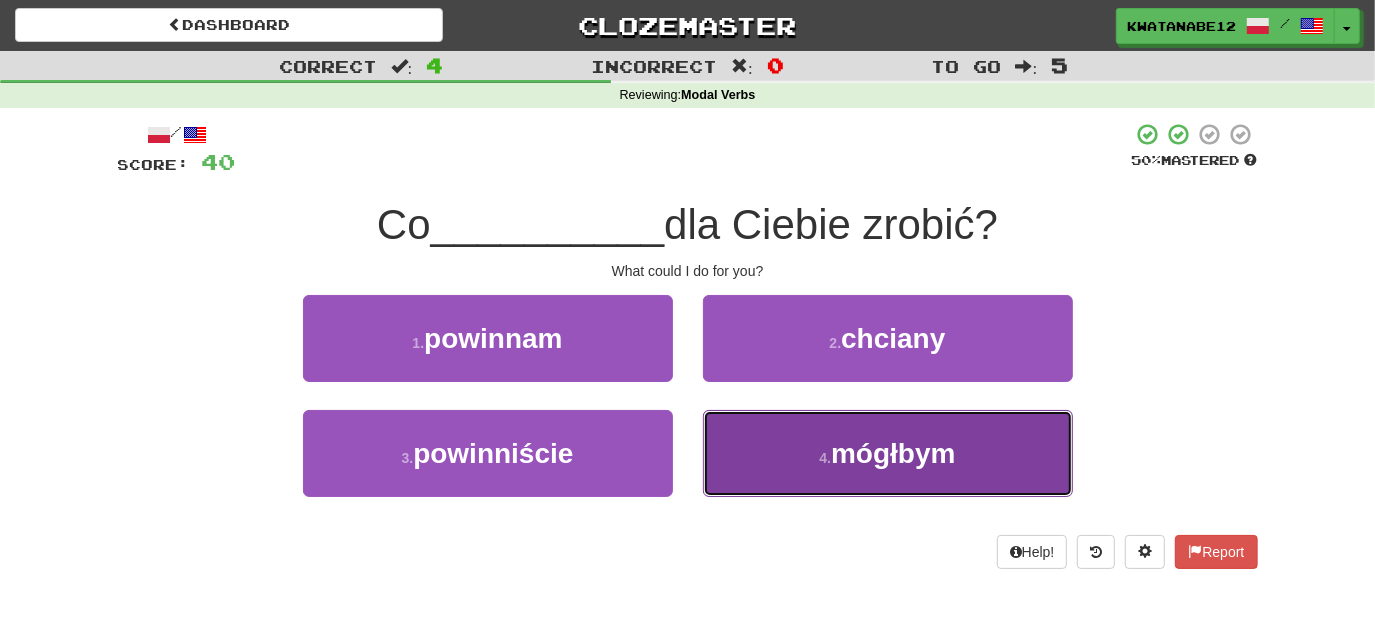 click on "4 .  mógłbym" at bounding box center [888, 453] 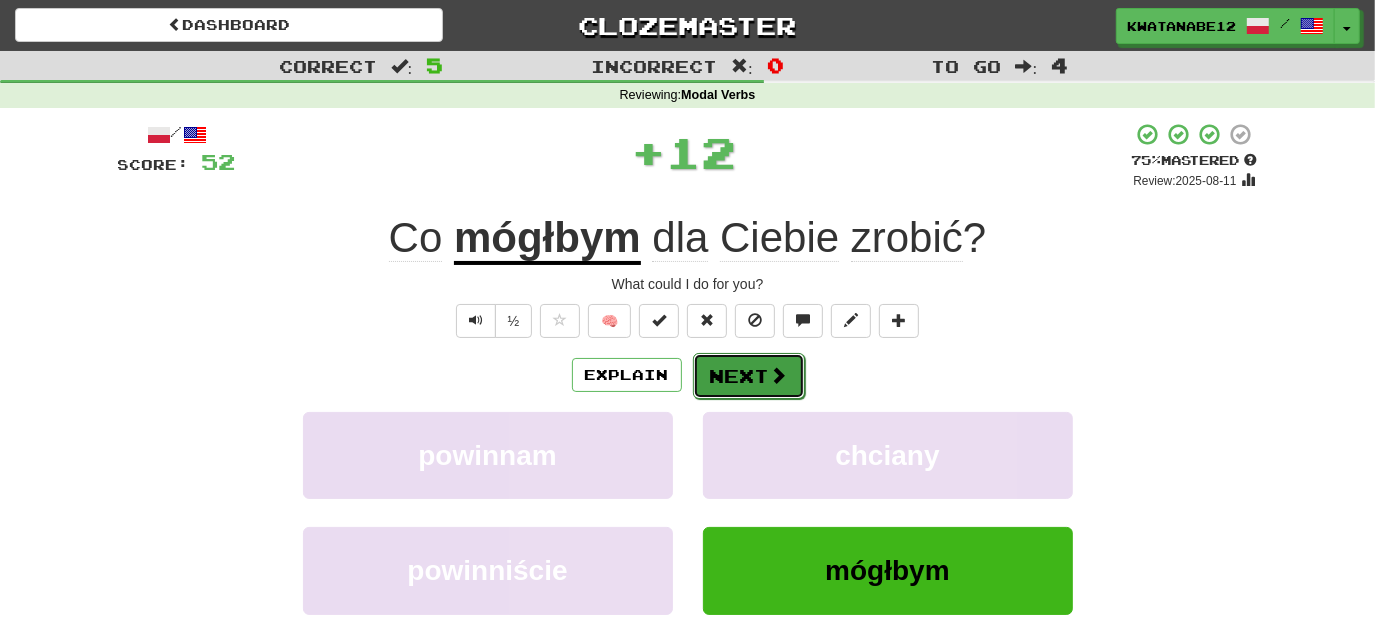 click on "Next" at bounding box center [749, 376] 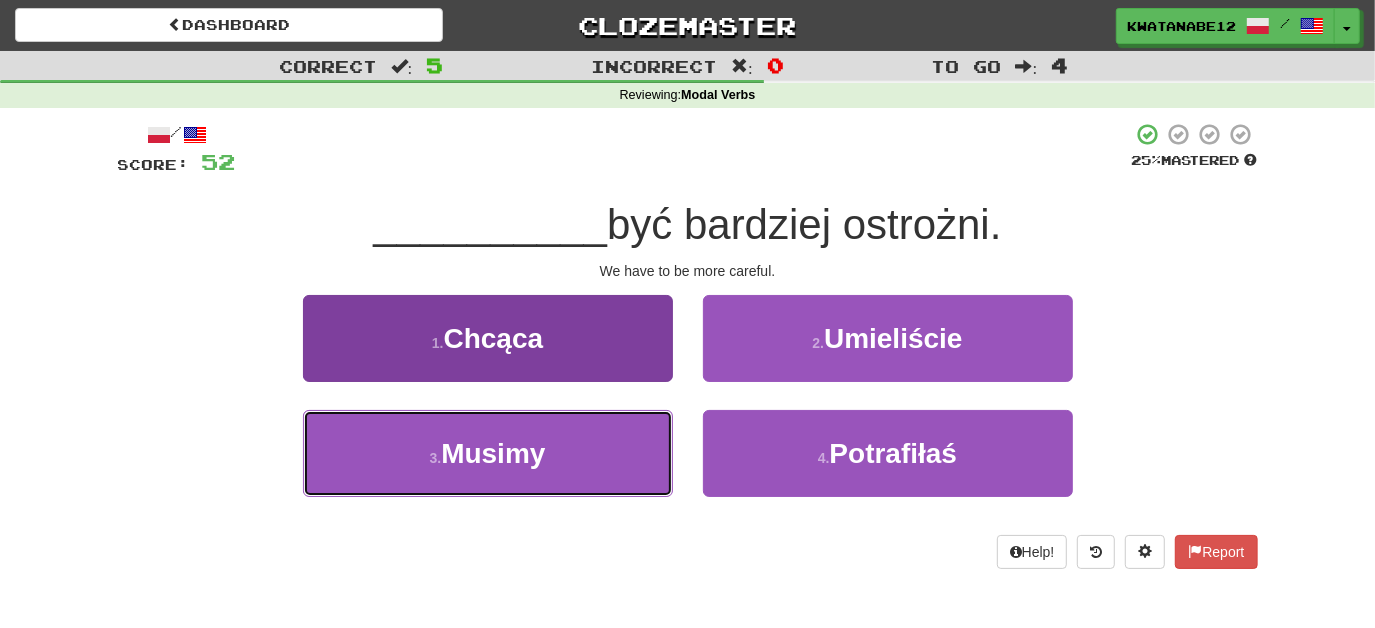 drag, startPoint x: 622, startPoint y: 453, endPoint x: 648, endPoint y: 428, distance: 36.069378 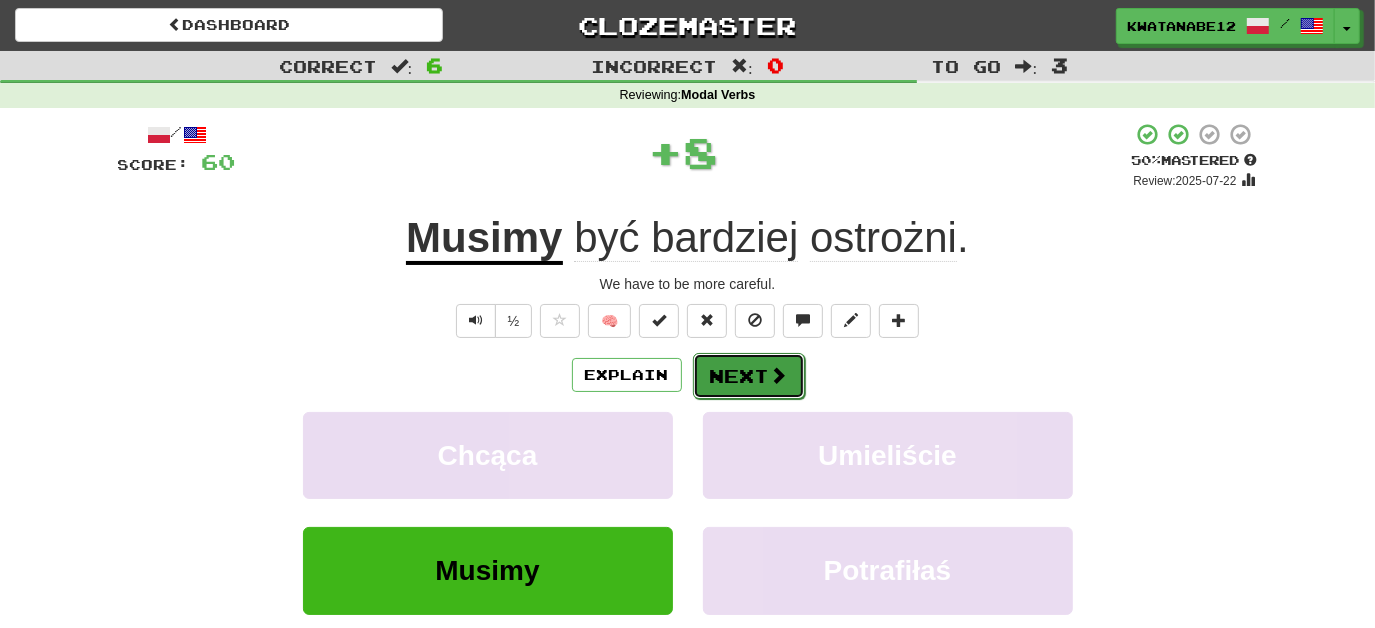 drag, startPoint x: 728, startPoint y: 371, endPoint x: 739, endPoint y: 373, distance: 11.18034 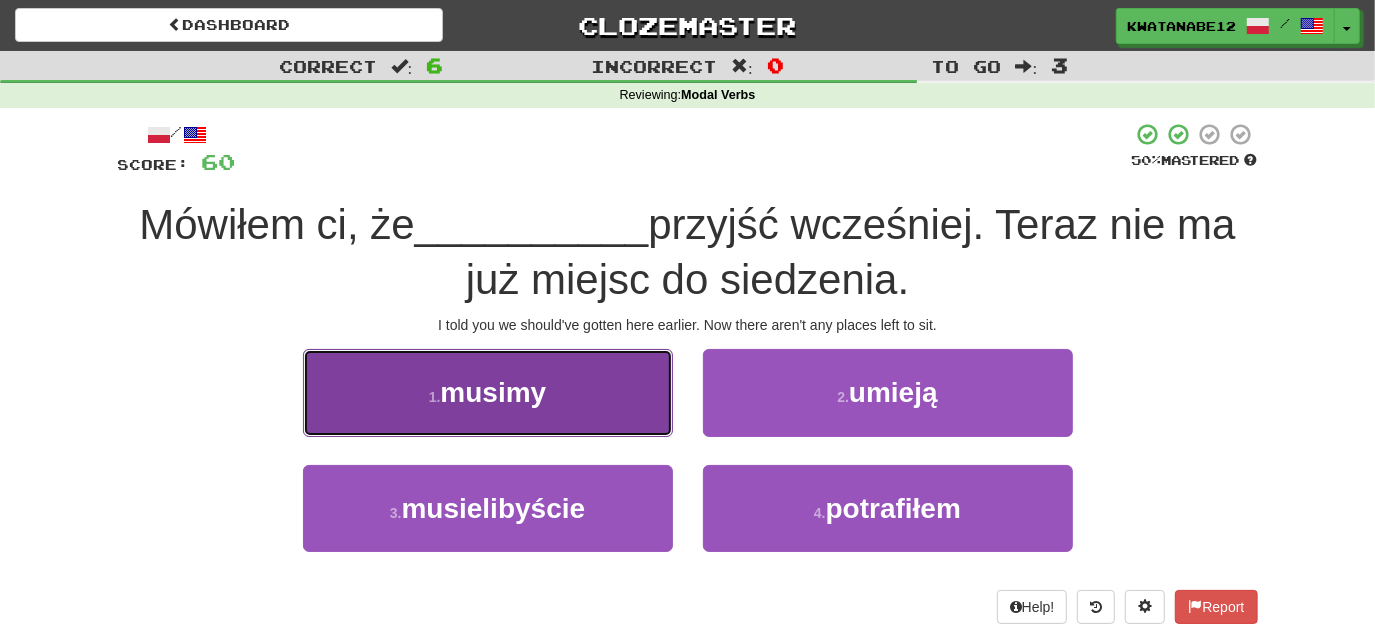 click on "1 .  musimy" at bounding box center [488, 392] 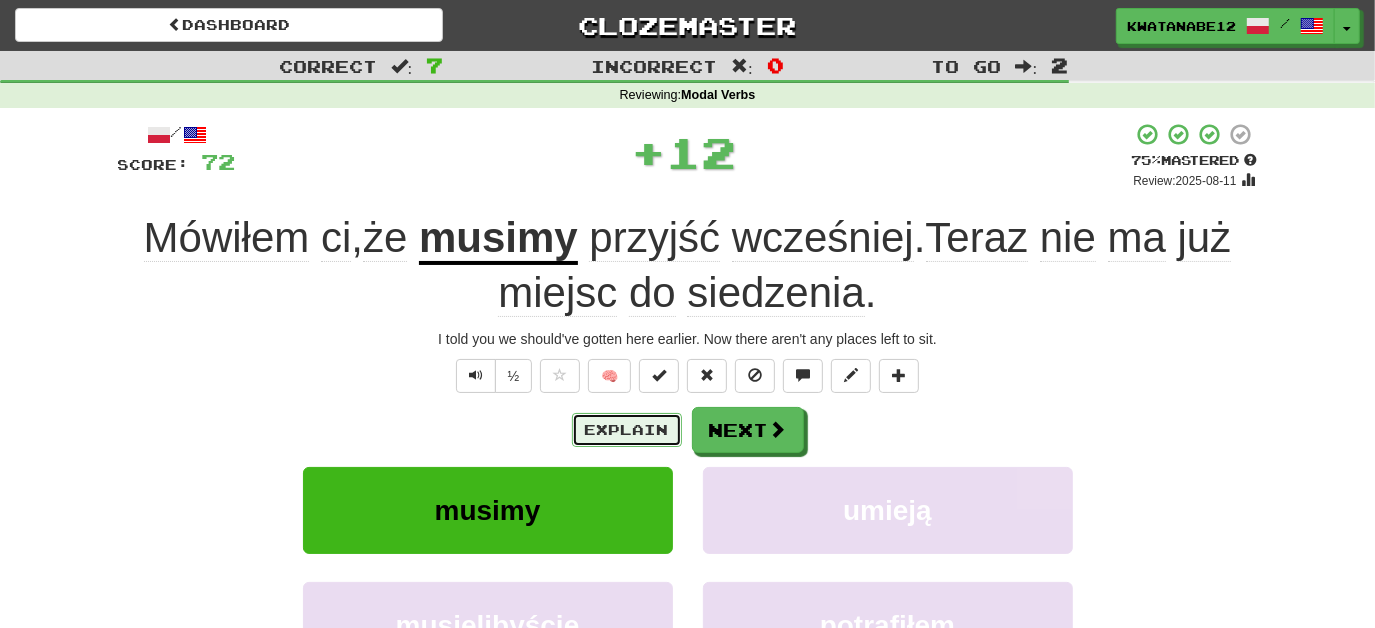 click on "Explain" at bounding box center [627, 430] 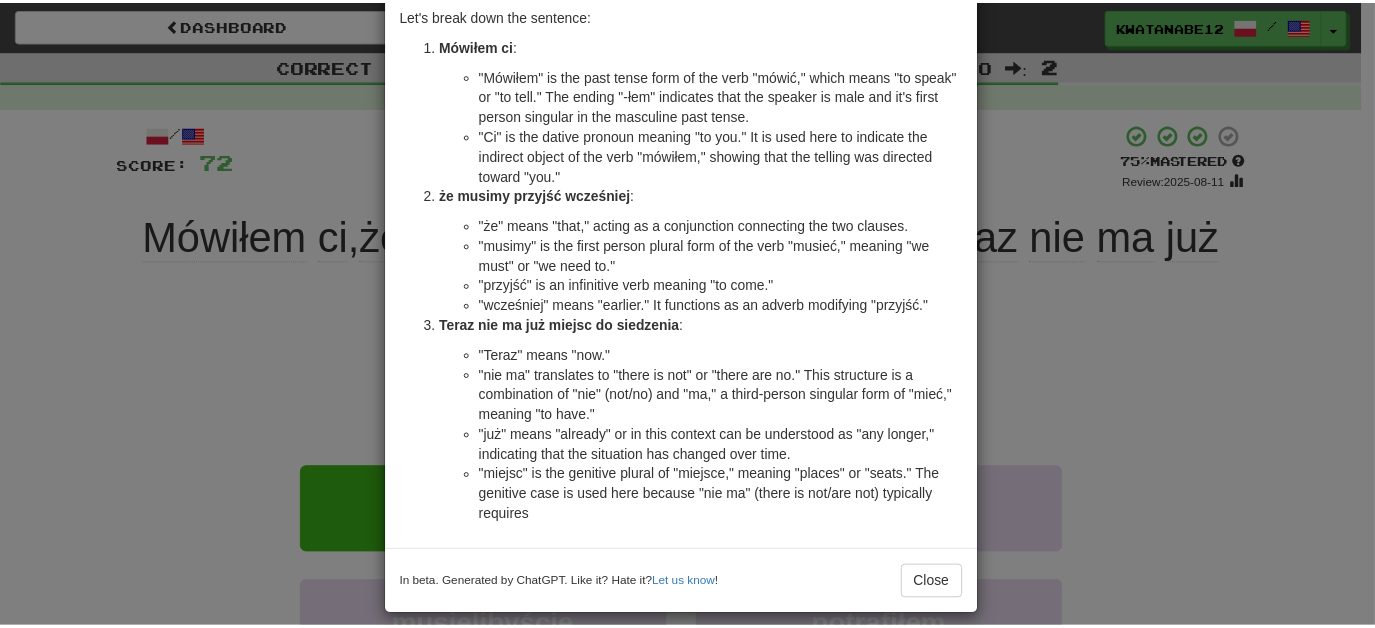scroll, scrollTop: 165, scrollLeft: 0, axis: vertical 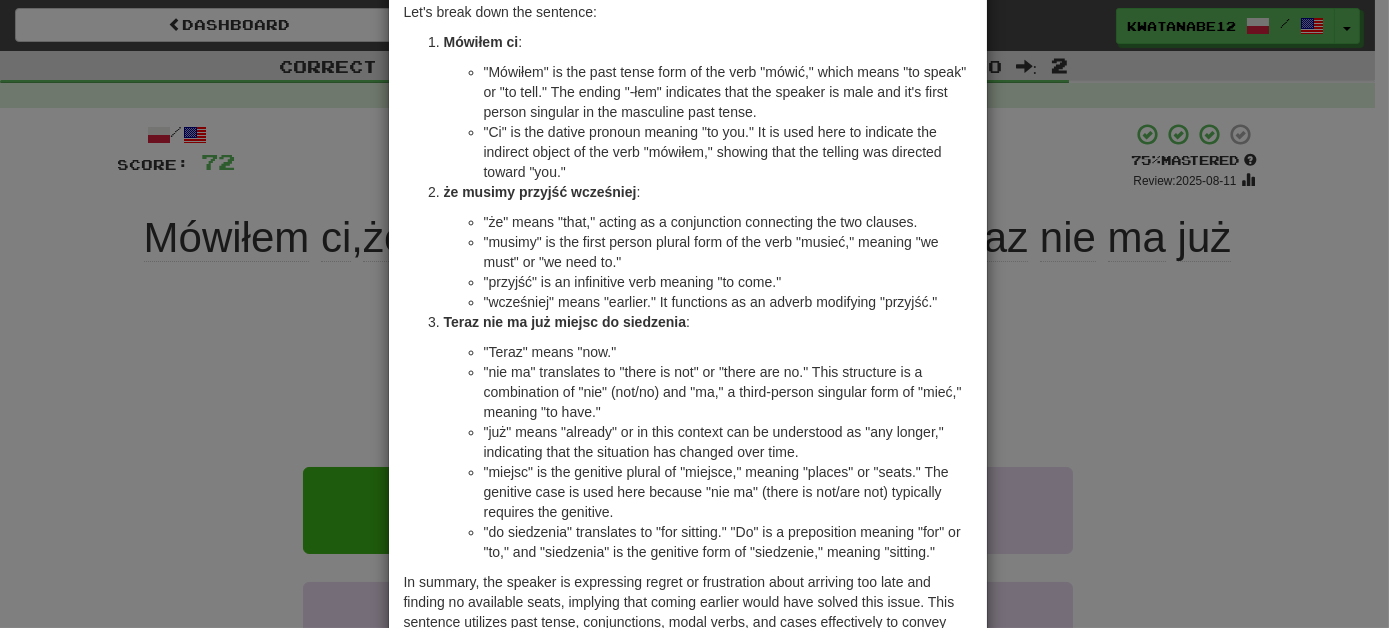 click on "× Explanation Certainly! The Polish sentence "Mówiłem ci, że musimy przyjść wcześniej. Teraz nie ma już miejsc do siedzenia." translates to "I told you that we need to come earlier. Now there are no seats left."
Let's break down the sentence:
Mówiłem ci :
"Mówiłem" is the past tense form of the verb "mówić," which means "to speak" or "to tell." The ending "-łem" indicates that the speaker is male and it's first person singular in the masculine past tense.
"Ci" is the dative pronoun meaning "to you." It is used here to indicate the indirect object of the verb "mówiłem," showing that the telling was directed toward "you."
że musimy przyjść wcześniej :
"że" means "that," acting as a conjunction connecting the two clauses.
"musimy" is the first person plural form of the verb "musieć," meaning "we must" or "we need to."
"przyjść" is an infinitive verb meaning "to come."
"wcześniej" means "earlier." It functions as an adverb modifying "przyjść."
:" at bounding box center (694, 314) 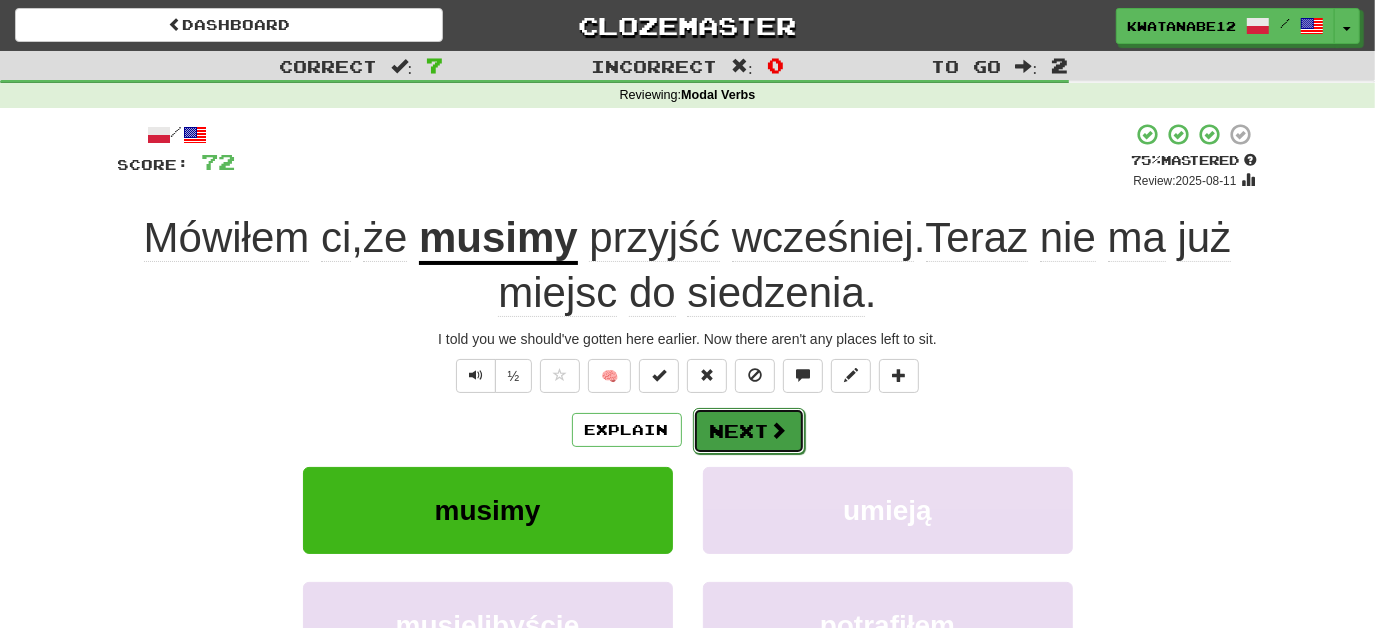click on "Next" at bounding box center [749, 431] 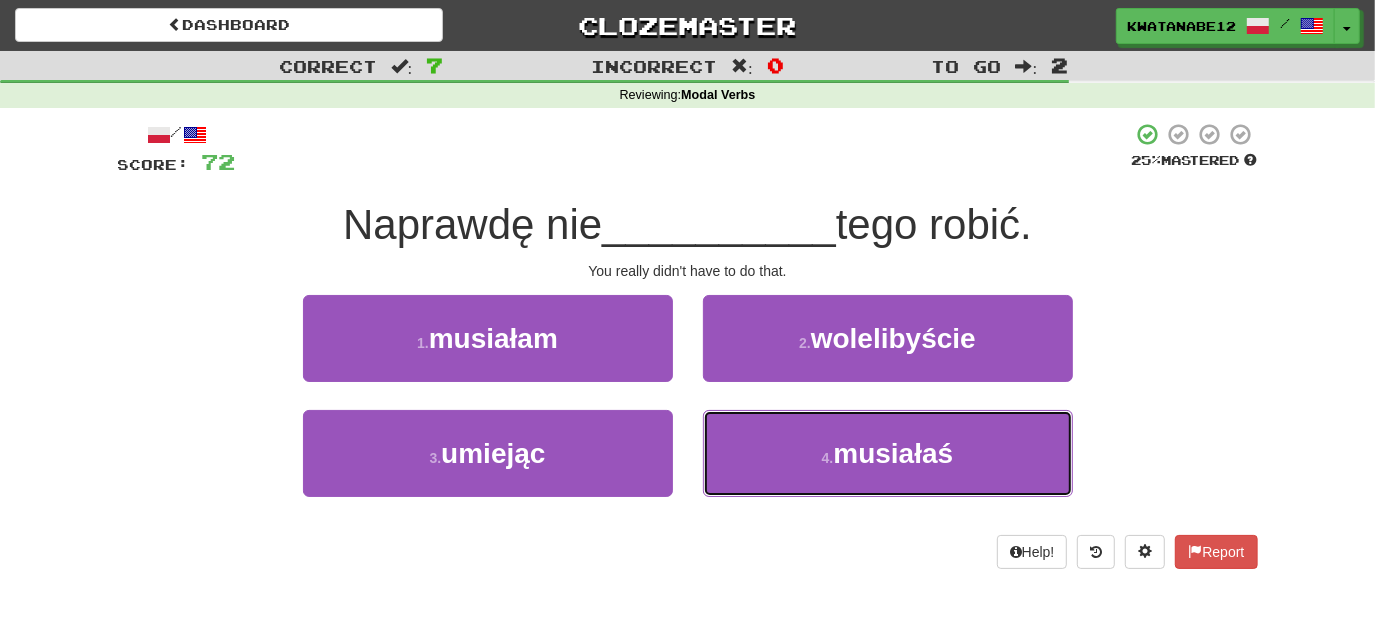 drag, startPoint x: 763, startPoint y: 446, endPoint x: 746, endPoint y: 406, distance: 43.462627 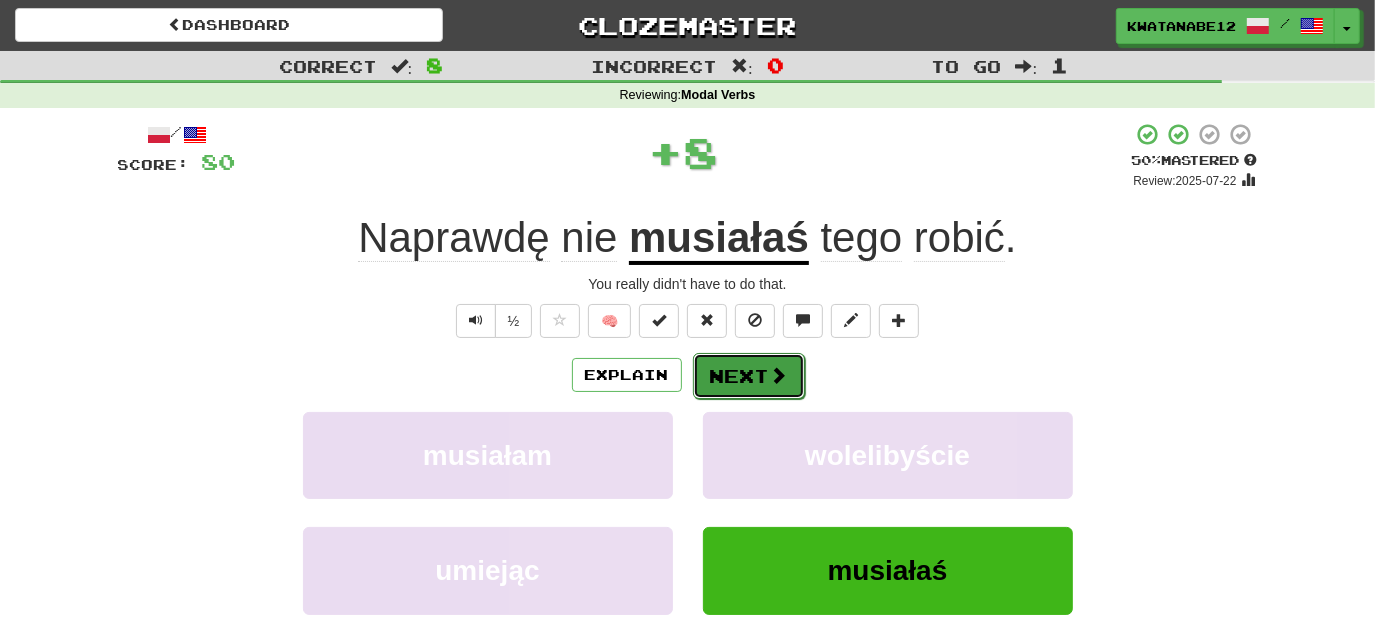 click on "Next" at bounding box center (749, 376) 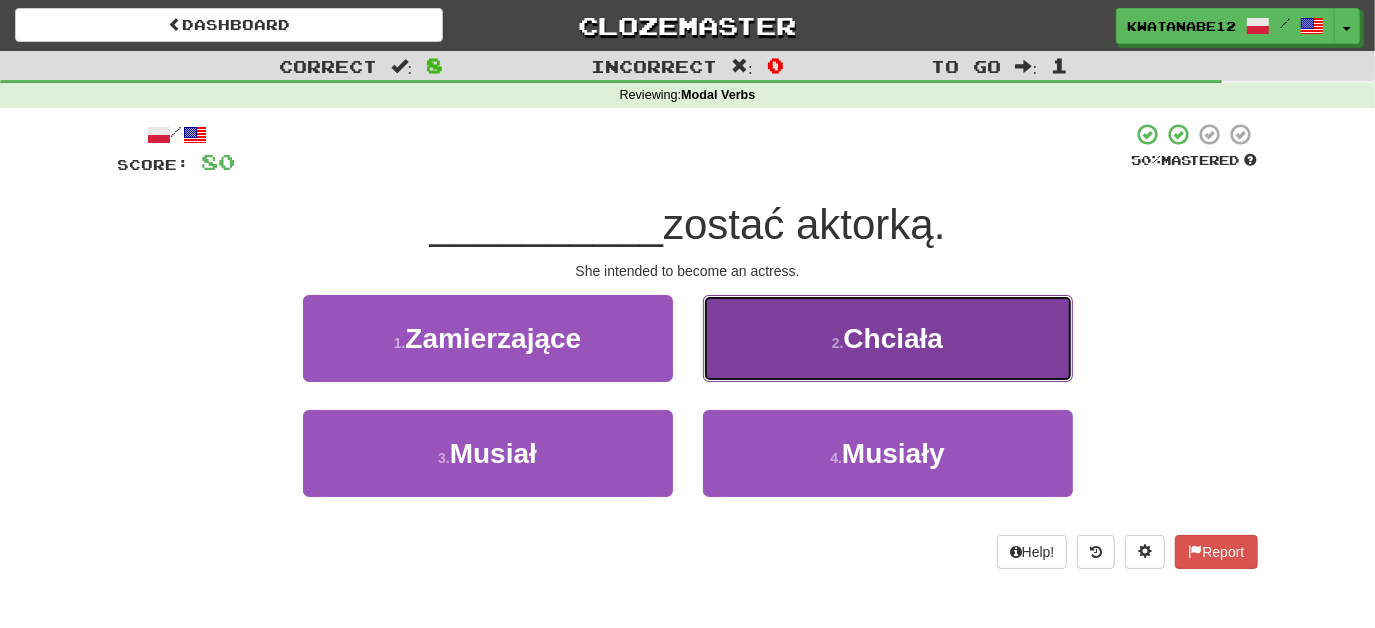 click on "2 .  Chciała" at bounding box center (888, 338) 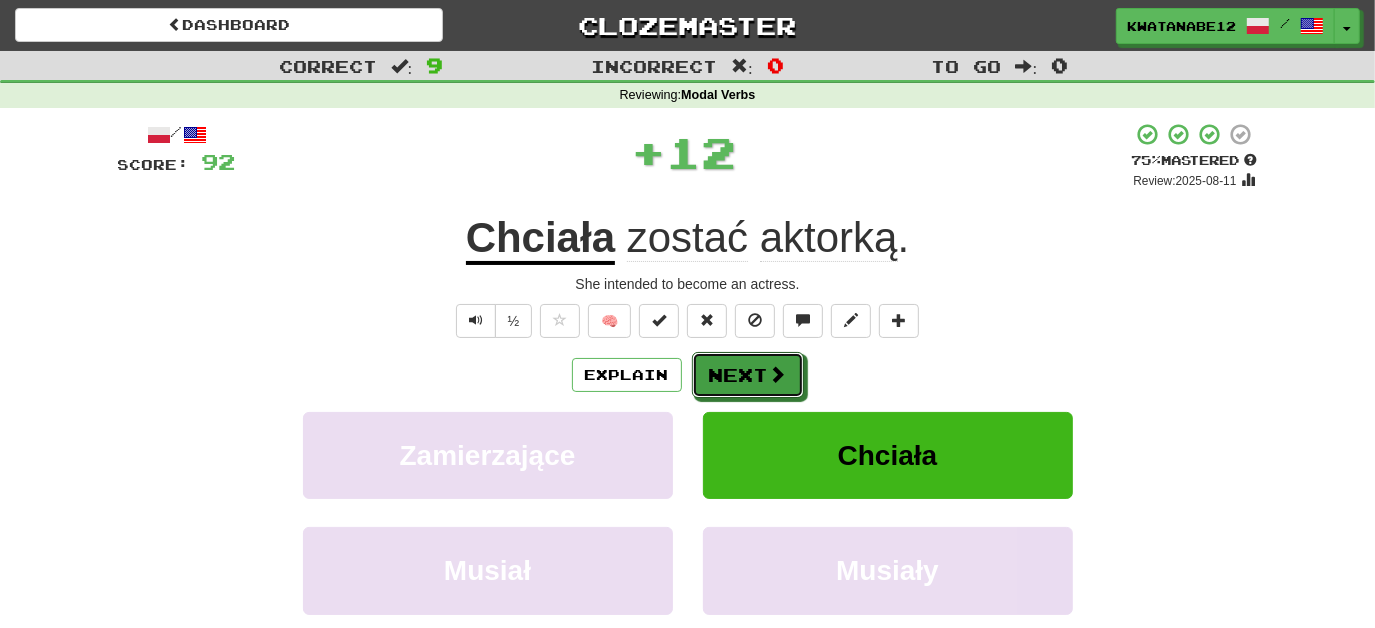 drag, startPoint x: 717, startPoint y: 371, endPoint x: 669, endPoint y: 340, distance: 57.14018 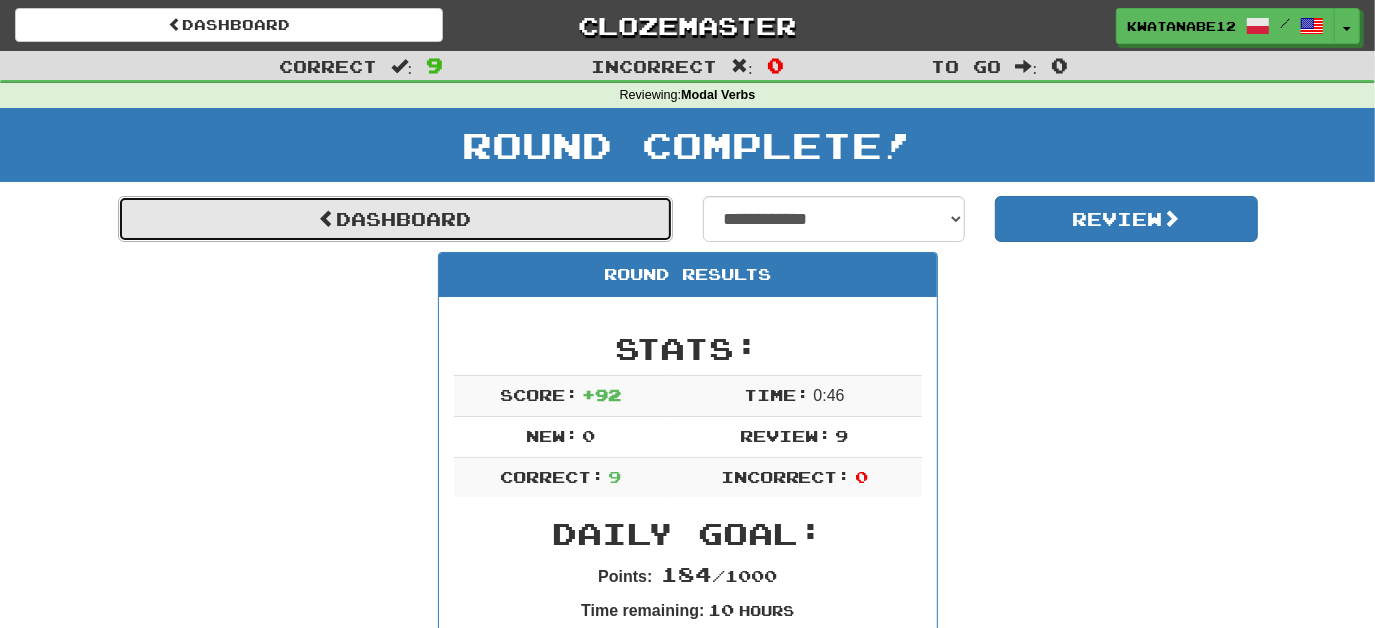 click on "Dashboard" at bounding box center (395, 219) 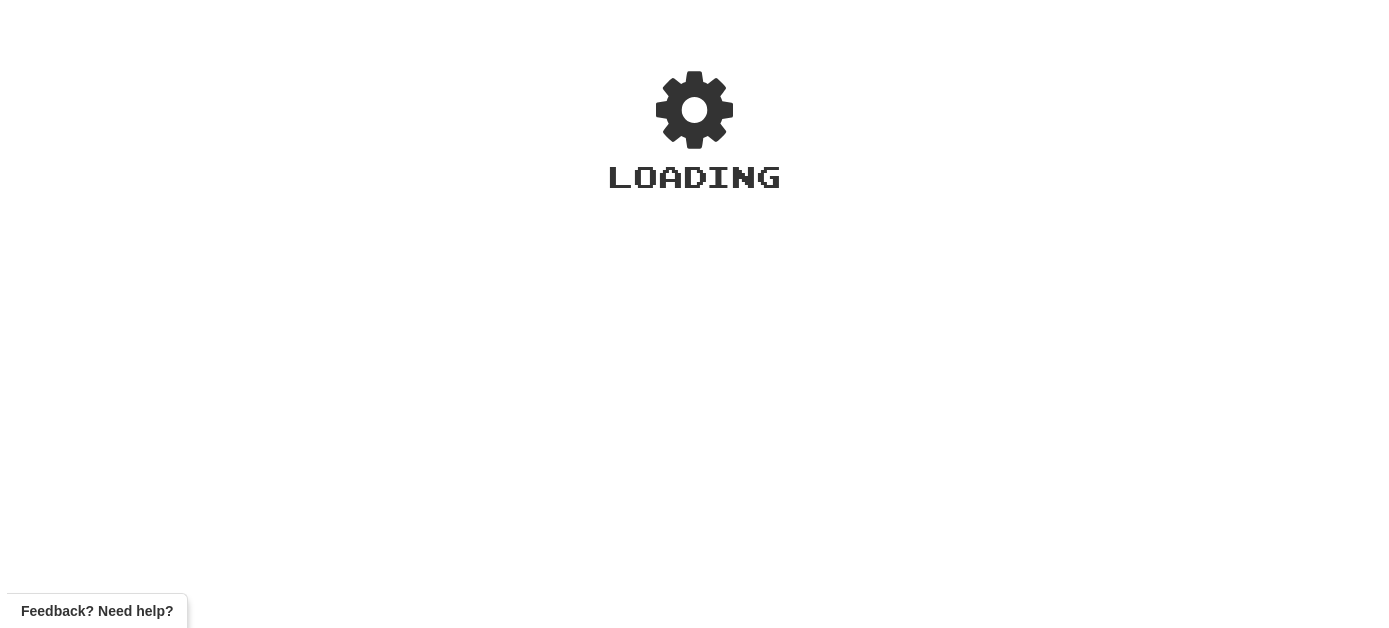 scroll, scrollTop: 0, scrollLeft: 0, axis: both 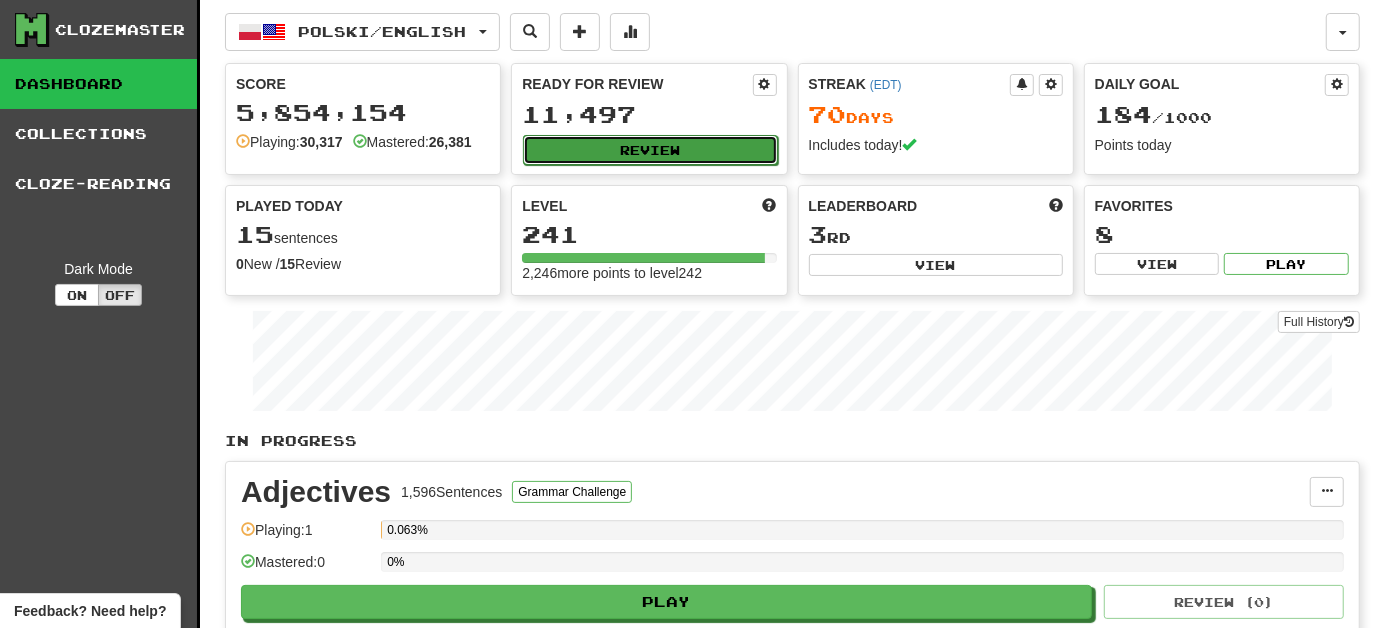click on "Review" at bounding box center [650, 150] 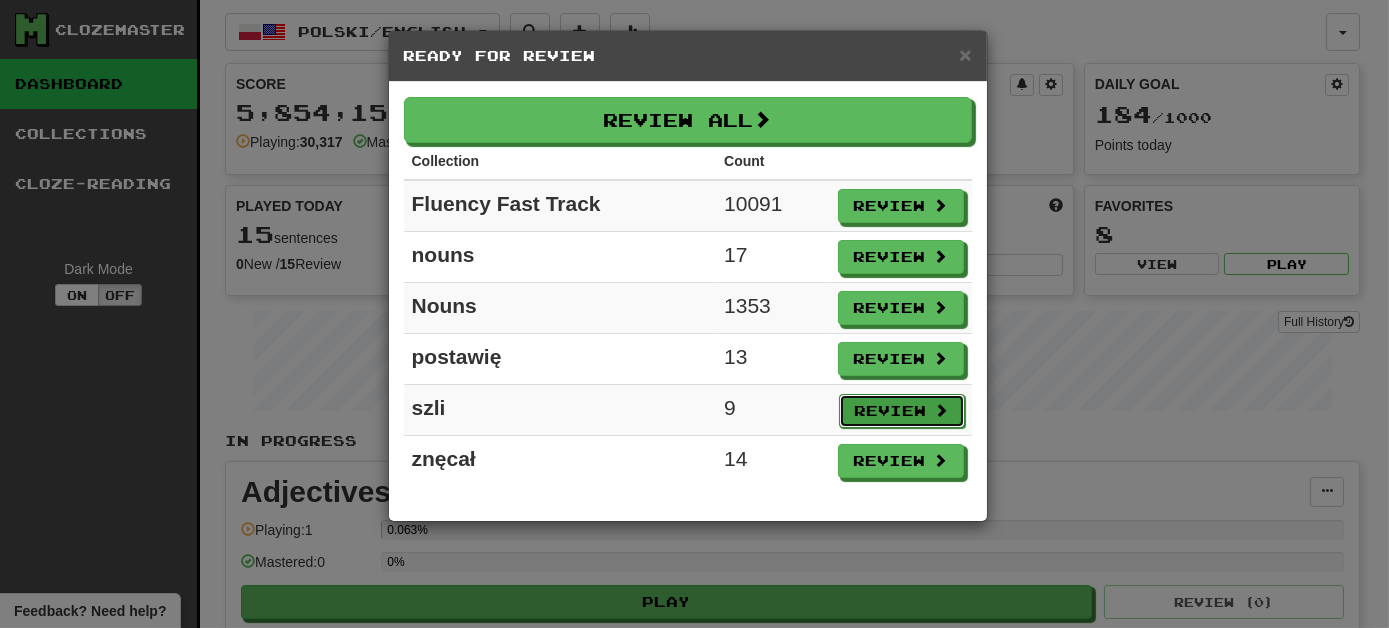 click on "Review" at bounding box center [902, 411] 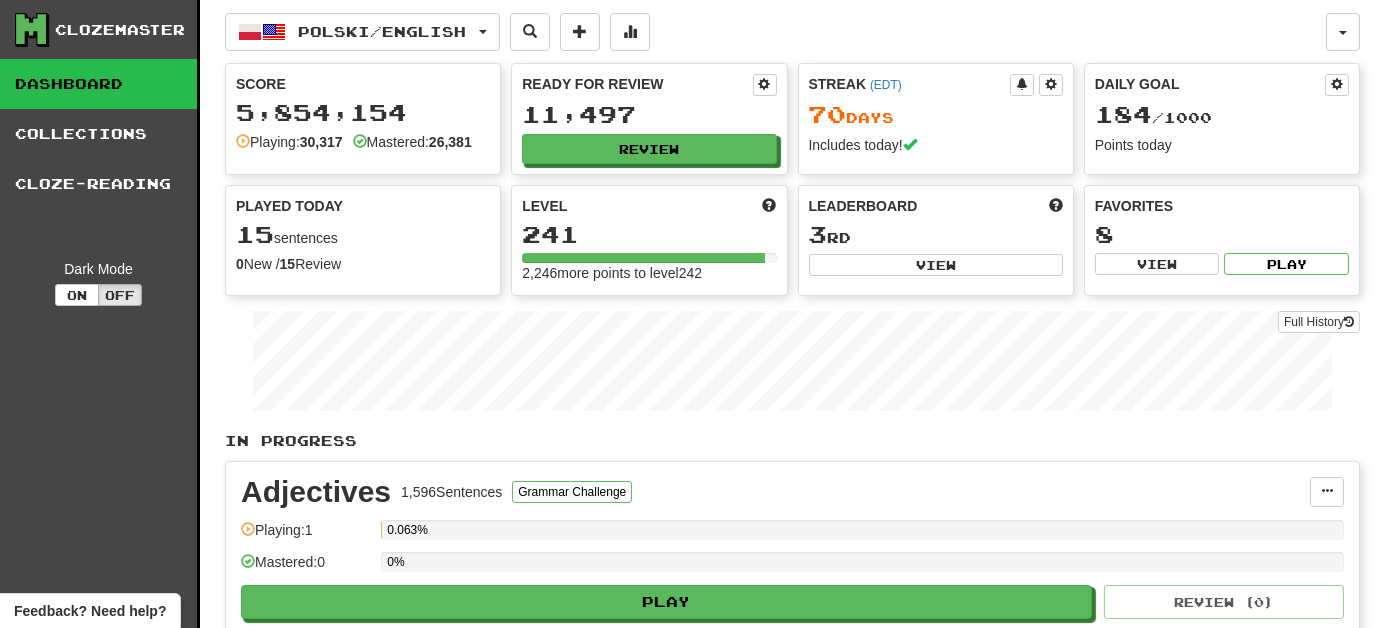 select on "***" 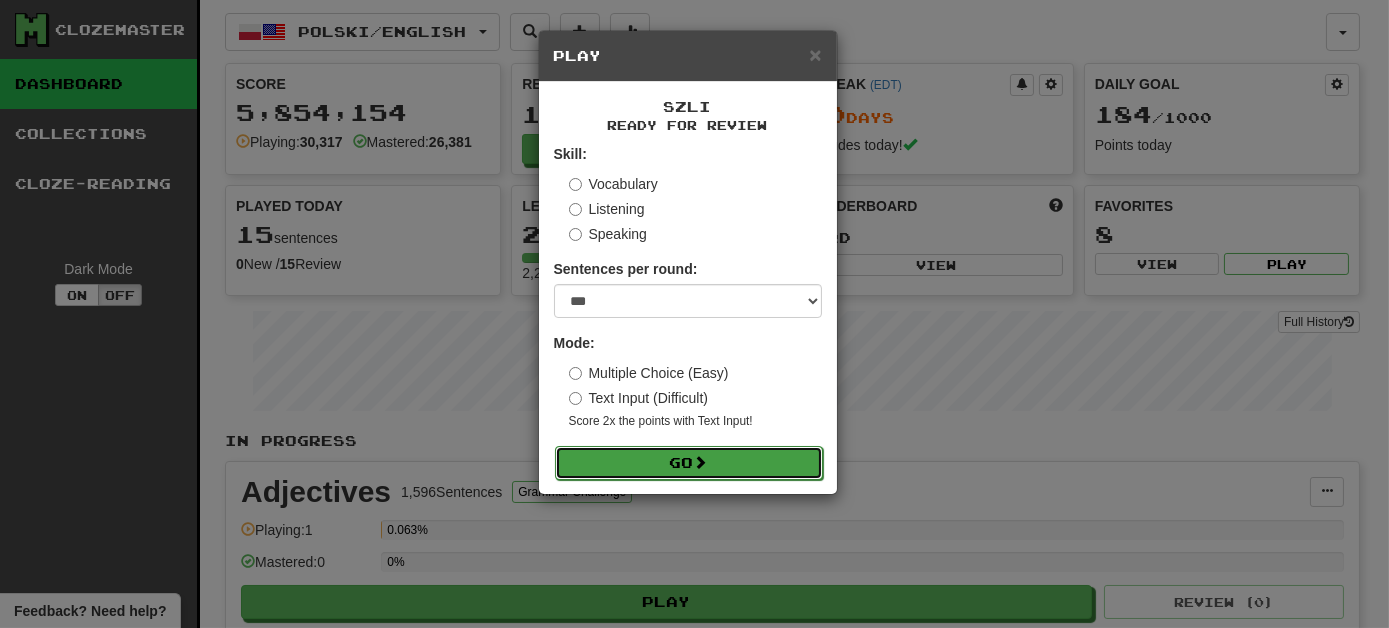 click on "Go" at bounding box center [689, 463] 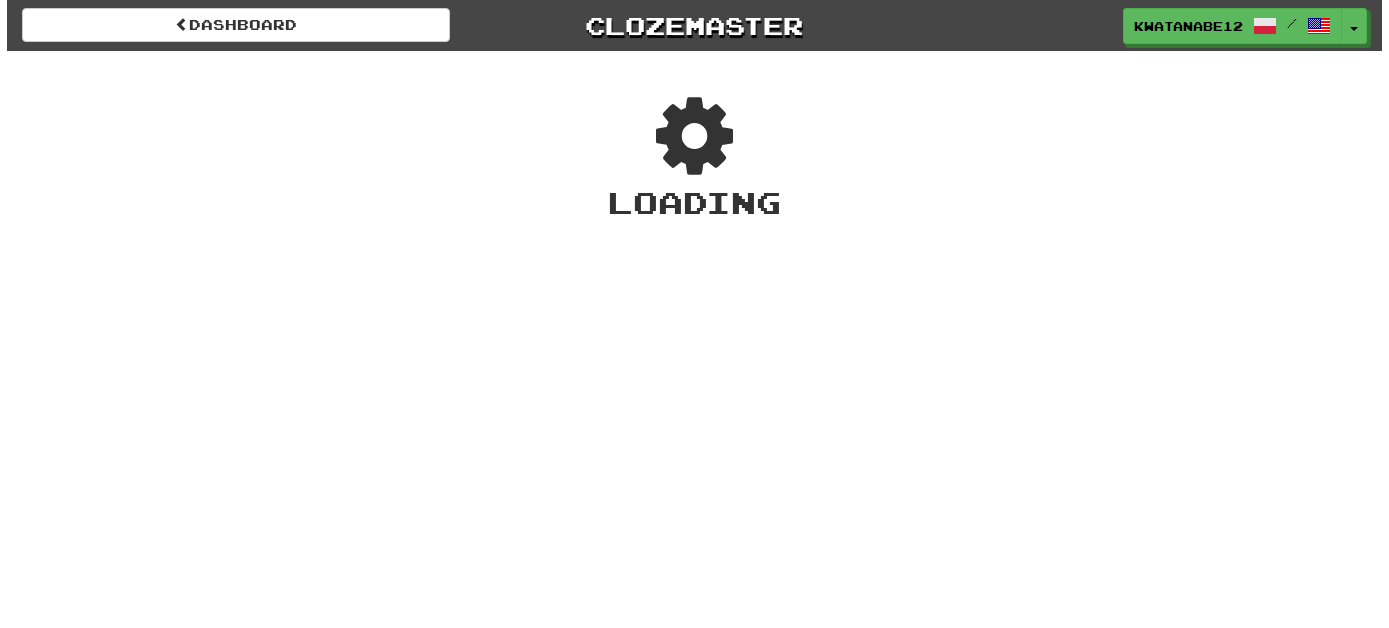 scroll, scrollTop: 0, scrollLeft: 0, axis: both 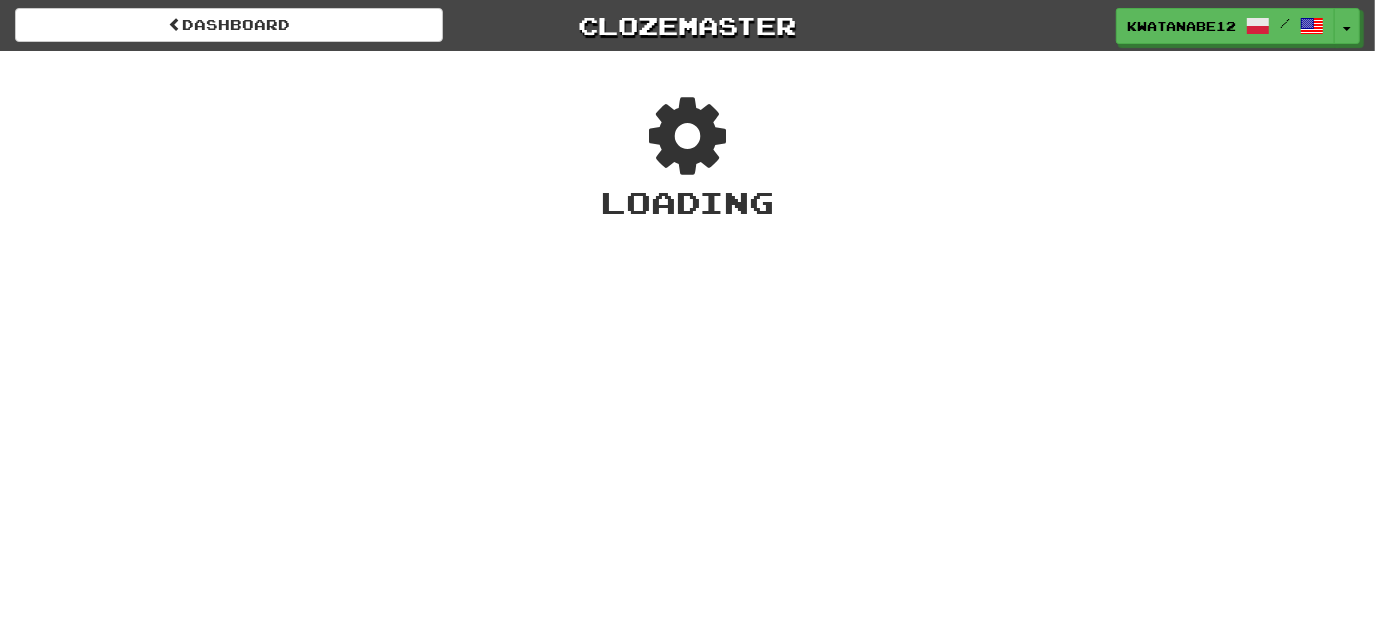 click on "Dashboard
Clozemaster
kwatanabe12
/
Toggle Dropdown
Dashboard
Leaderboard
Activity Feed
Notifications
12
Profile
Discussions
አማርኛ
/
English
Streak:
0
Review:
0
Points Today: 0
Deutsch
/
English
Streak:
0
Review:
287
Points Today: 0
Français
/
English
Streak:
0
Review:
60
Points Today: 0
Polski
/
English
Streak:
70
Review:
11,497
Daily Goal:  184 /1000
Tagalog
/
English
Streak:
0
Review:
0
Points Today: 0
Русский
/
English
Streak:
0
Review:
130
Points Today: 0
Українська
/
English
Streak:
0
Review:
10
Points Today: 0" at bounding box center (687, 314) 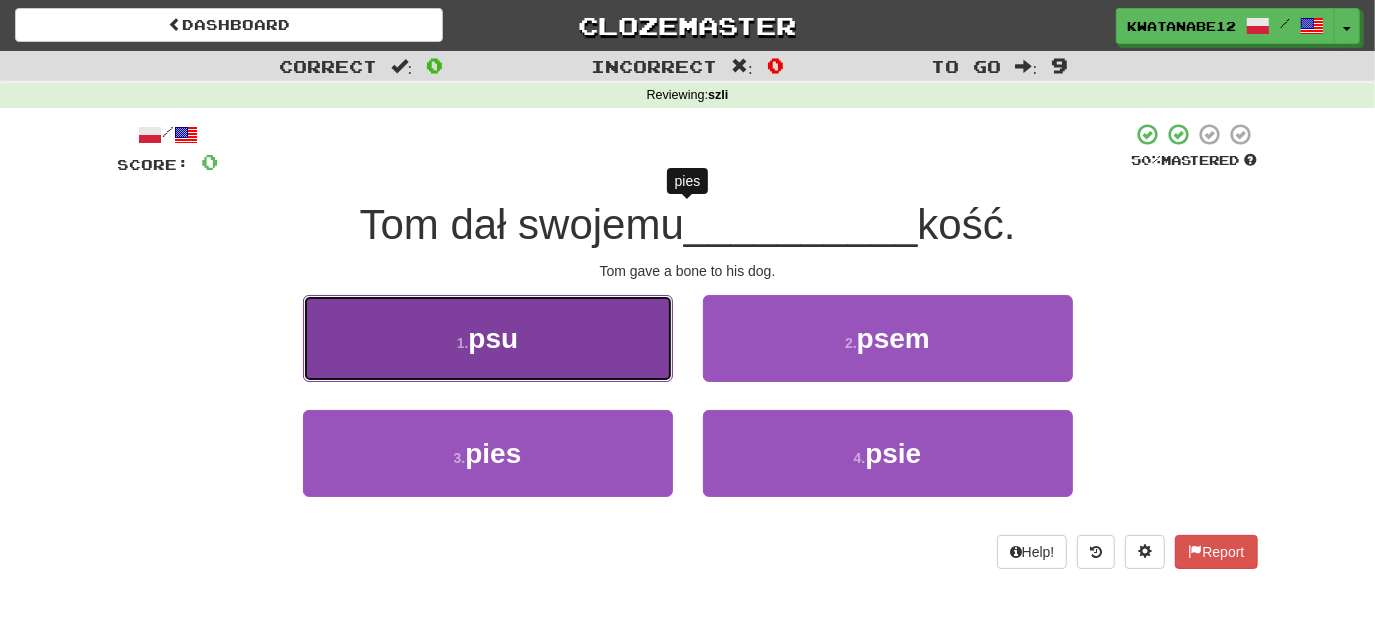click on "1 .  psu" at bounding box center [488, 338] 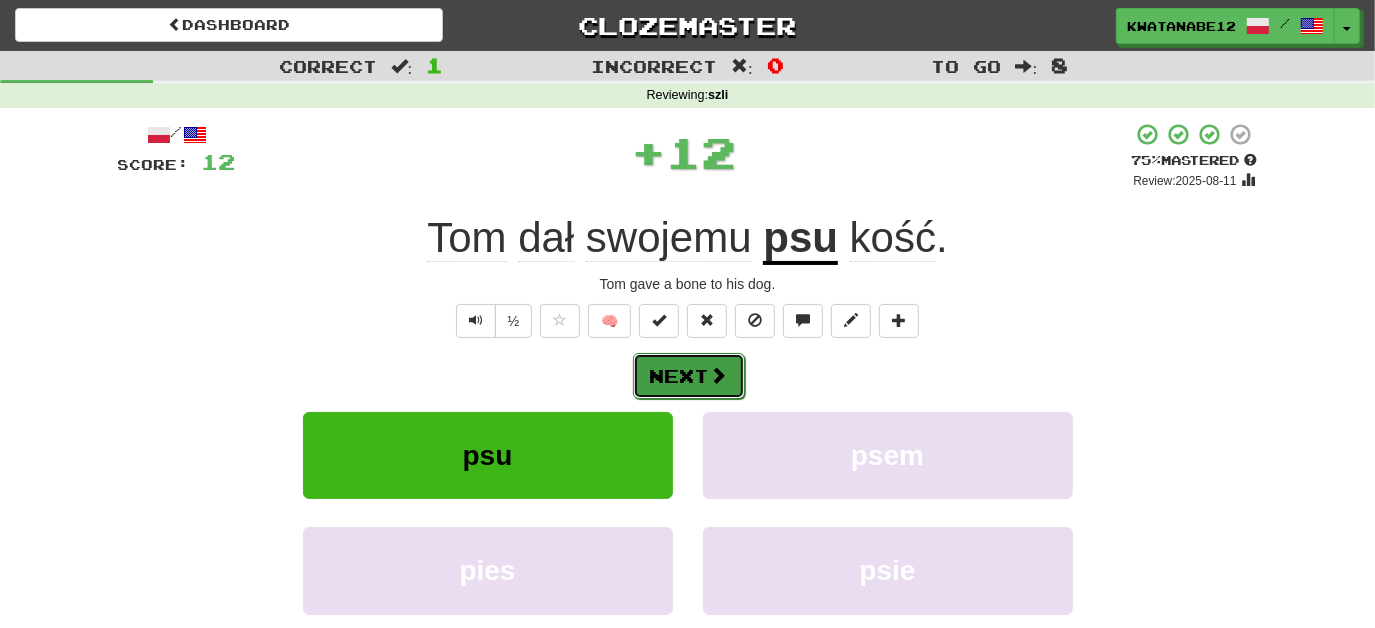 click on "Next" at bounding box center (689, 376) 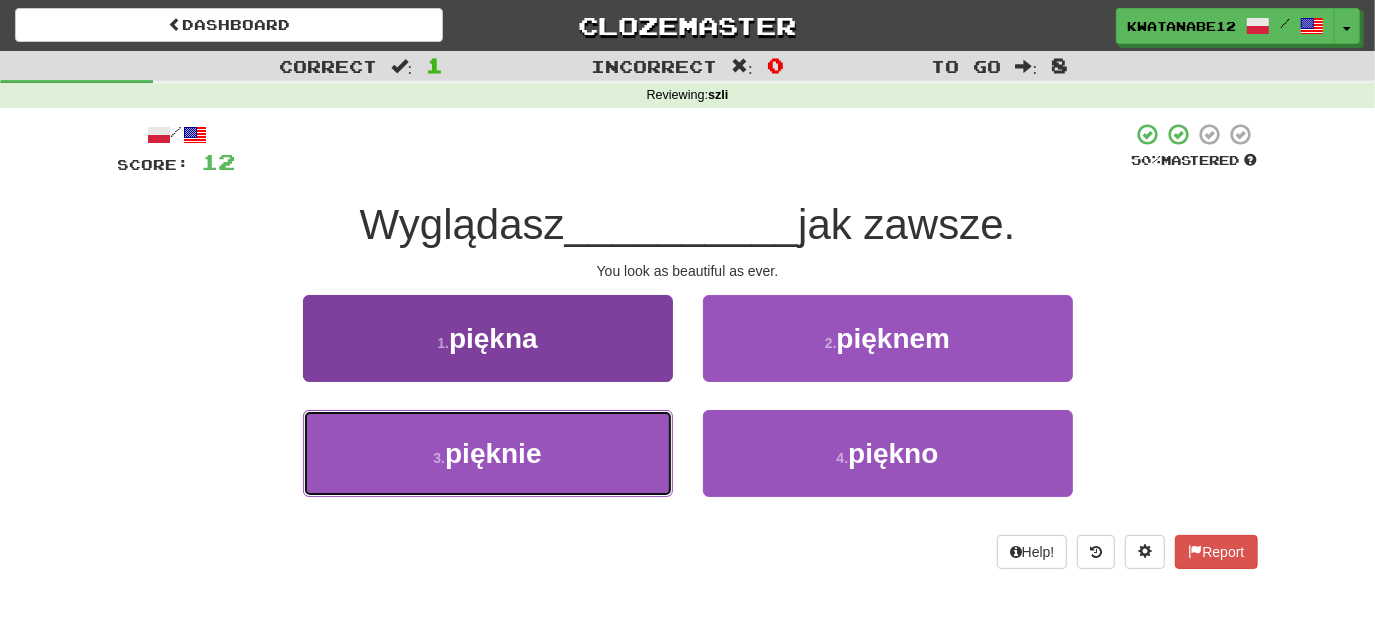 drag, startPoint x: 592, startPoint y: 439, endPoint x: 624, endPoint y: 420, distance: 37.215588 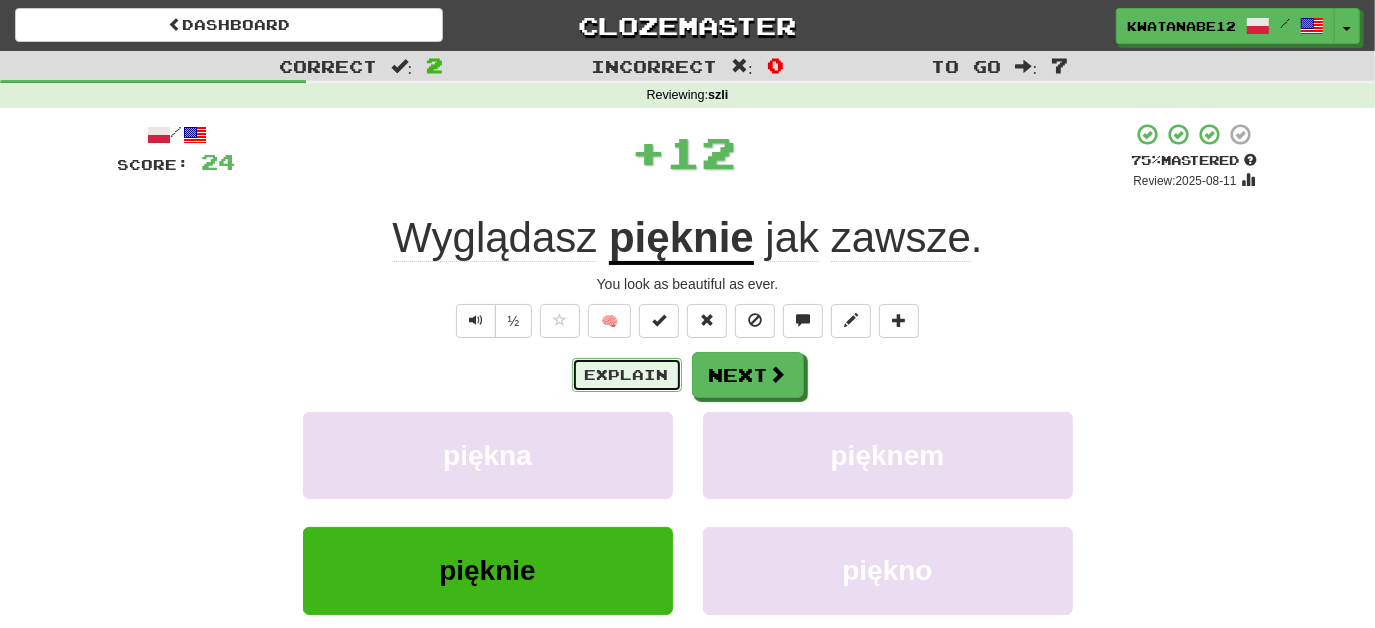 click on "Explain" at bounding box center [627, 375] 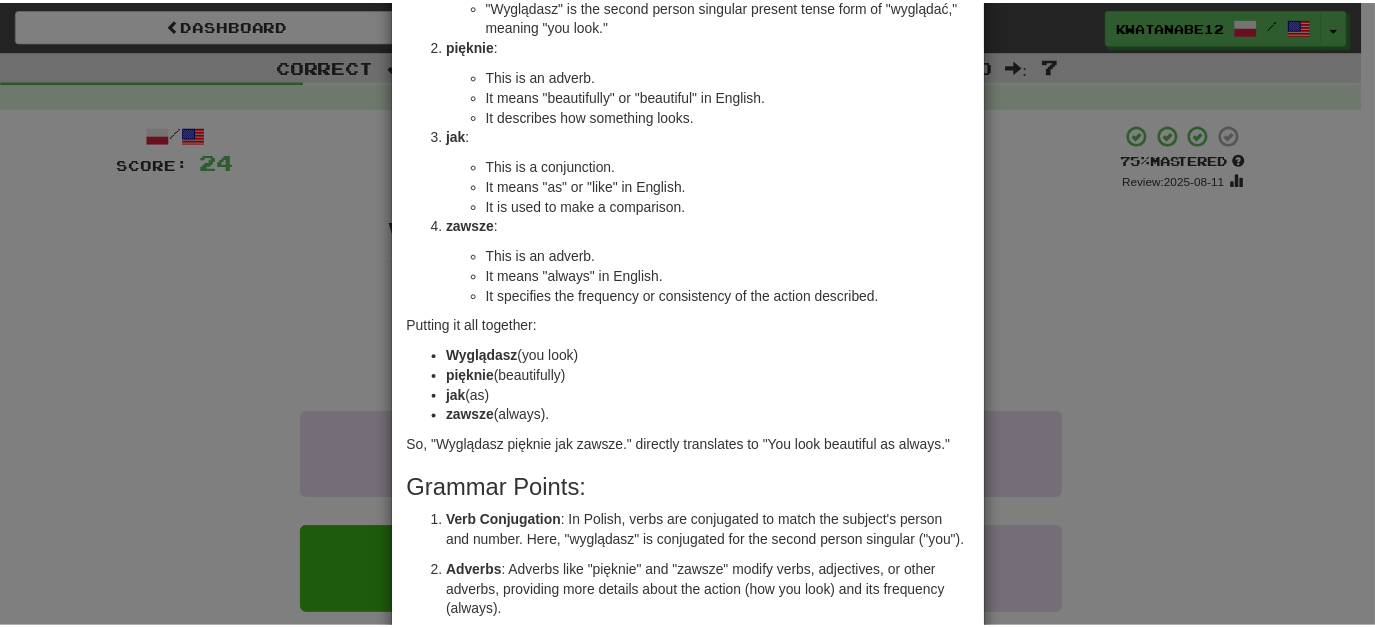 scroll, scrollTop: 0, scrollLeft: 0, axis: both 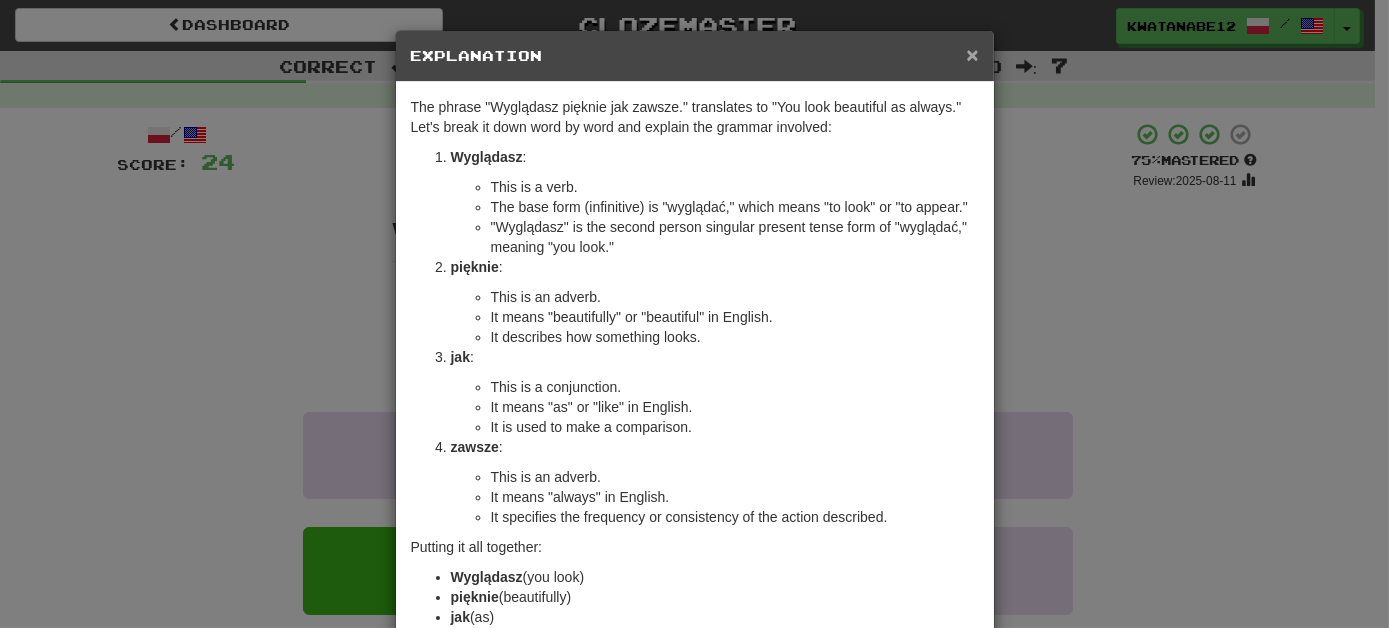 click on "×" at bounding box center (972, 54) 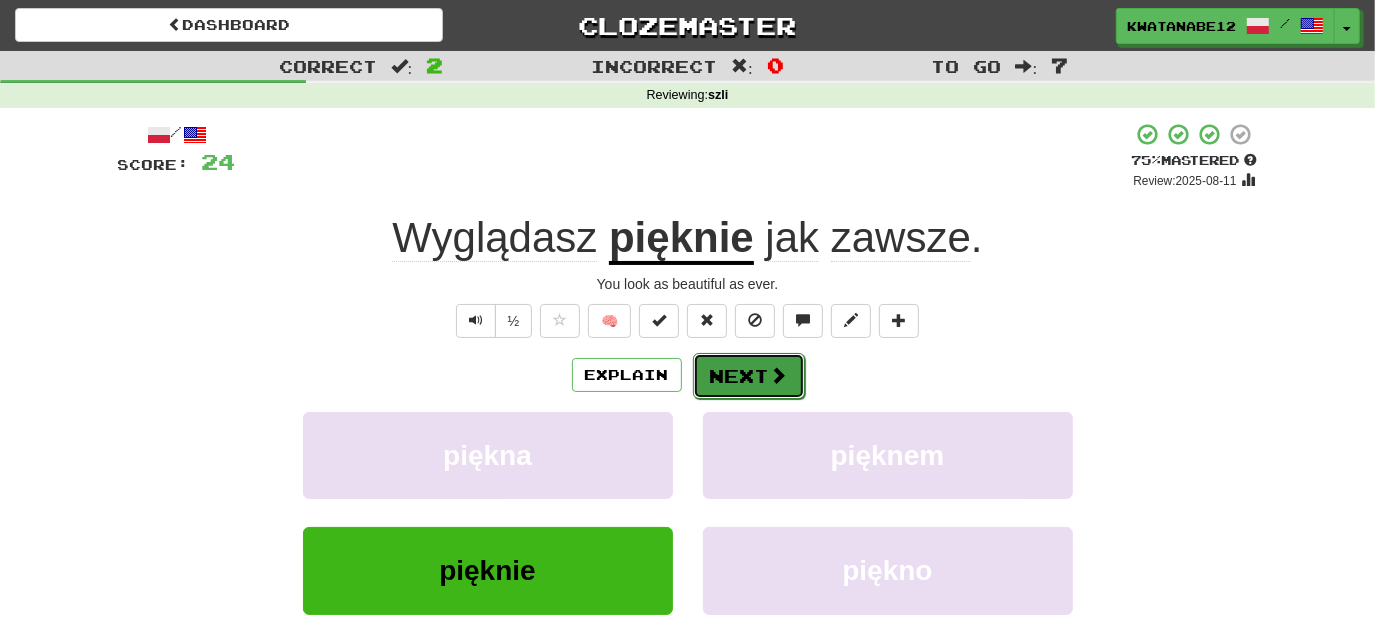 click on "Next" at bounding box center (749, 376) 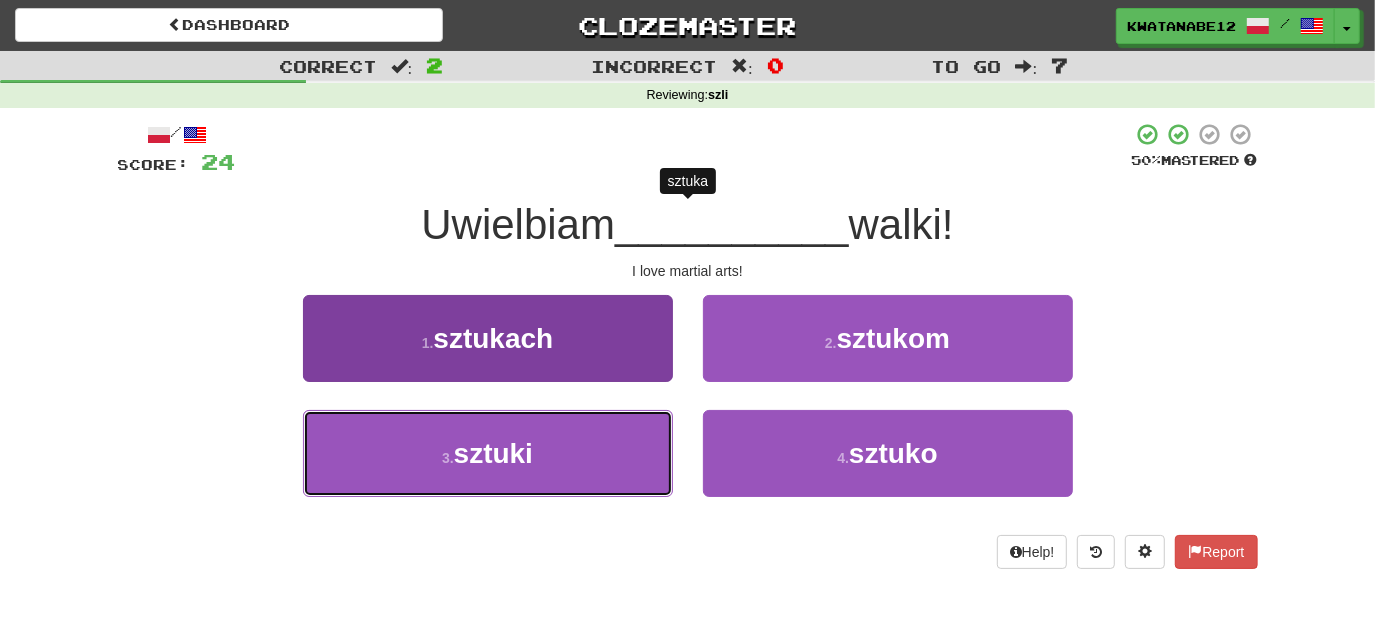 click on "3 .  sztuki" at bounding box center [488, 453] 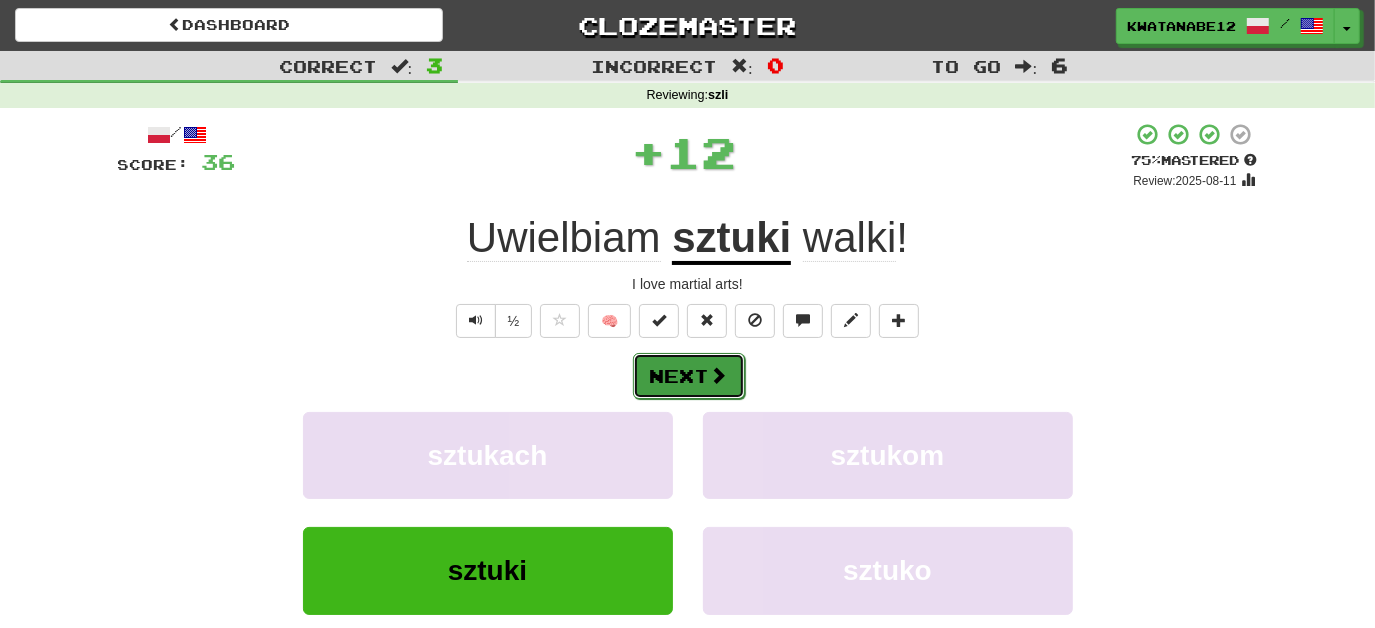 click at bounding box center (719, 375) 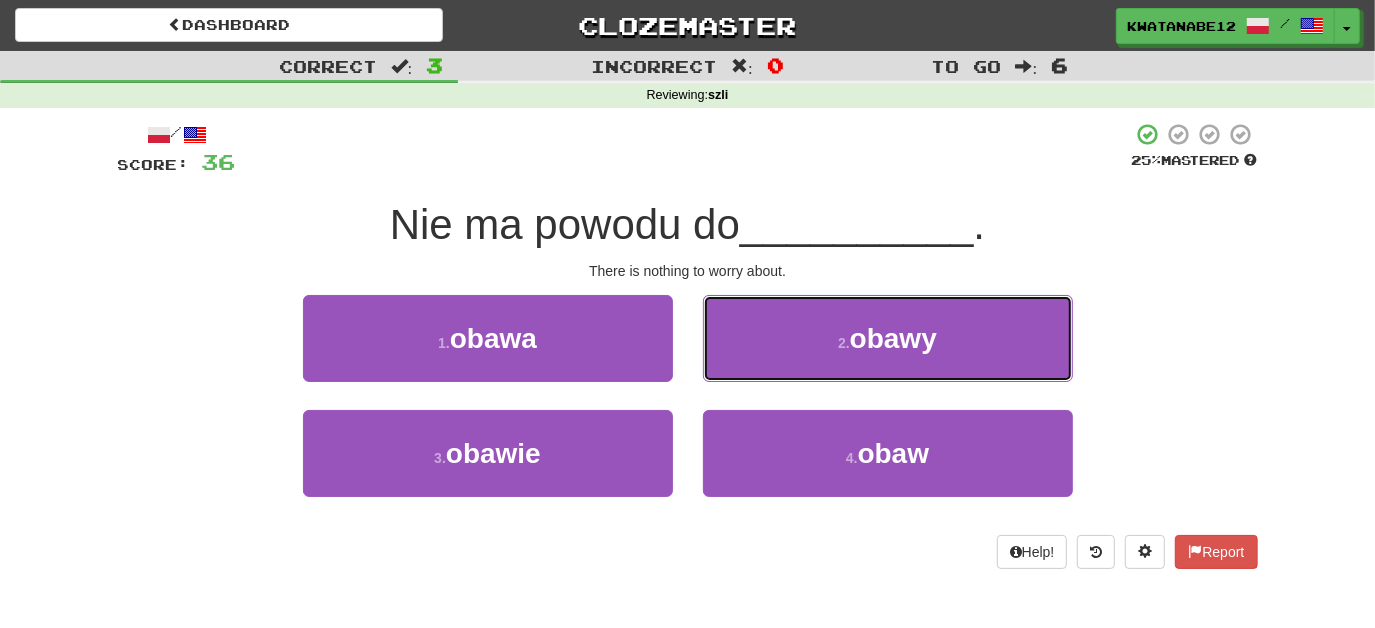 drag, startPoint x: 728, startPoint y: 338, endPoint x: 723, endPoint y: 347, distance: 10.29563 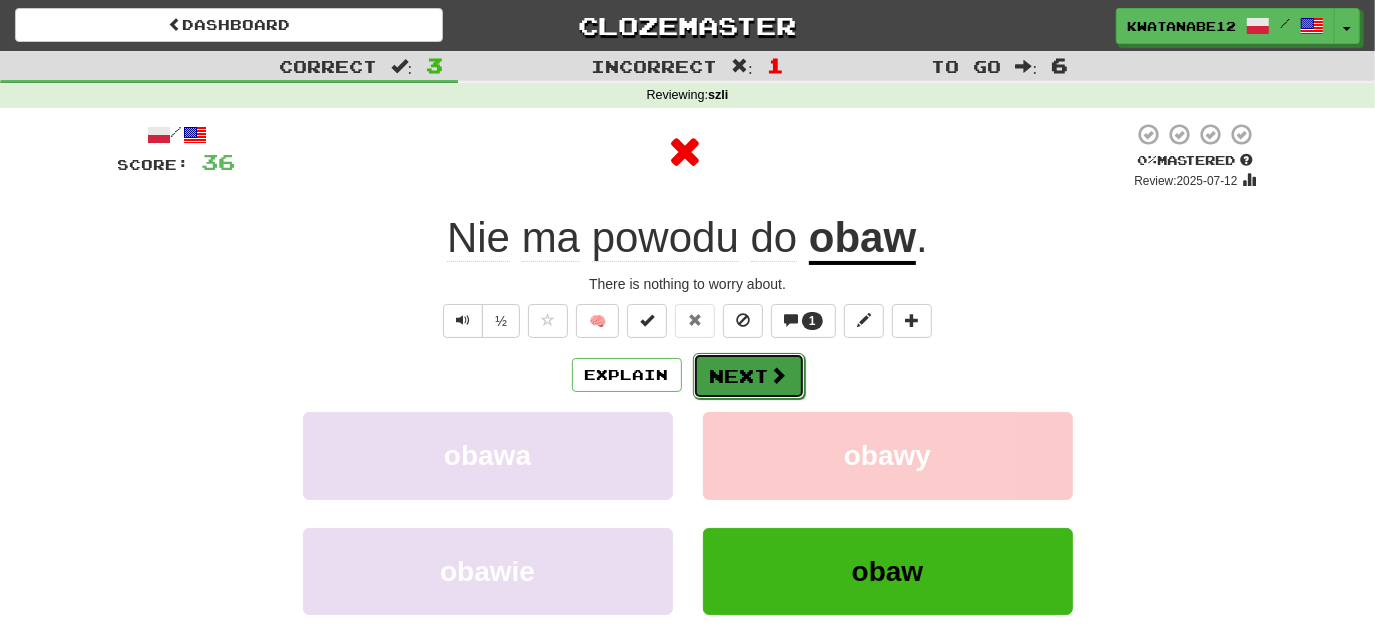 click on "Next" at bounding box center [749, 376] 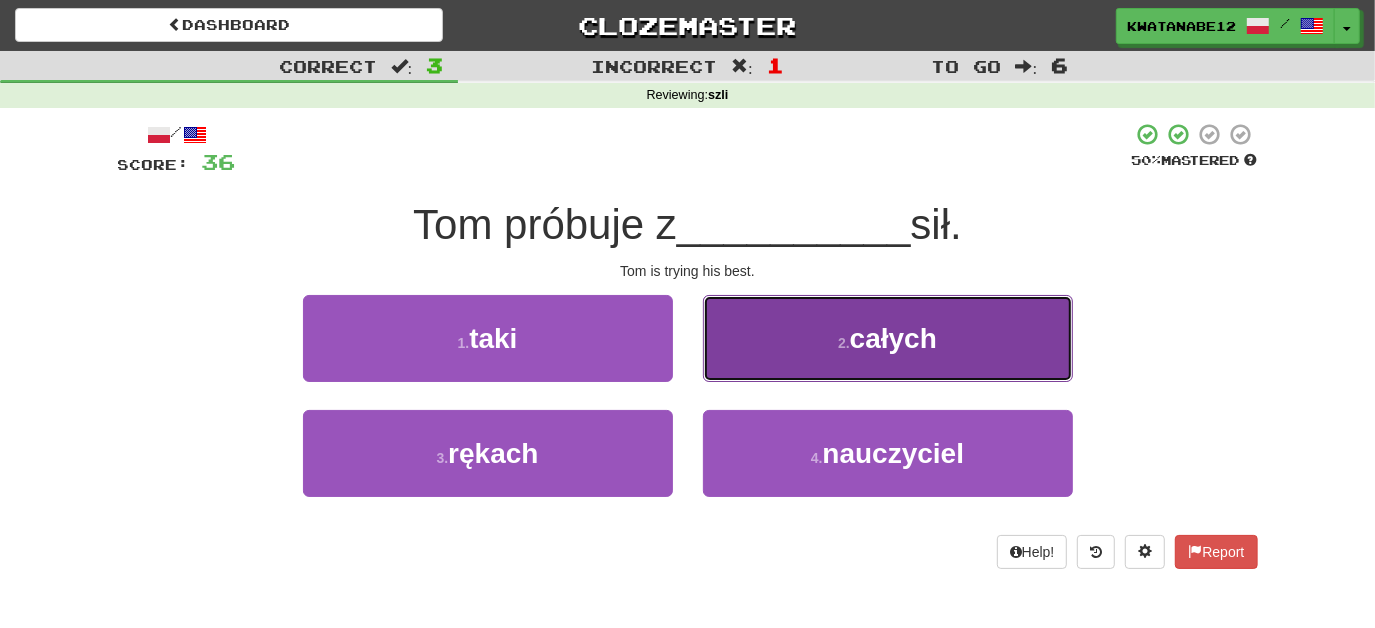 click on "2 .  całych" at bounding box center [888, 338] 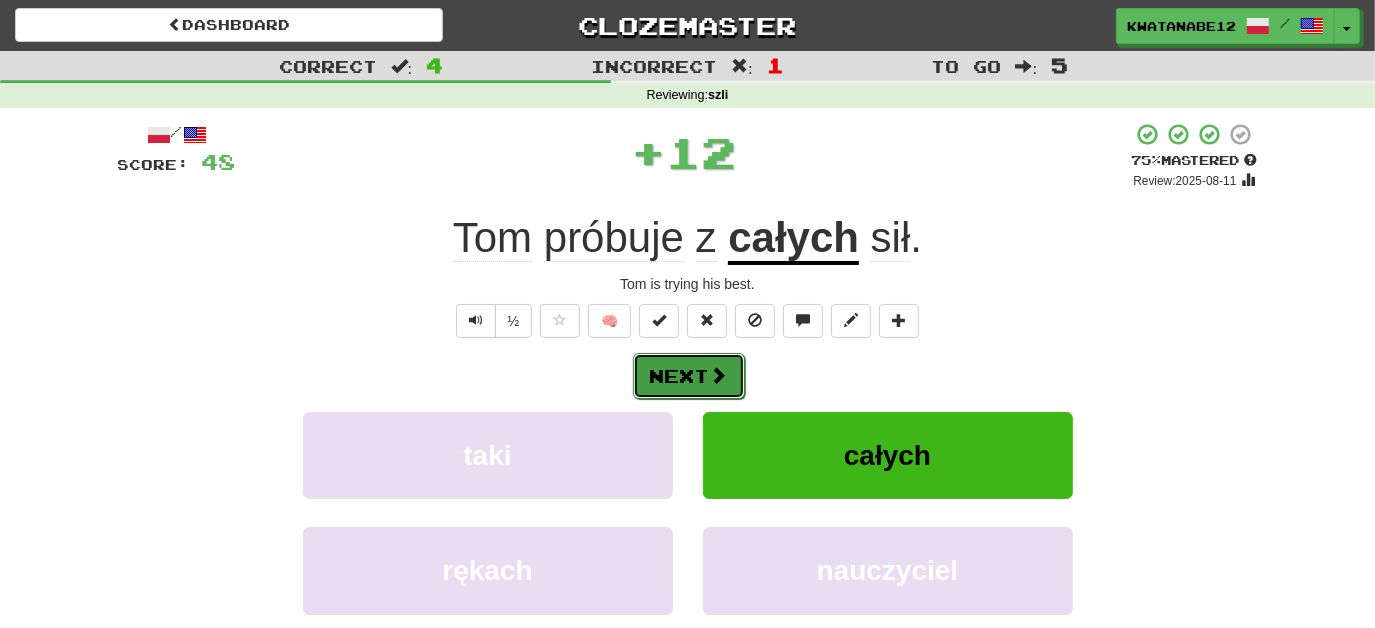 click at bounding box center (719, 375) 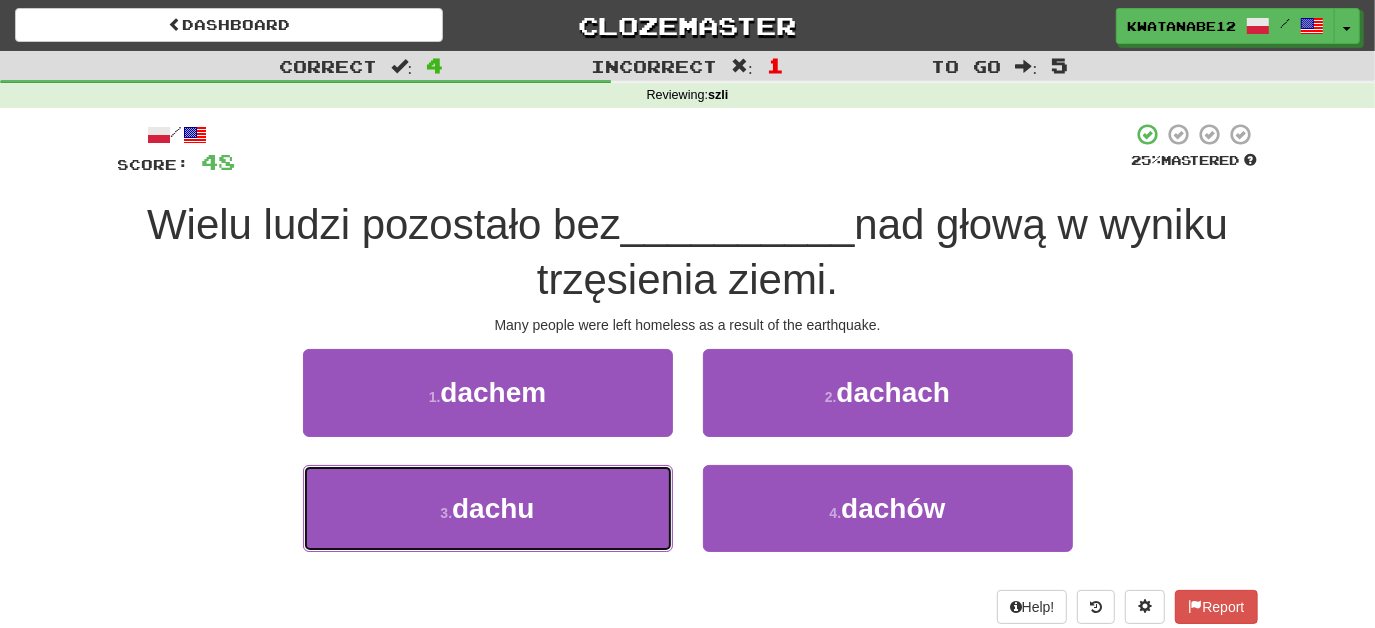 drag, startPoint x: 620, startPoint y: 500, endPoint x: 688, endPoint y: 456, distance: 80.99383 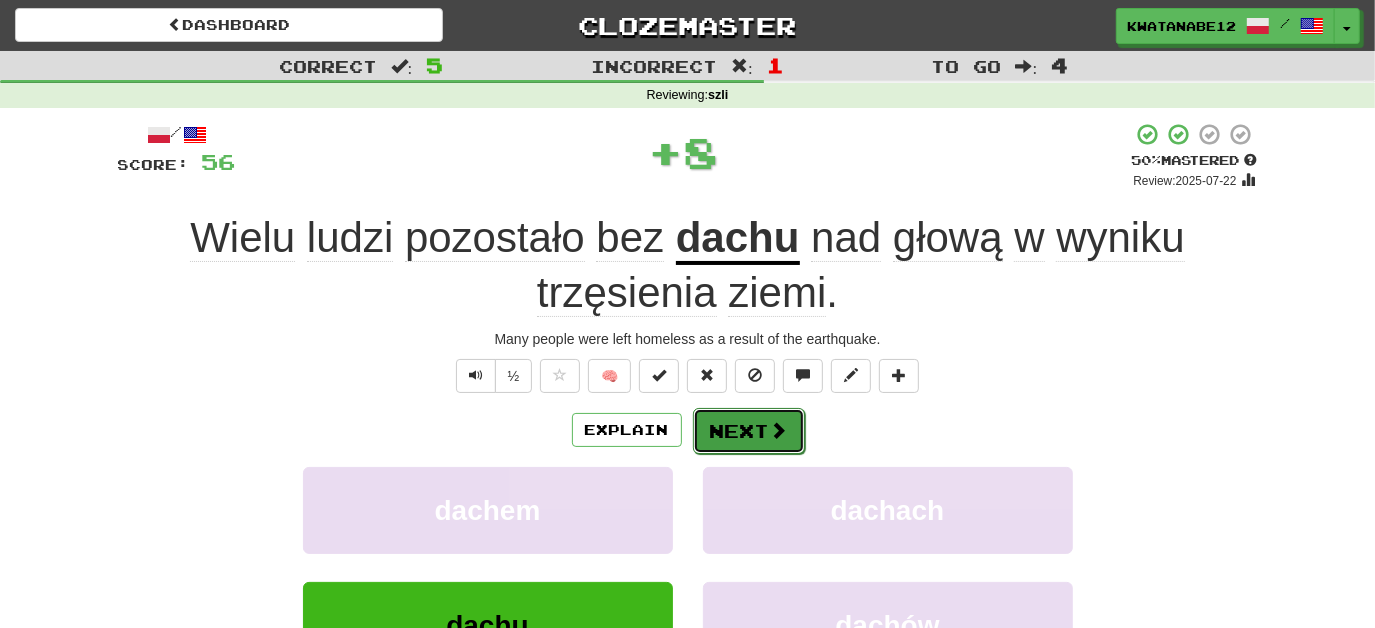 click on "Next" at bounding box center (749, 431) 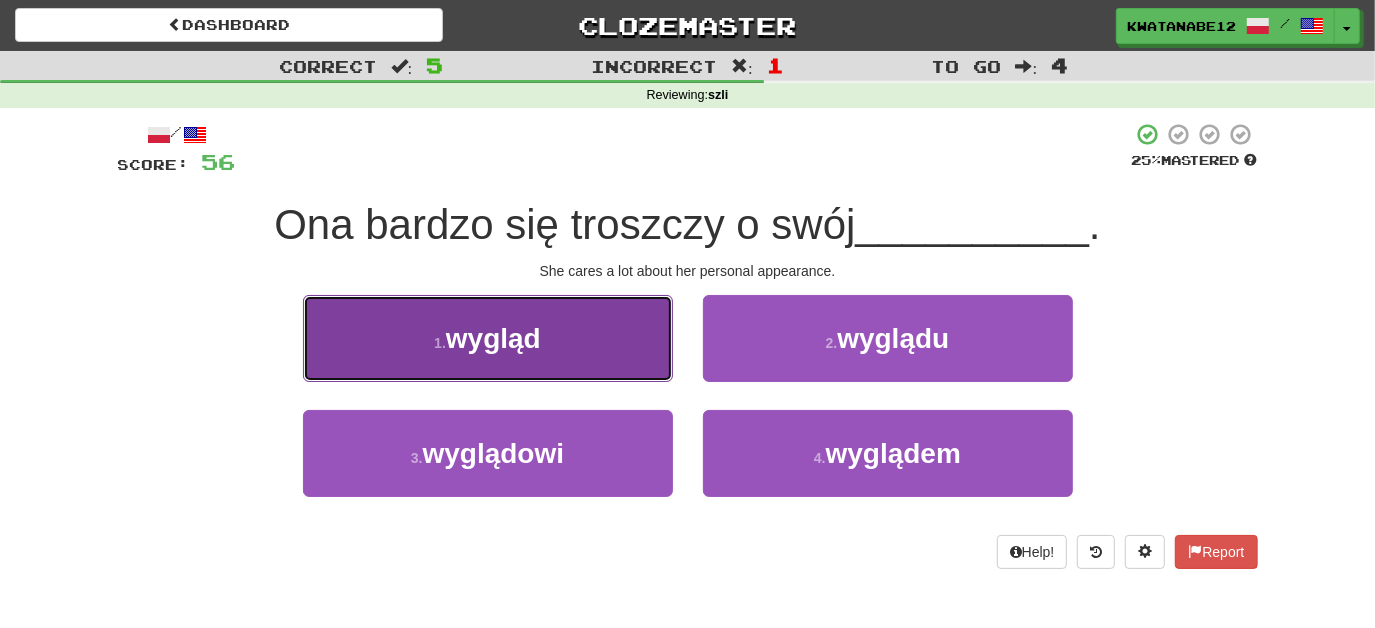 click on "1 .  wygląd" at bounding box center (488, 338) 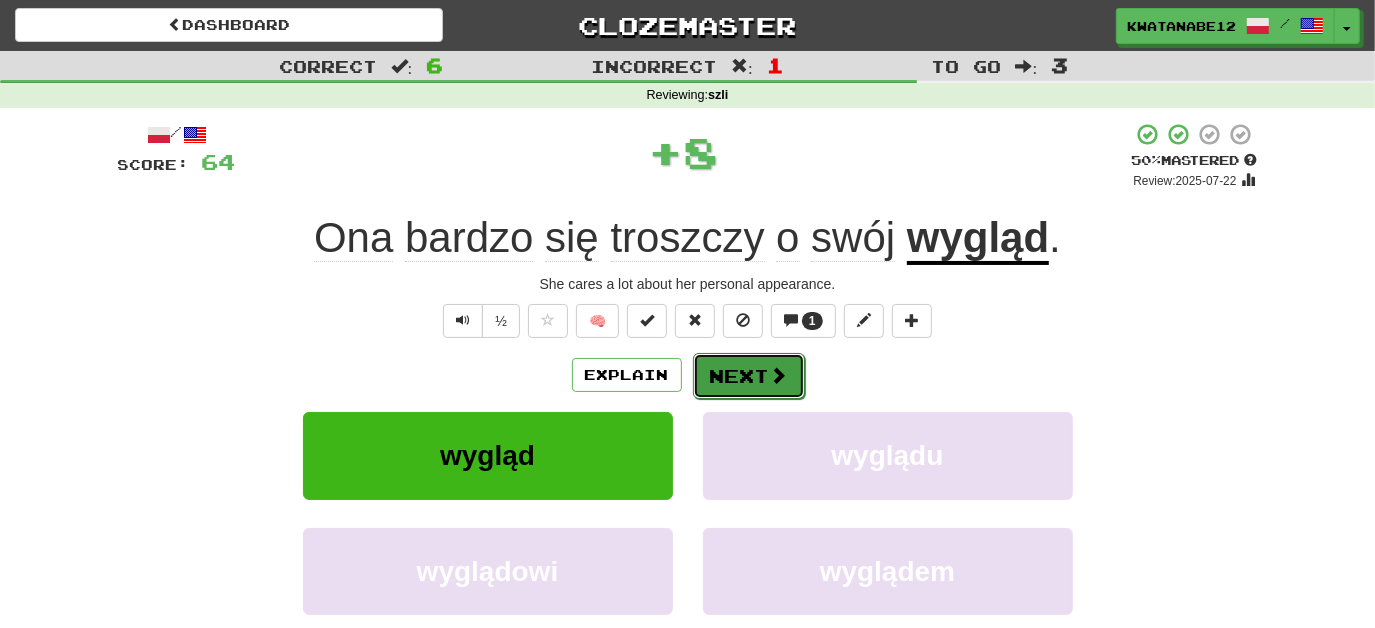 click on "Next" at bounding box center (749, 376) 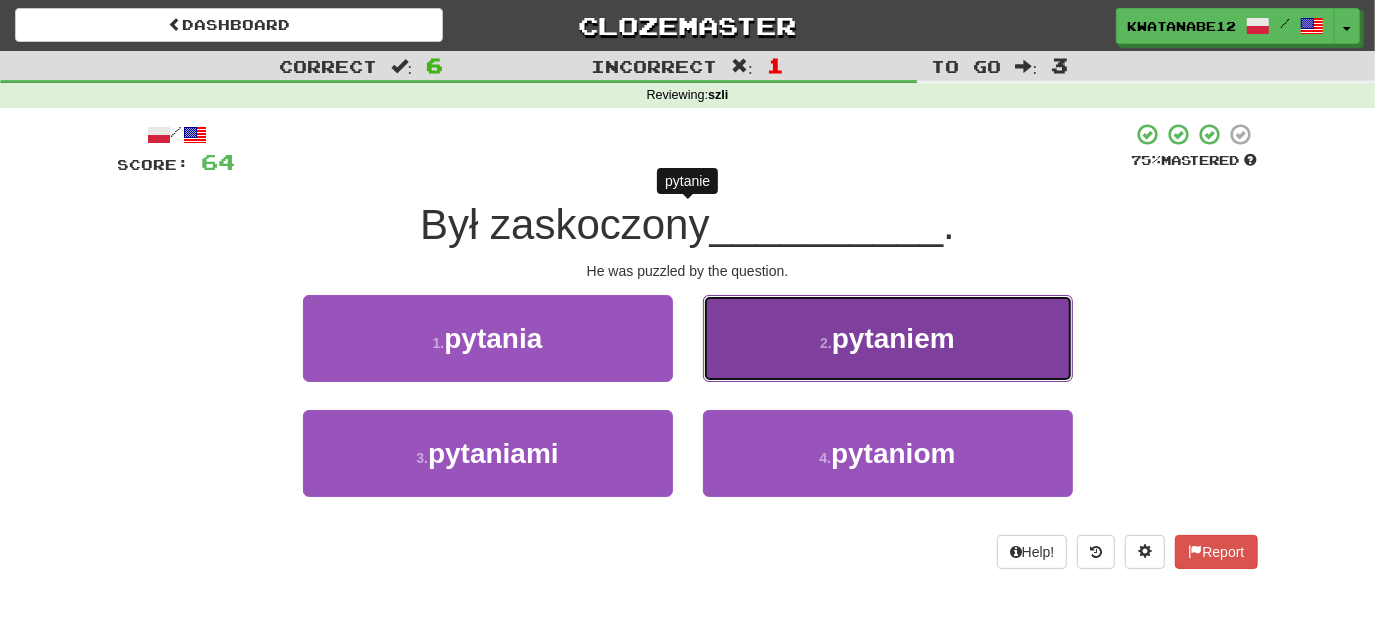 click on "2 .  pytaniem" at bounding box center [888, 338] 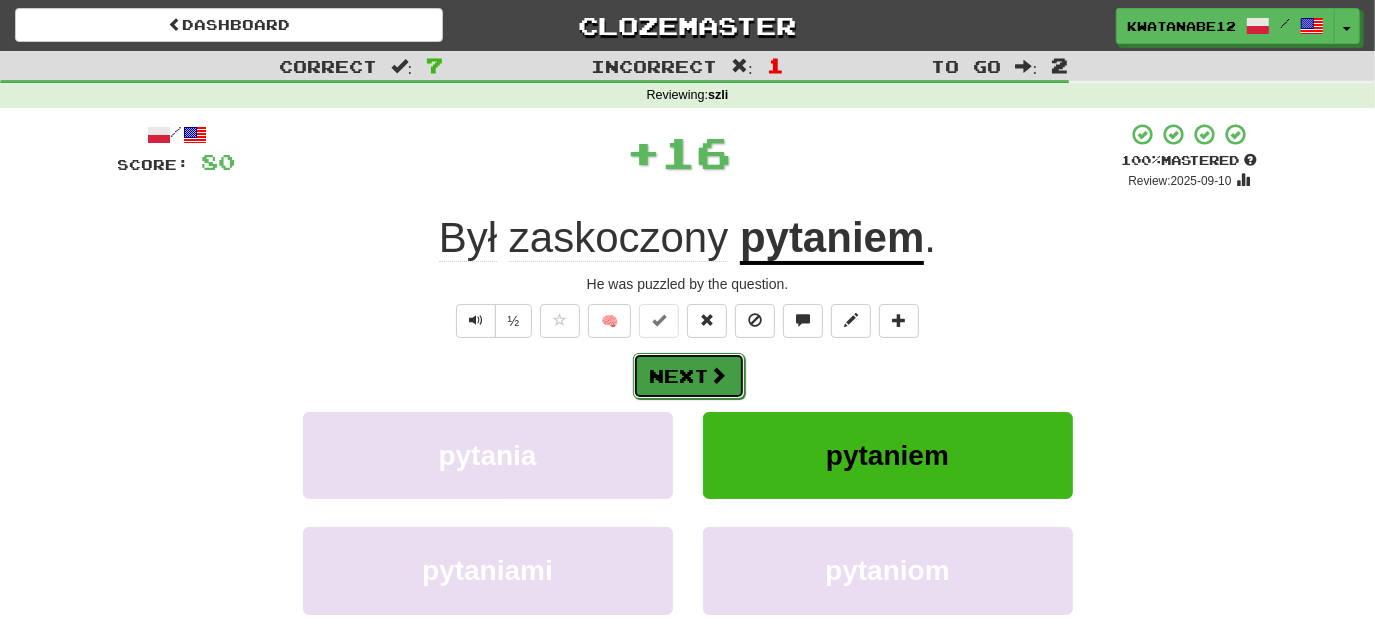 click on "Next" at bounding box center (689, 376) 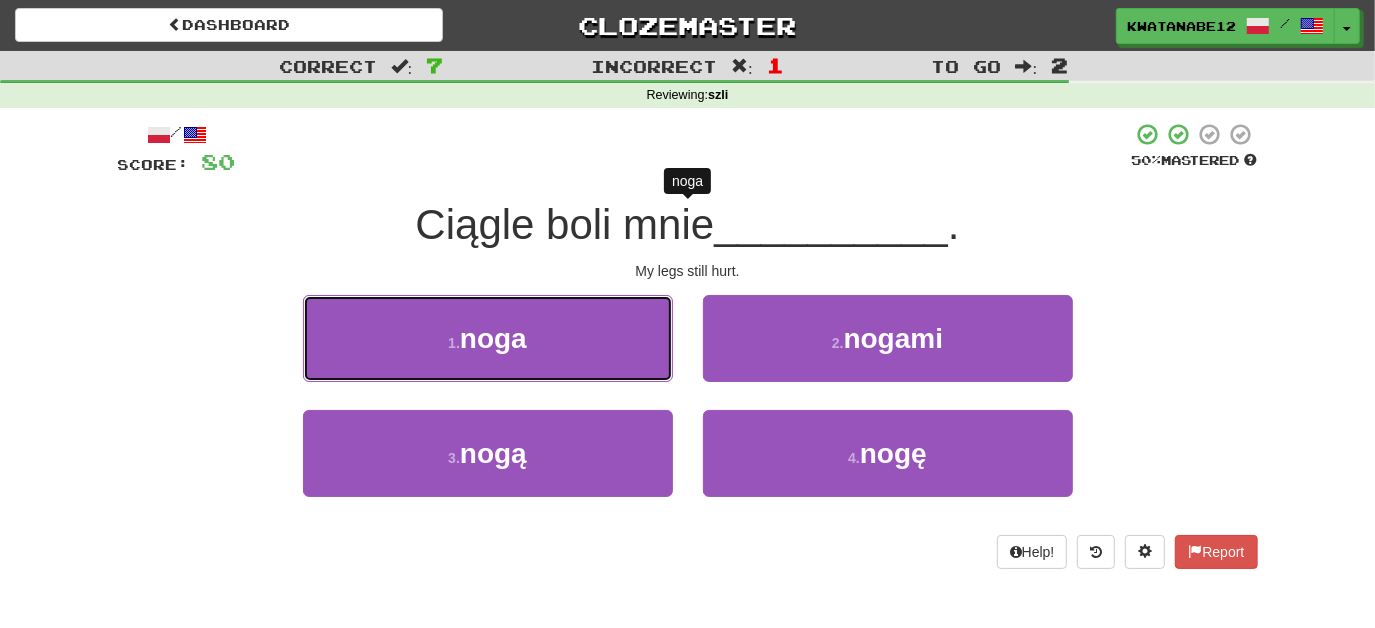 drag, startPoint x: 597, startPoint y: 339, endPoint x: 645, endPoint y: 350, distance: 49.24429 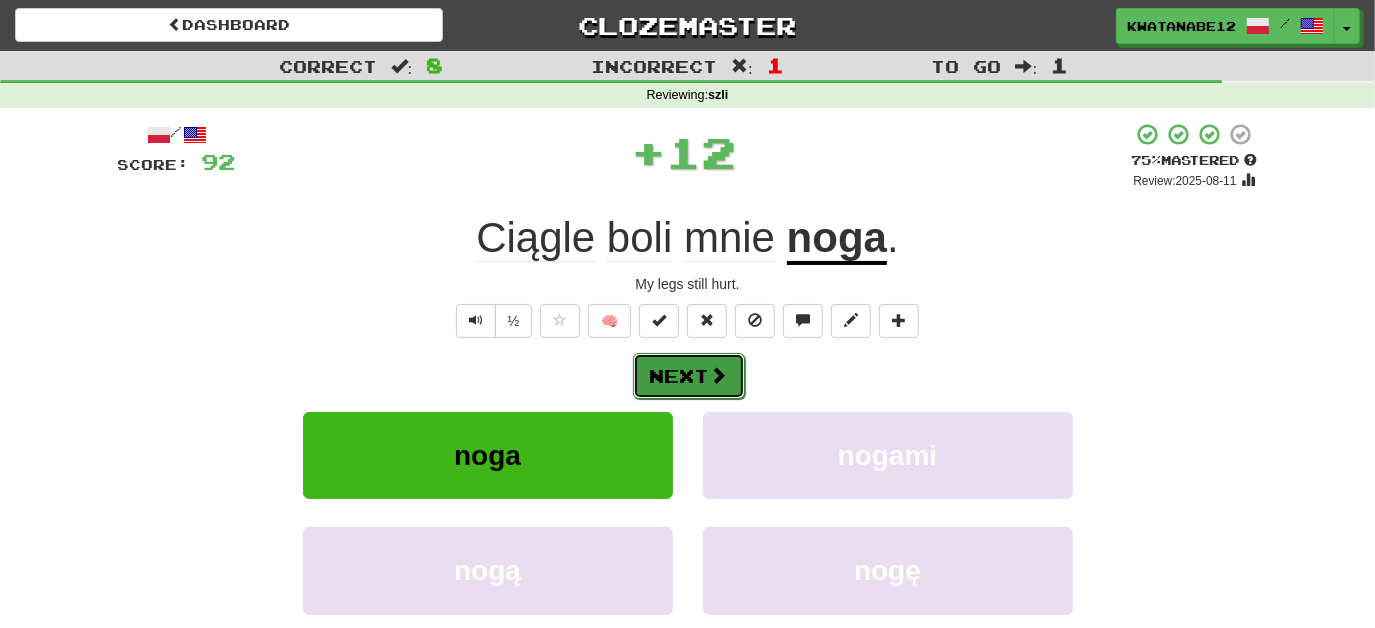 click on "Next" at bounding box center (689, 376) 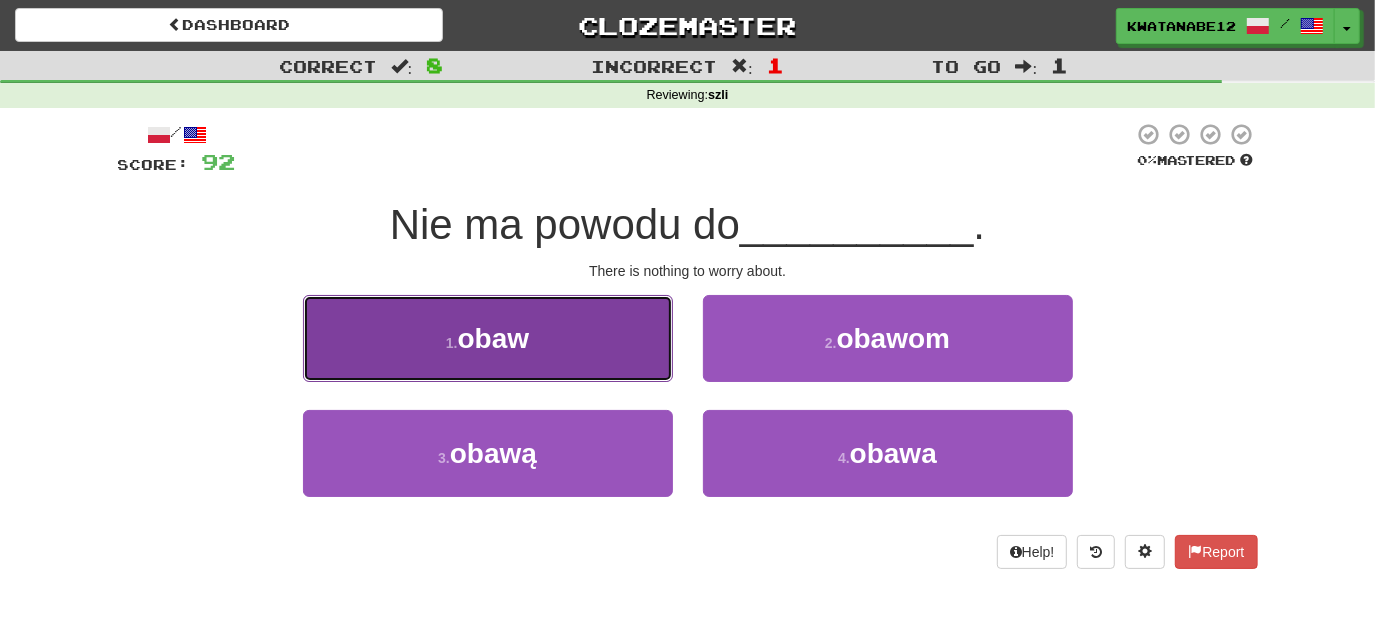drag, startPoint x: 579, startPoint y: 352, endPoint x: 618, endPoint y: 358, distance: 39.45884 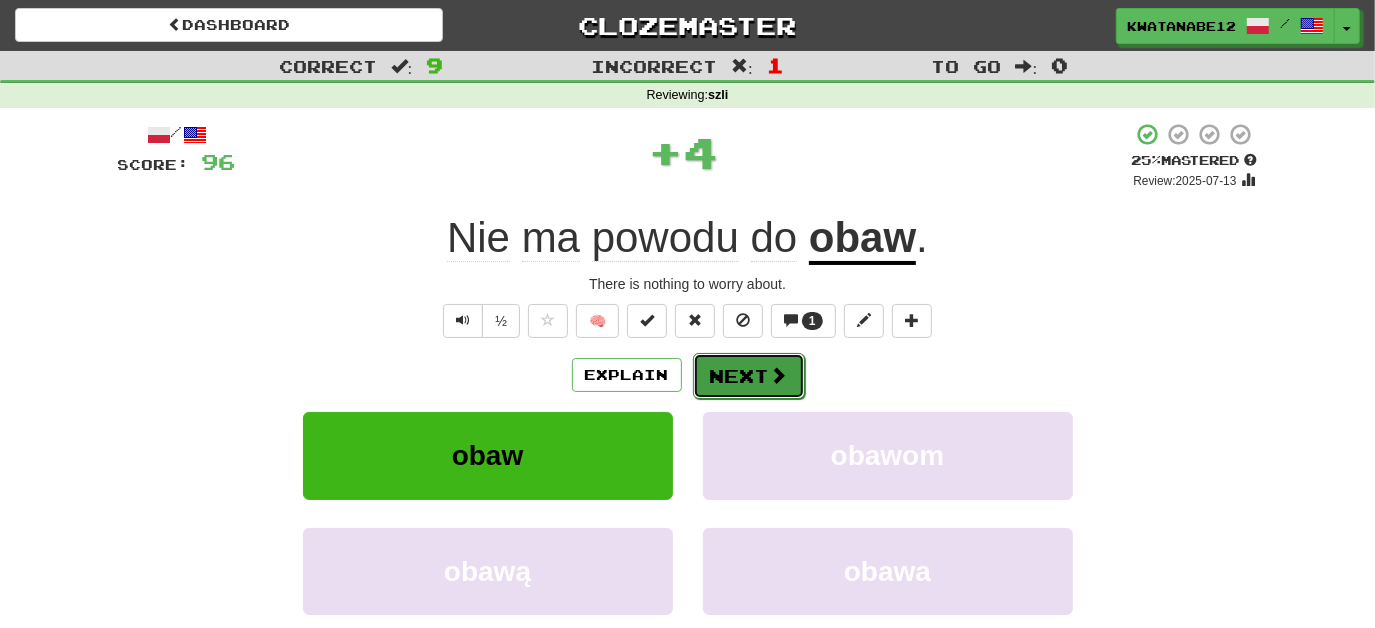 click on "Next" at bounding box center (749, 376) 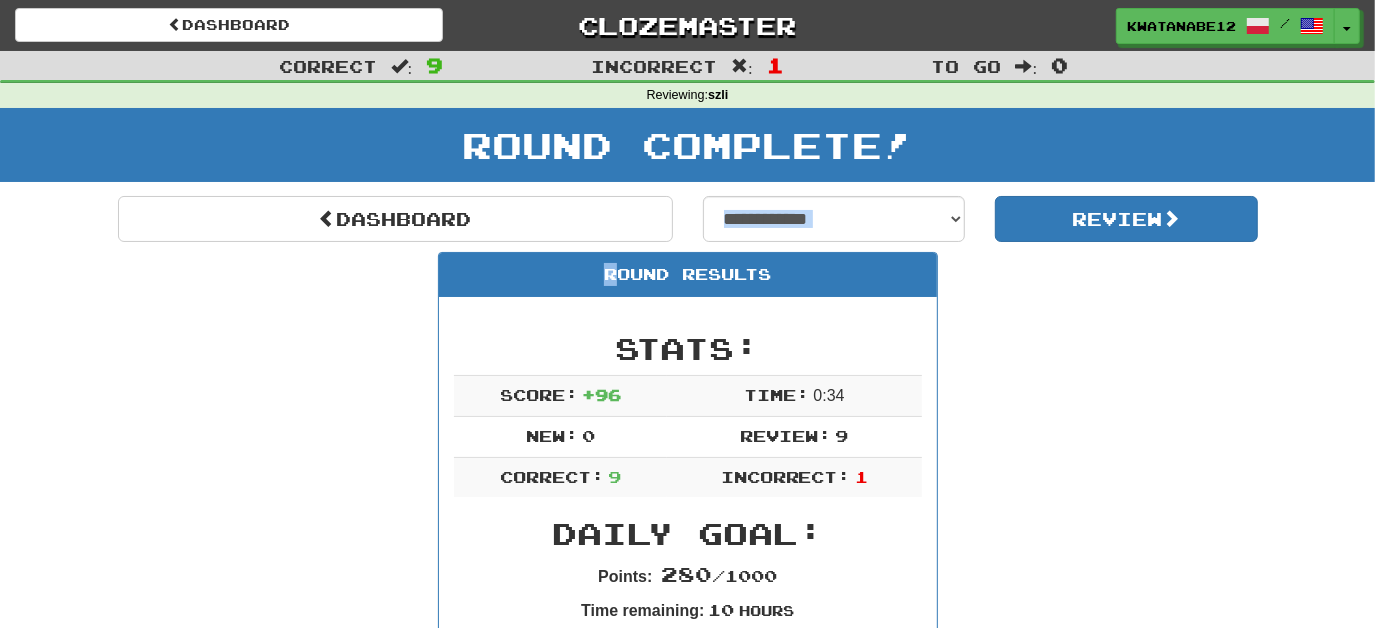 click on "**********" at bounding box center (688, 1158) 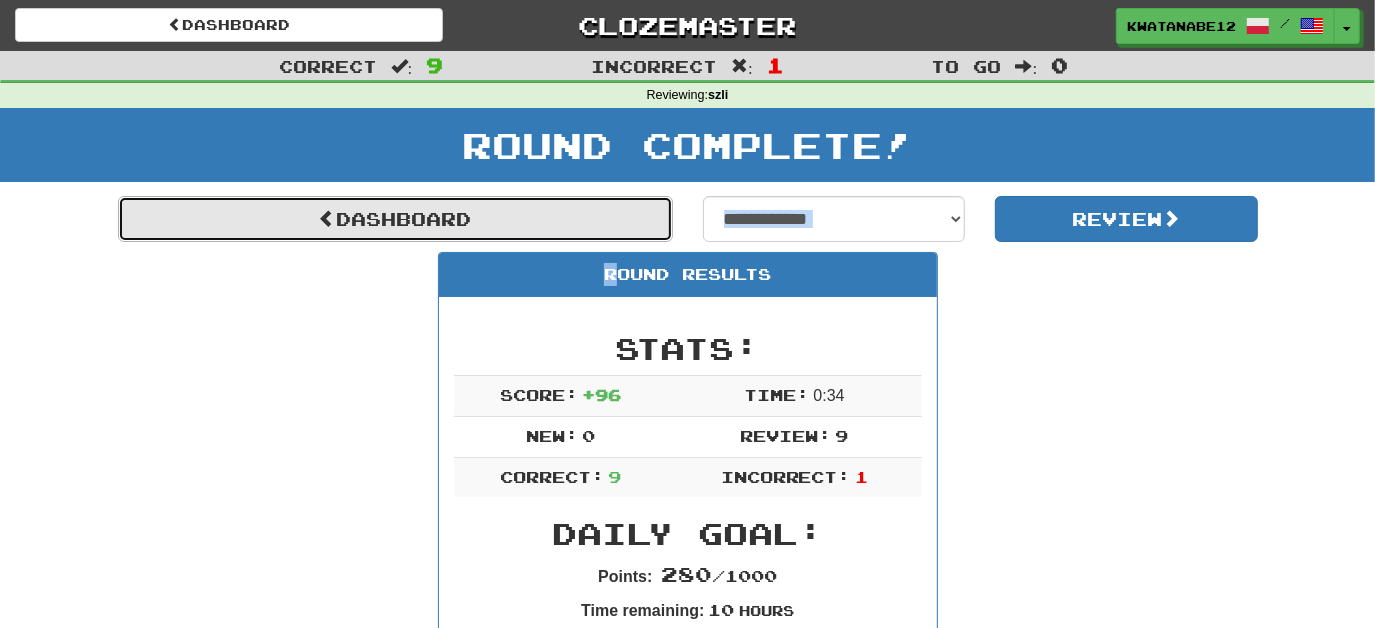 click on "Dashboard" at bounding box center [395, 219] 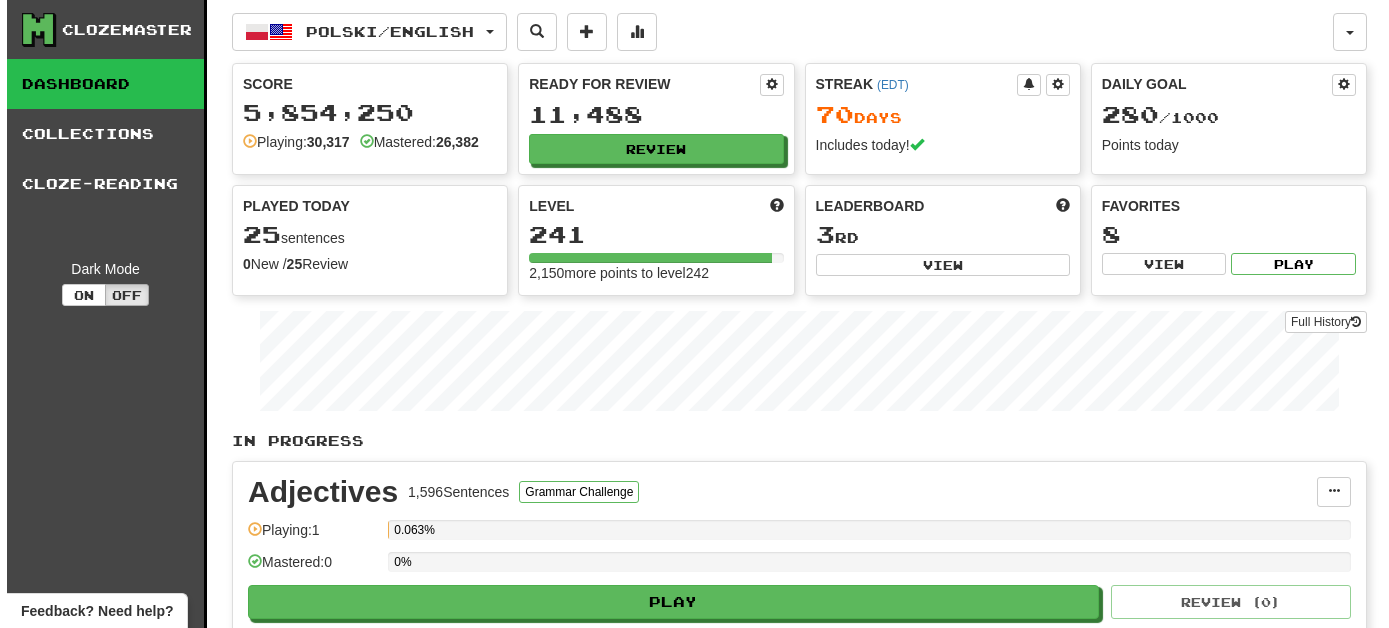 scroll, scrollTop: 0, scrollLeft: 0, axis: both 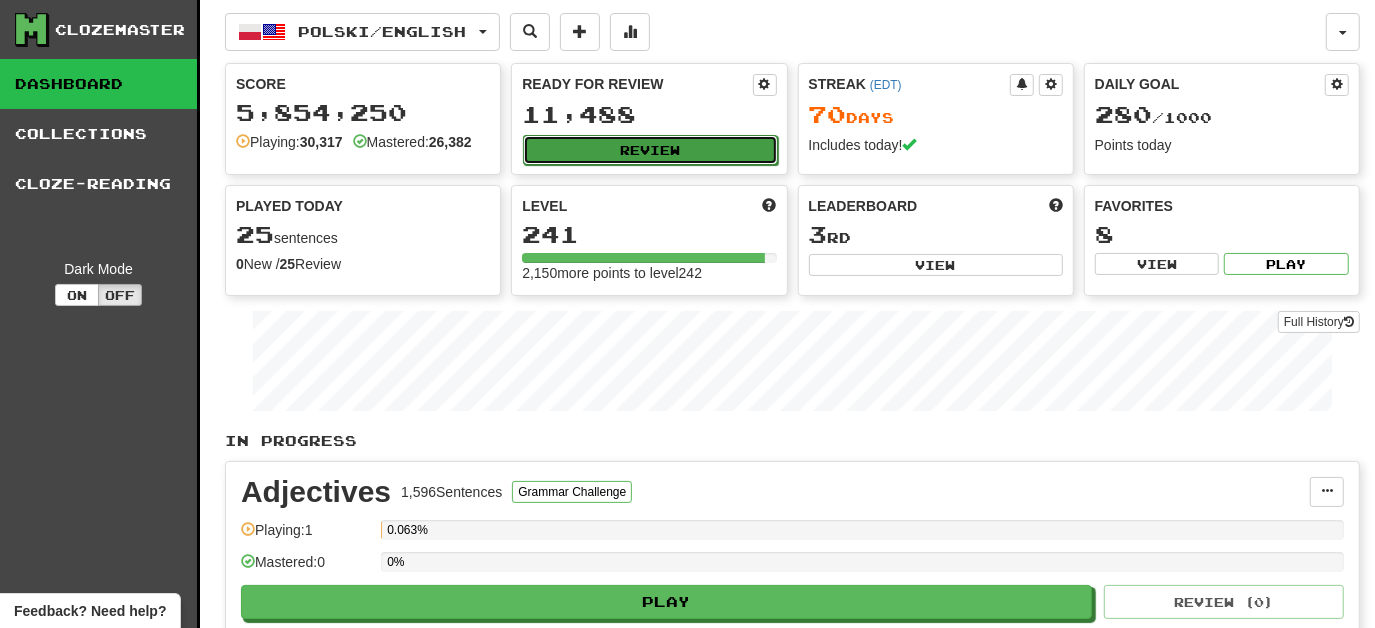 click on "Review" at bounding box center (650, 150) 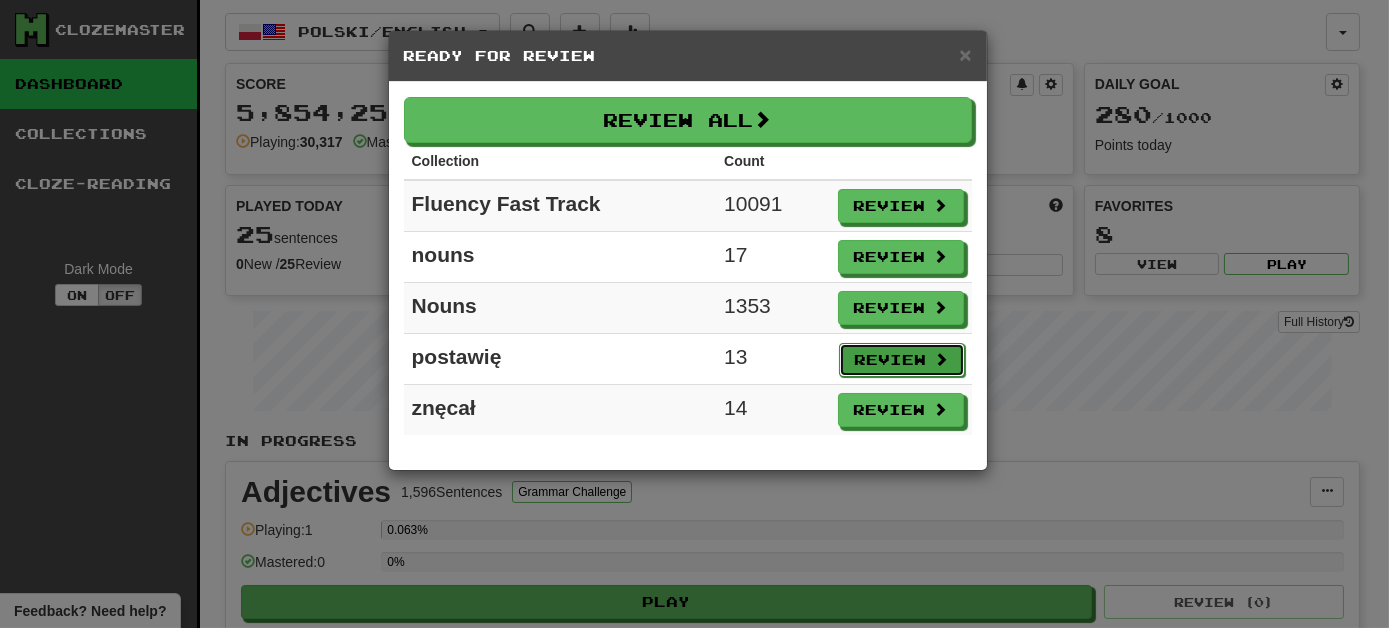 click on "Review" at bounding box center (902, 360) 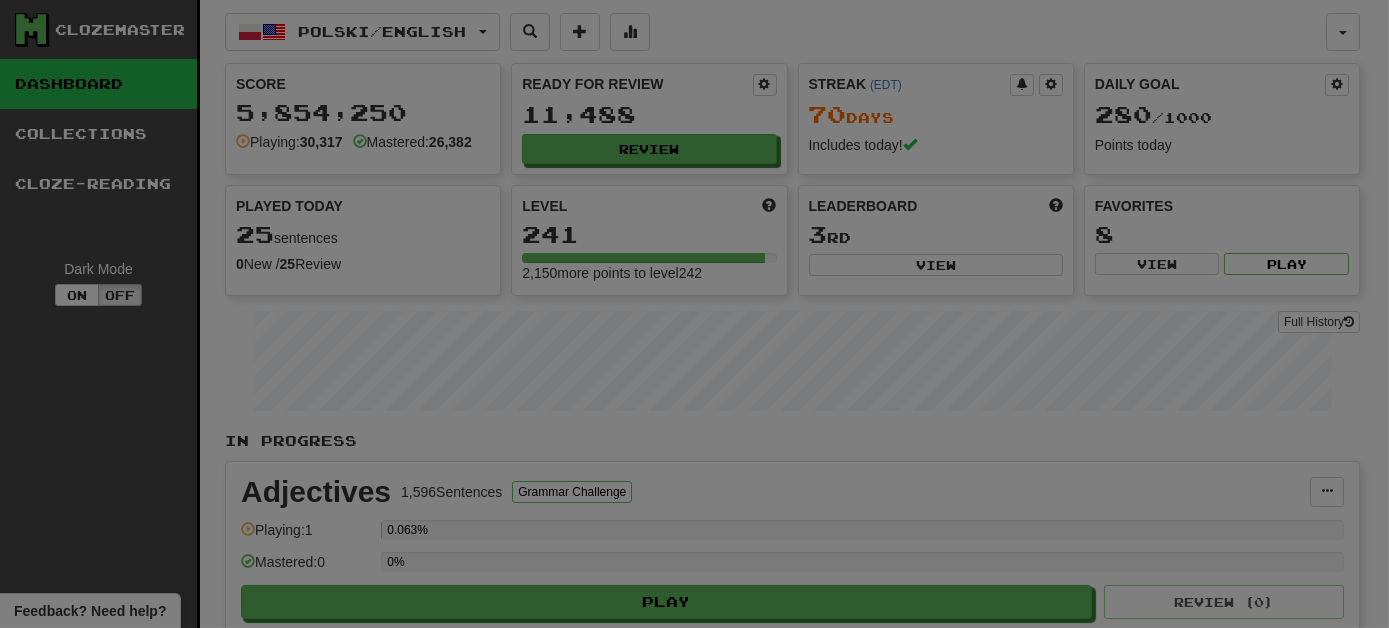 select on "***" 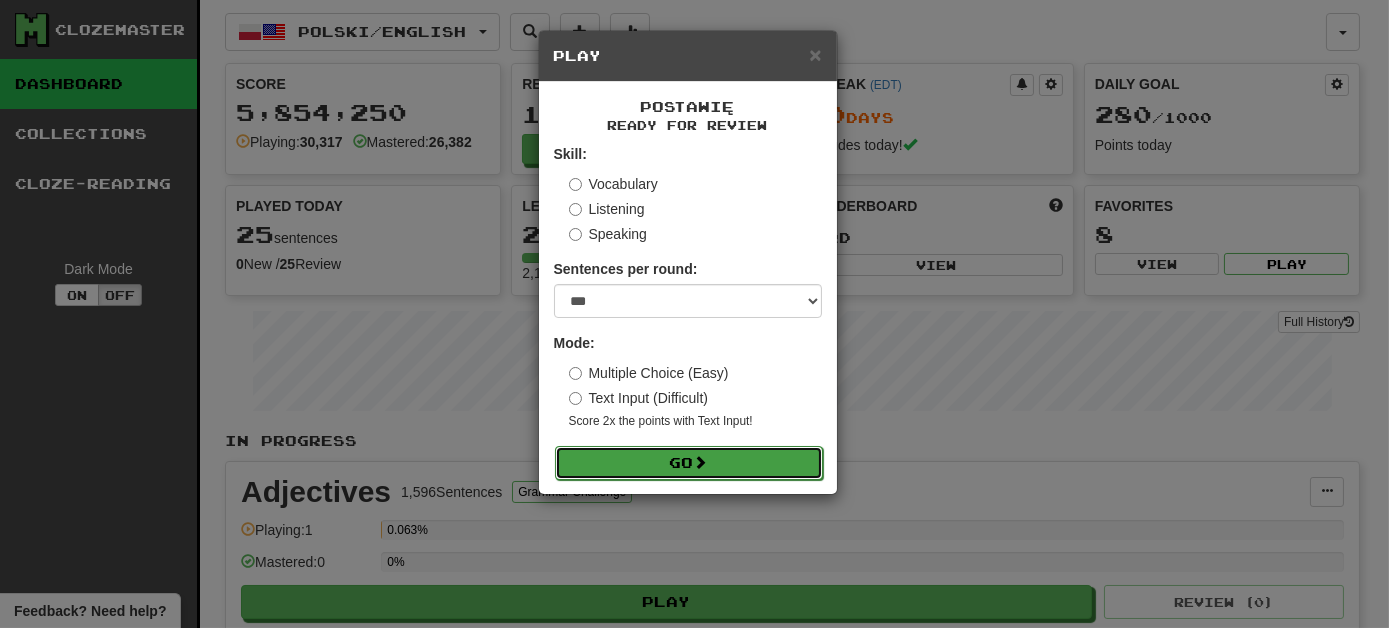 click on "Go" at bounding box center [689, 463] 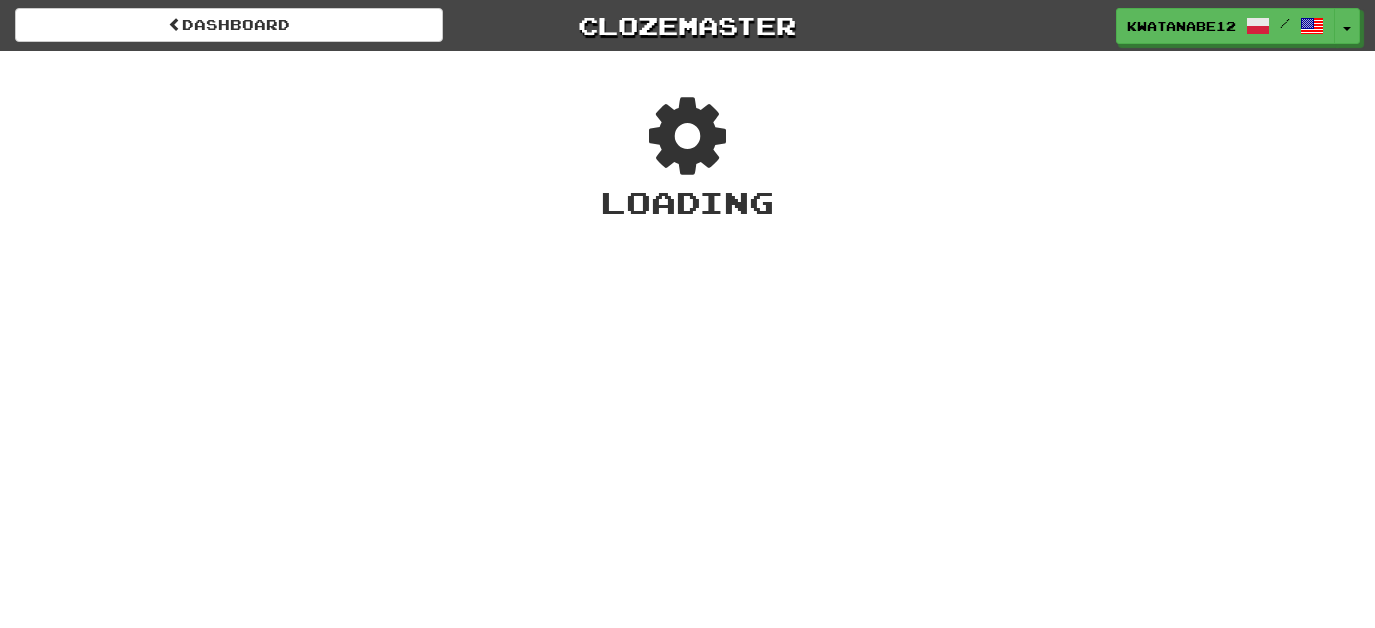 scroll, scrollTop: 0, scrollLeft: 0, axis: both 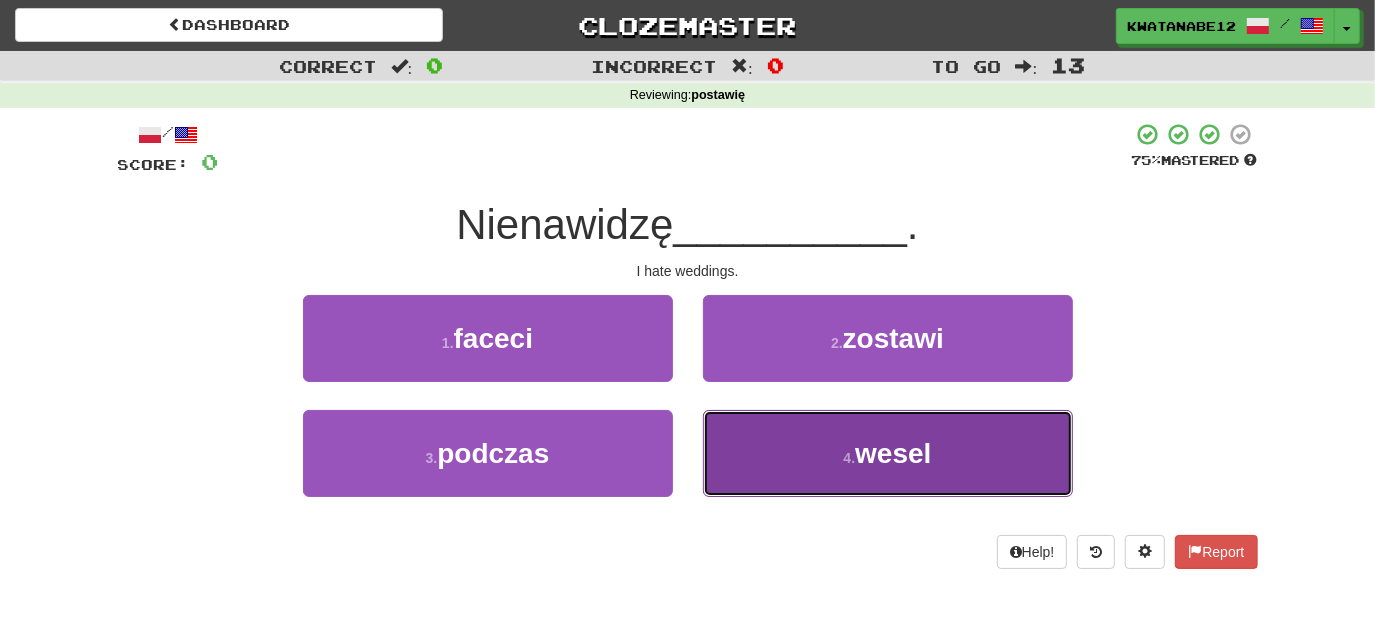 click on "4 .  wesel" at bounding box center [888, 453] 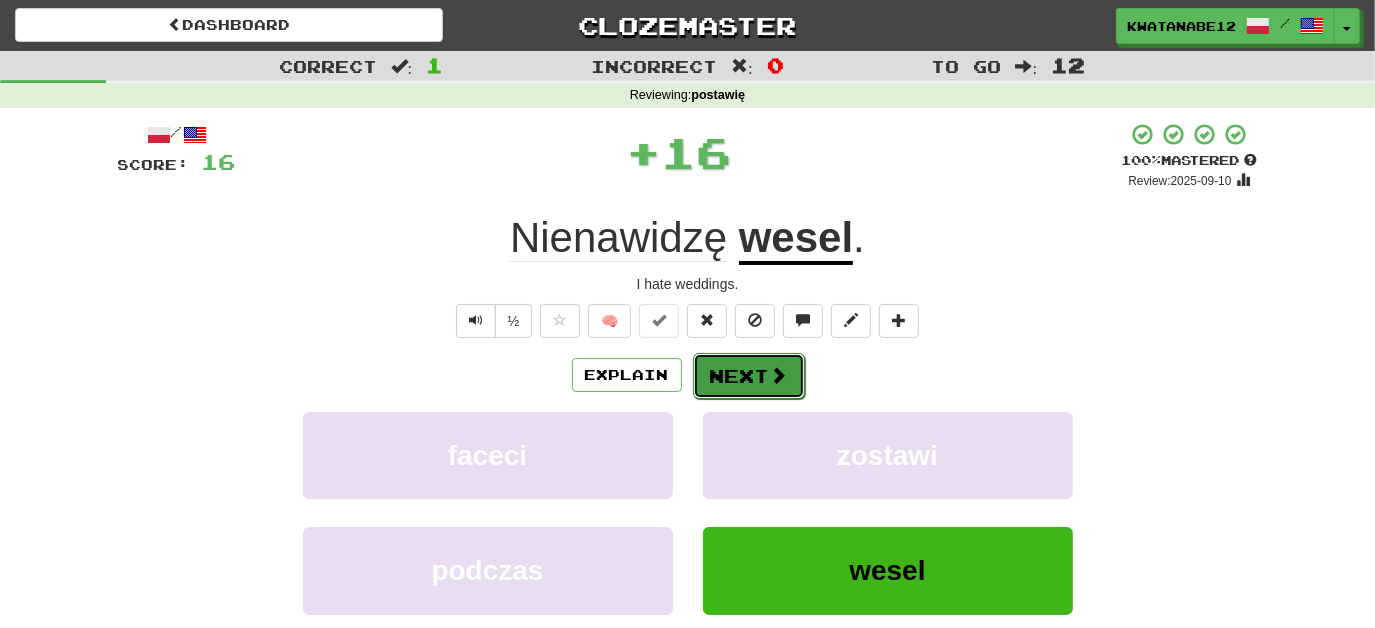 click on "Next" at bounding box center [749, 376] 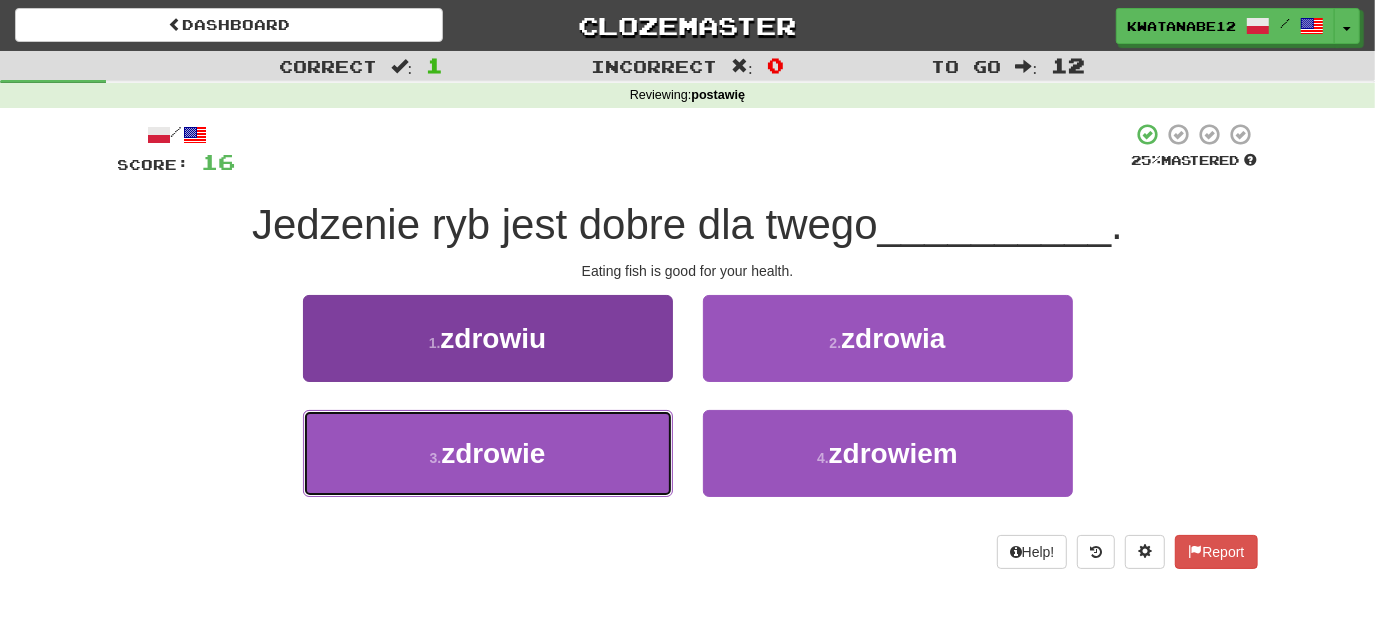 drag, startPoint x: 607, startPoint y: 450, endPoint x: 645, endPoint y: 428, distance: 43.908997 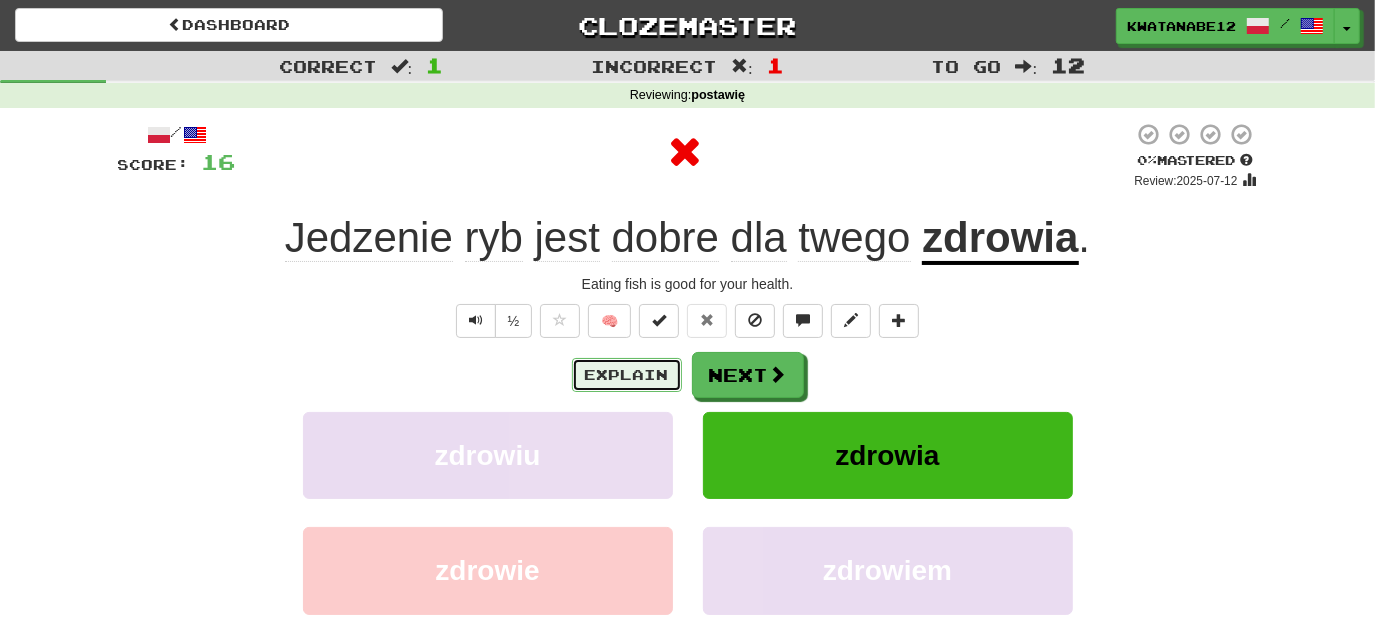 click on "Explain" at bounding box center [627, 375] 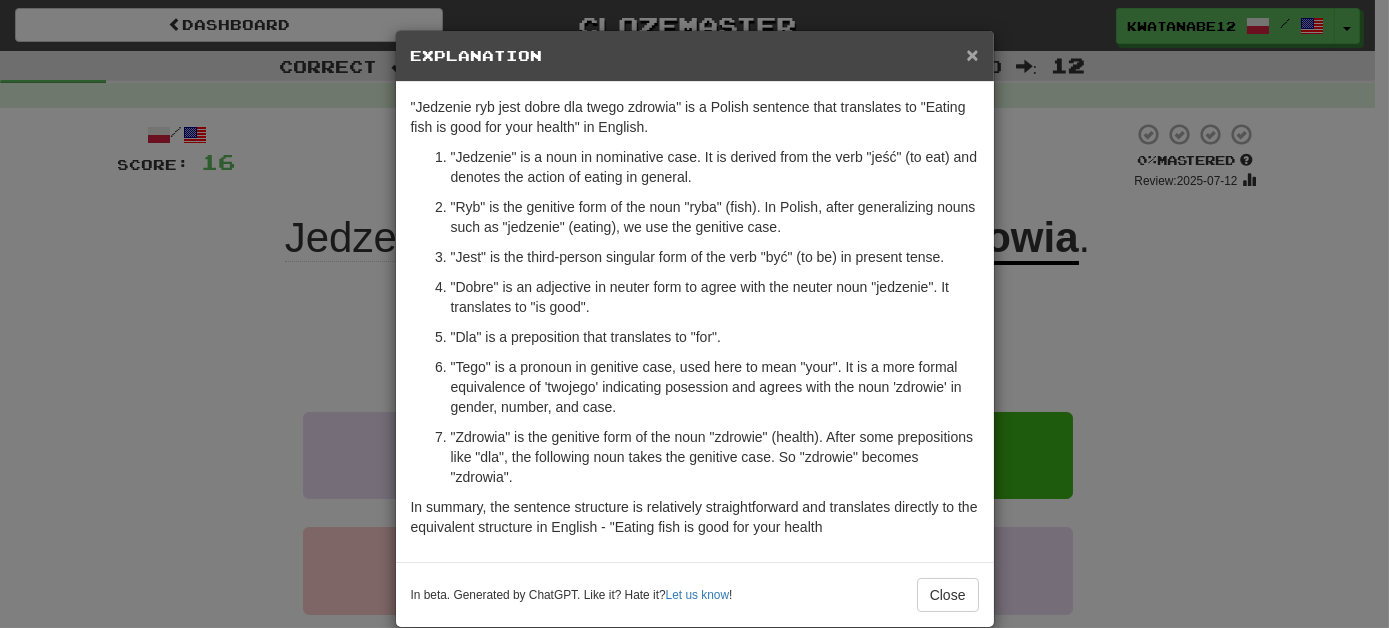 click on "×" at bounding box center [972, 54] 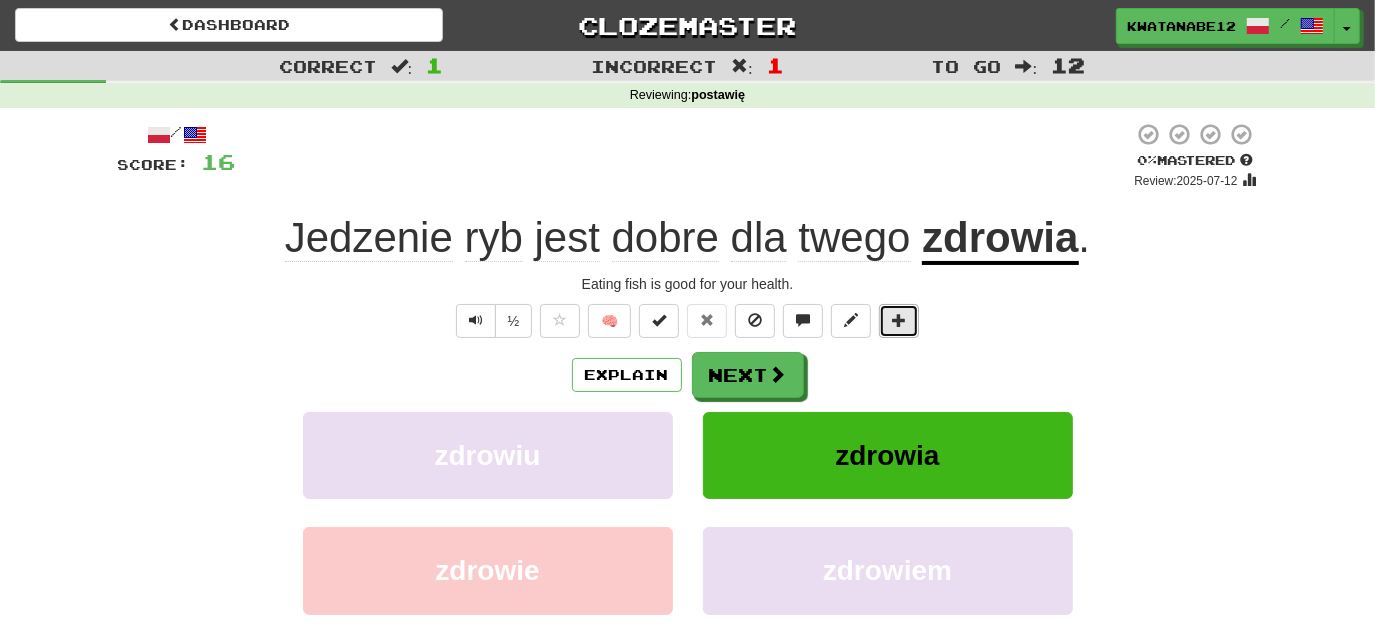 click at bounding box center [899, 320] 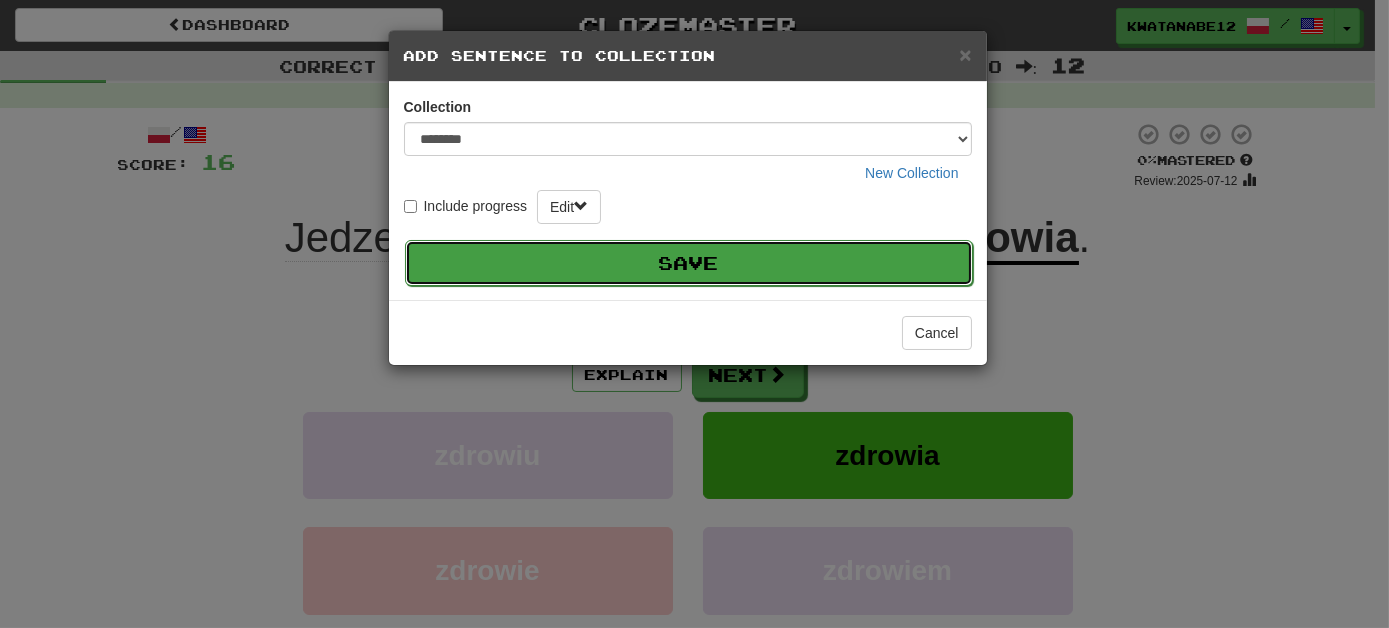 click on "Save" at bounding box center (689, 263) 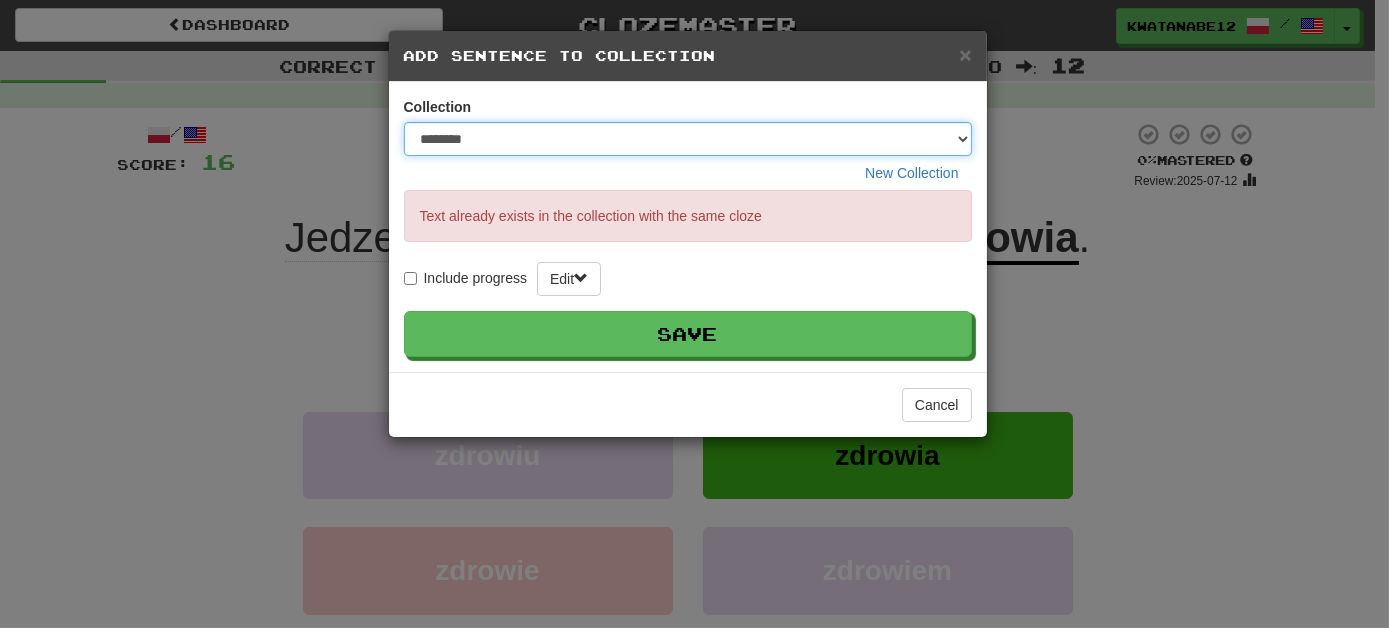 click on "******** **** ***** ********* ******" at bounding box center [688, 139] 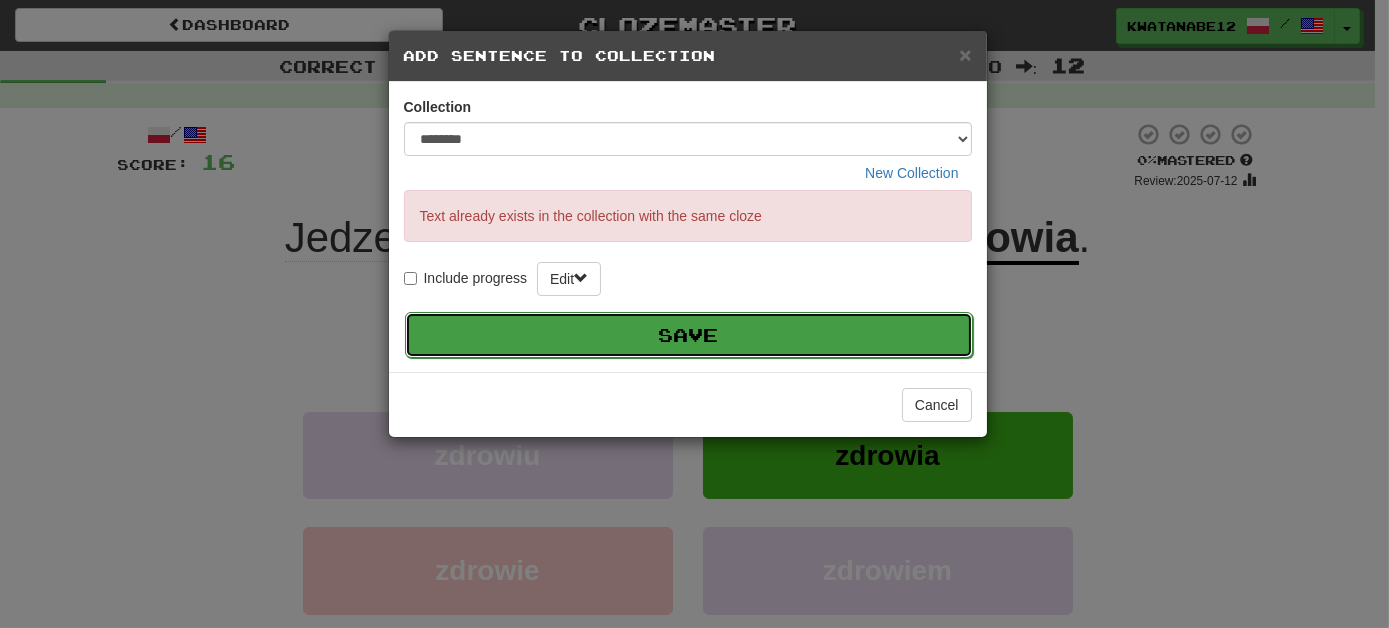 click on "Save" at bounding box center [689, 335] 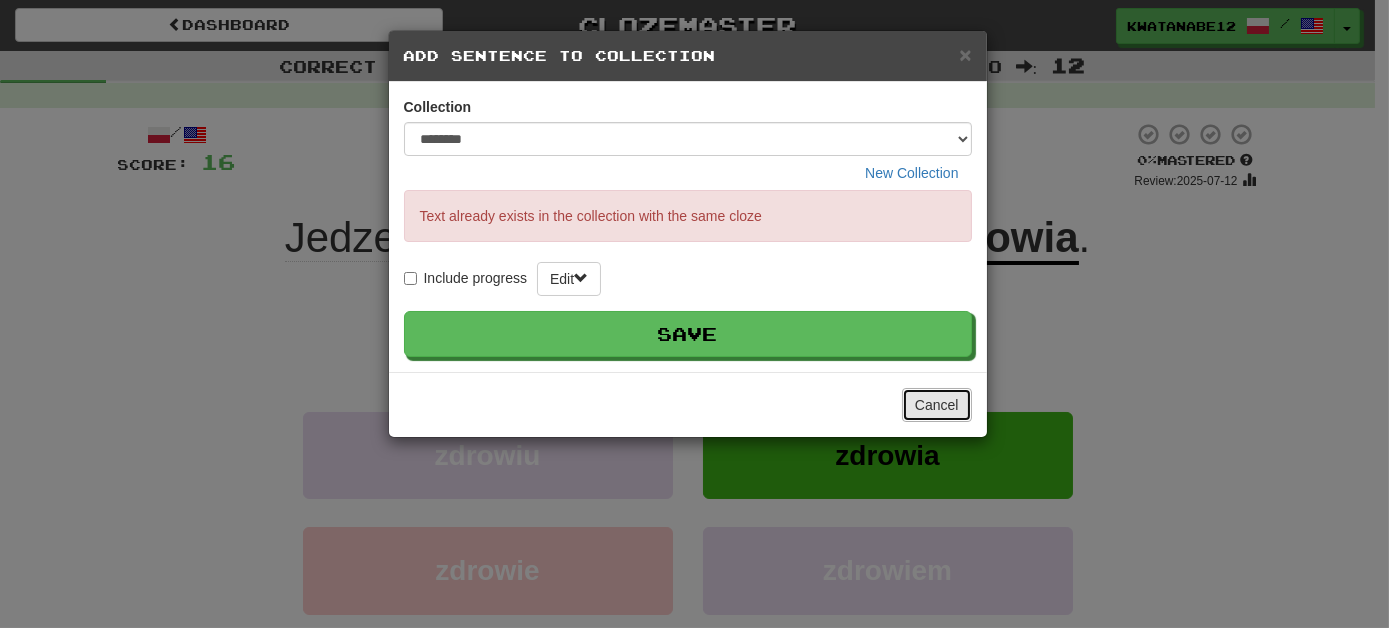 click on "Cancel" at bounding box center [937, 405] 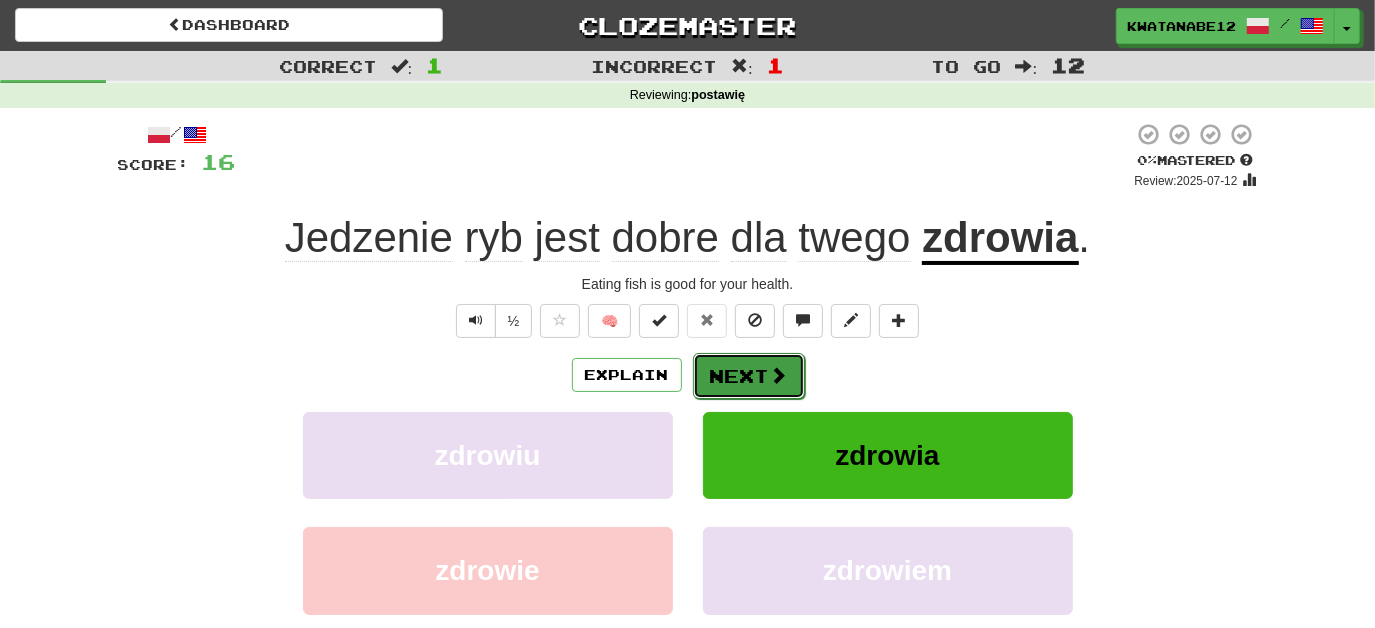 click on "Next" at bounding box center (749, 376) 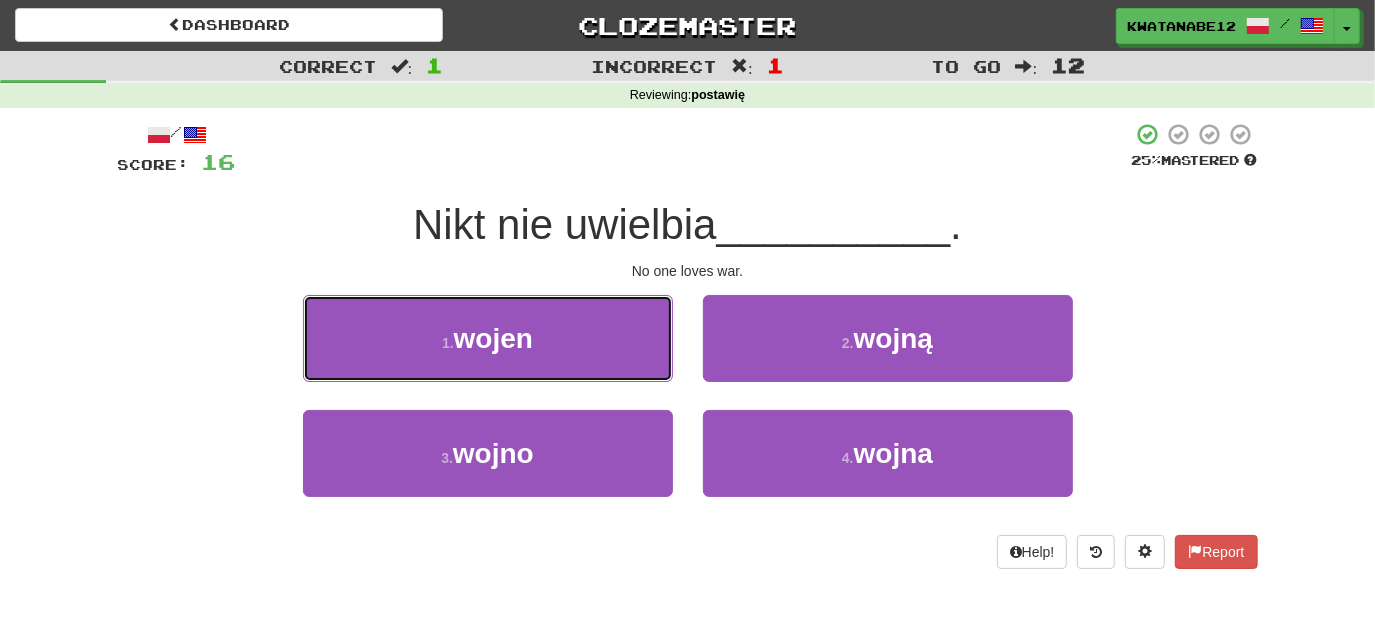 drag, startPoint x: 610, startPoint y: 343, endPoint x: 694, endPoint y: 350, distance: 84.29116 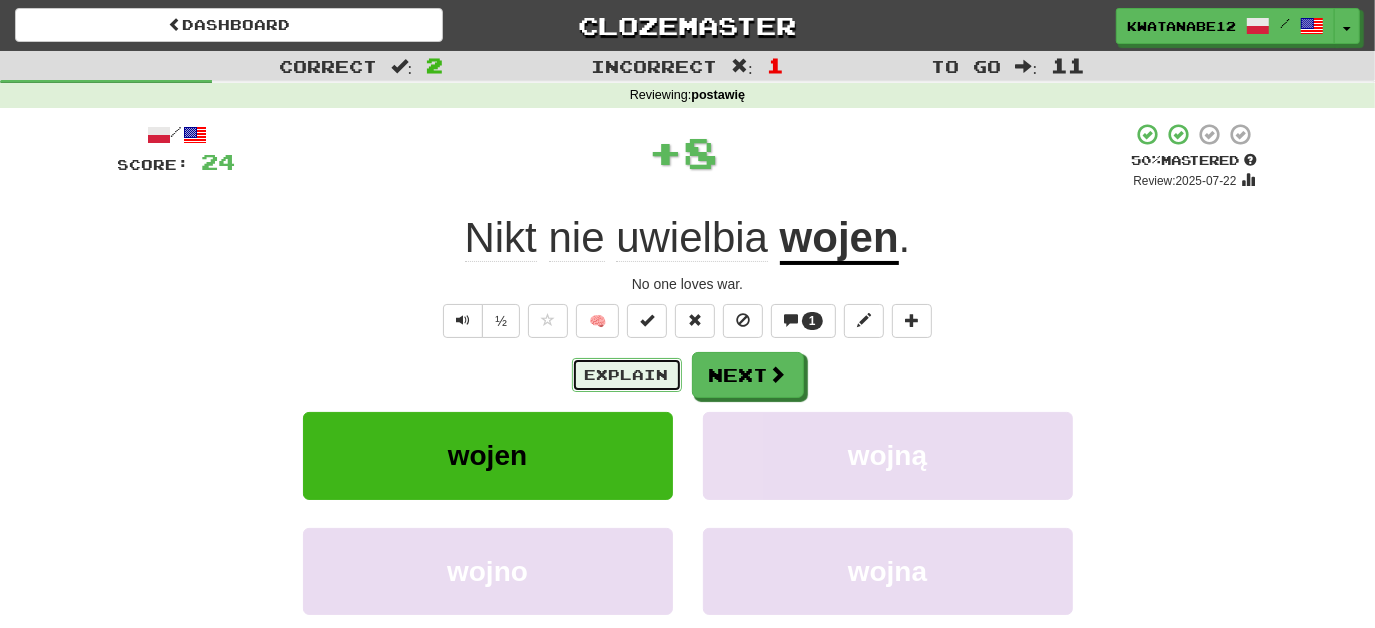 click on "Explain" at bounding box center (627, 375) 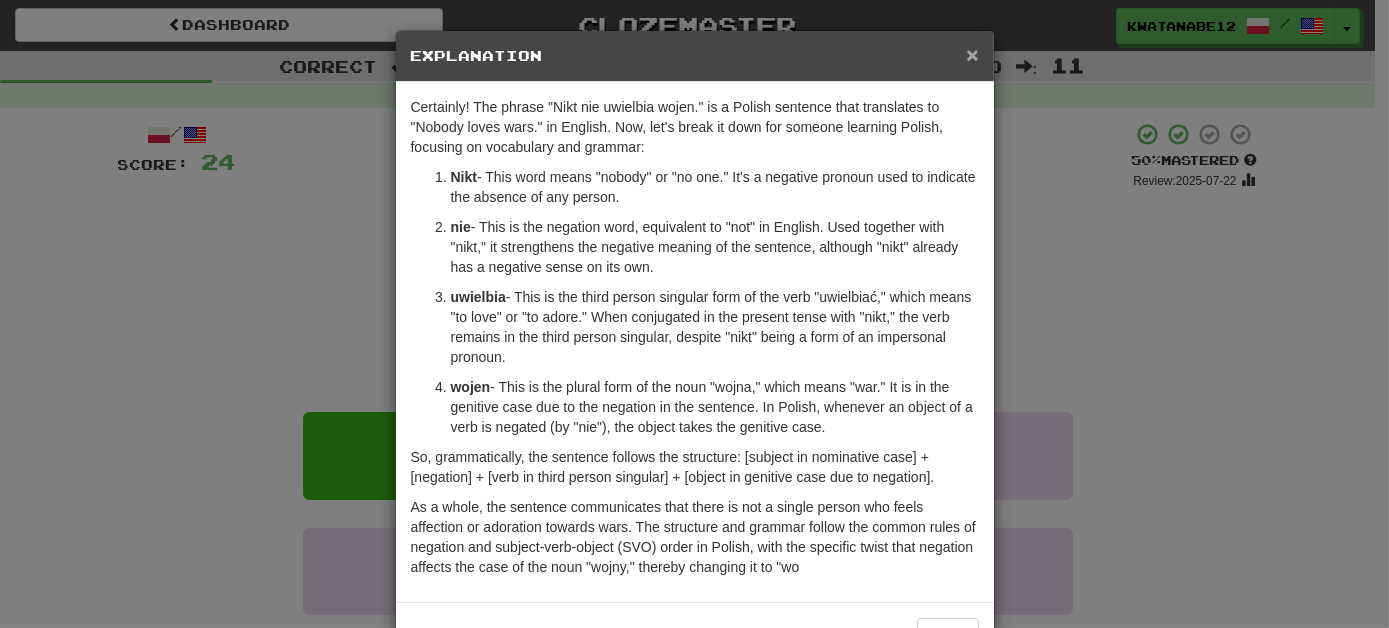 click on "×" at bounding box center [972, 54] 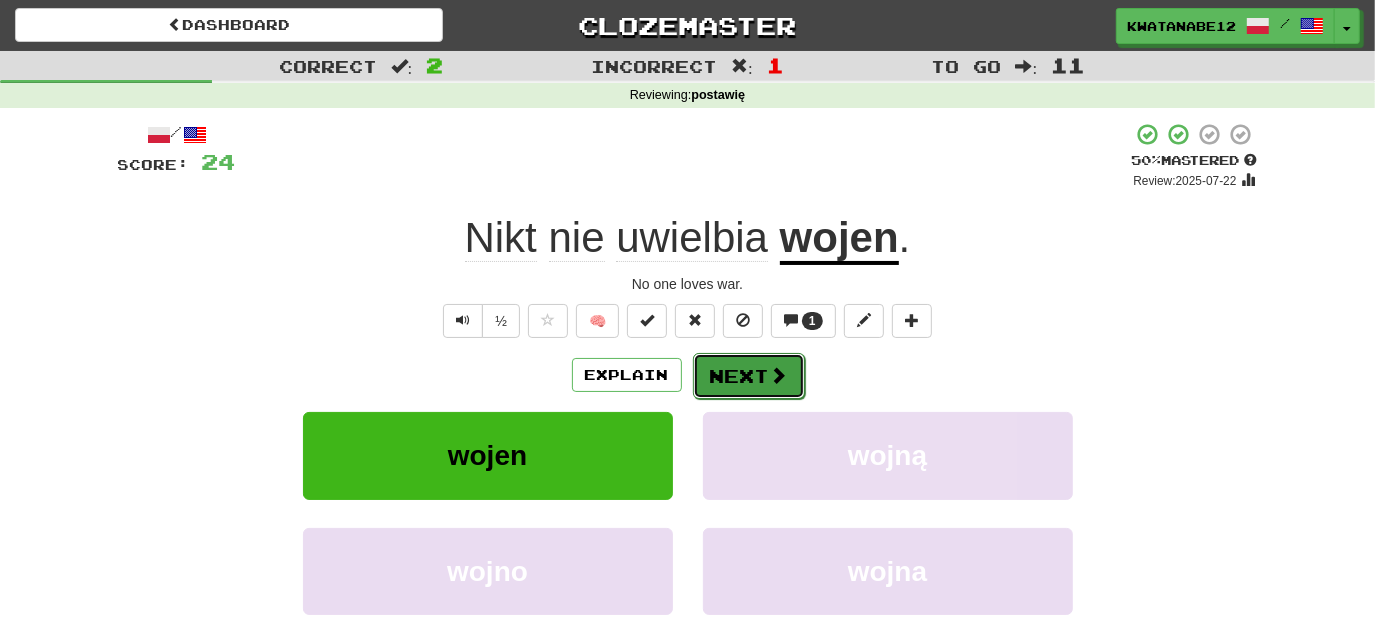 click on "Next" at bounding box center [749, 376] 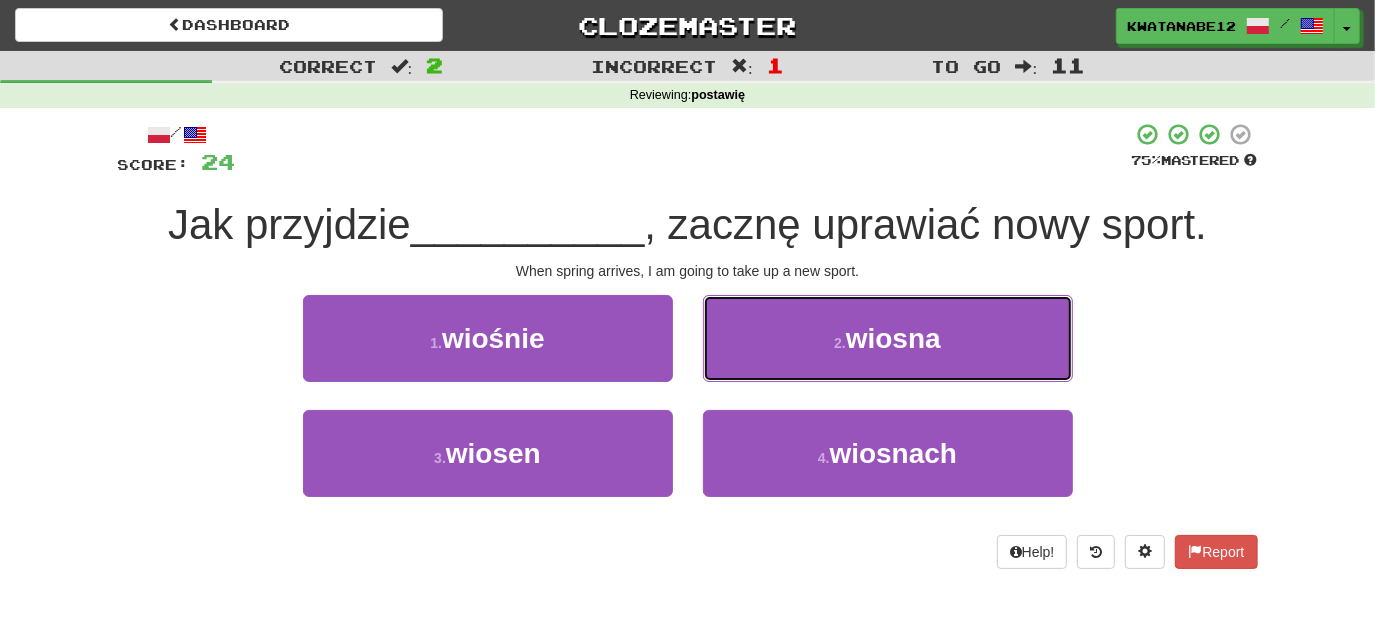 click on "2 .  wiosna" at bounding box center [888, 338] 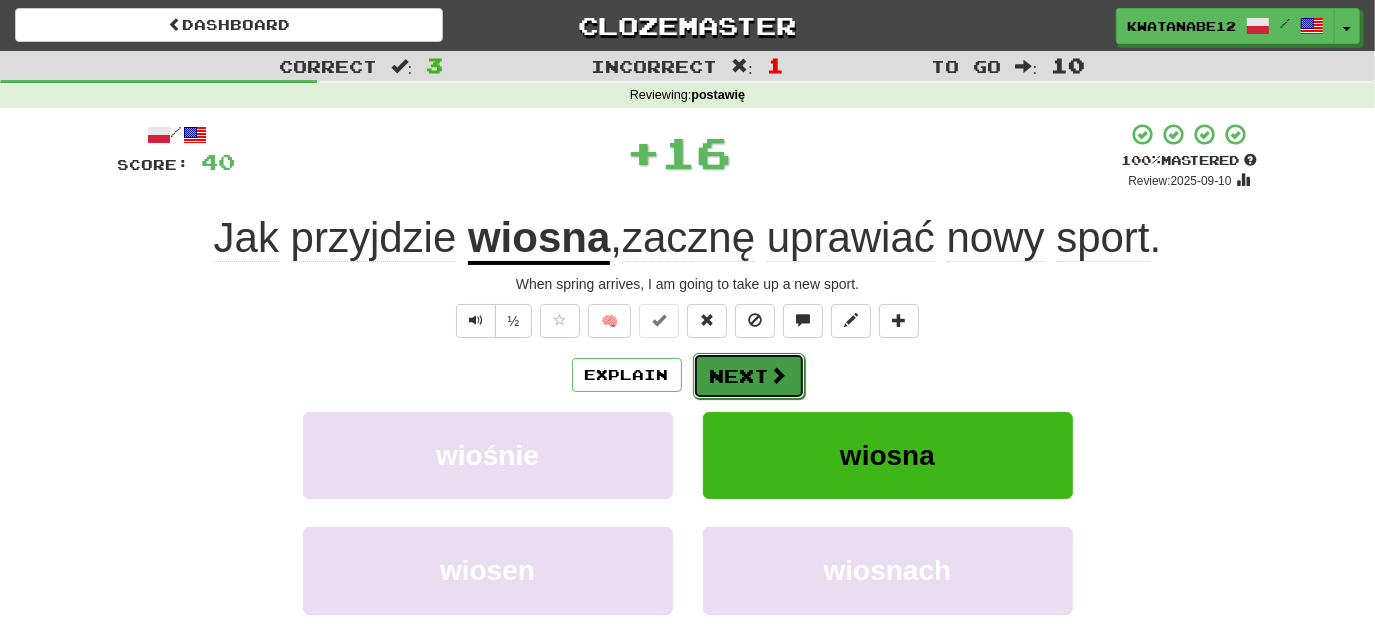 click on "Next" at bounding box center (749, 376) 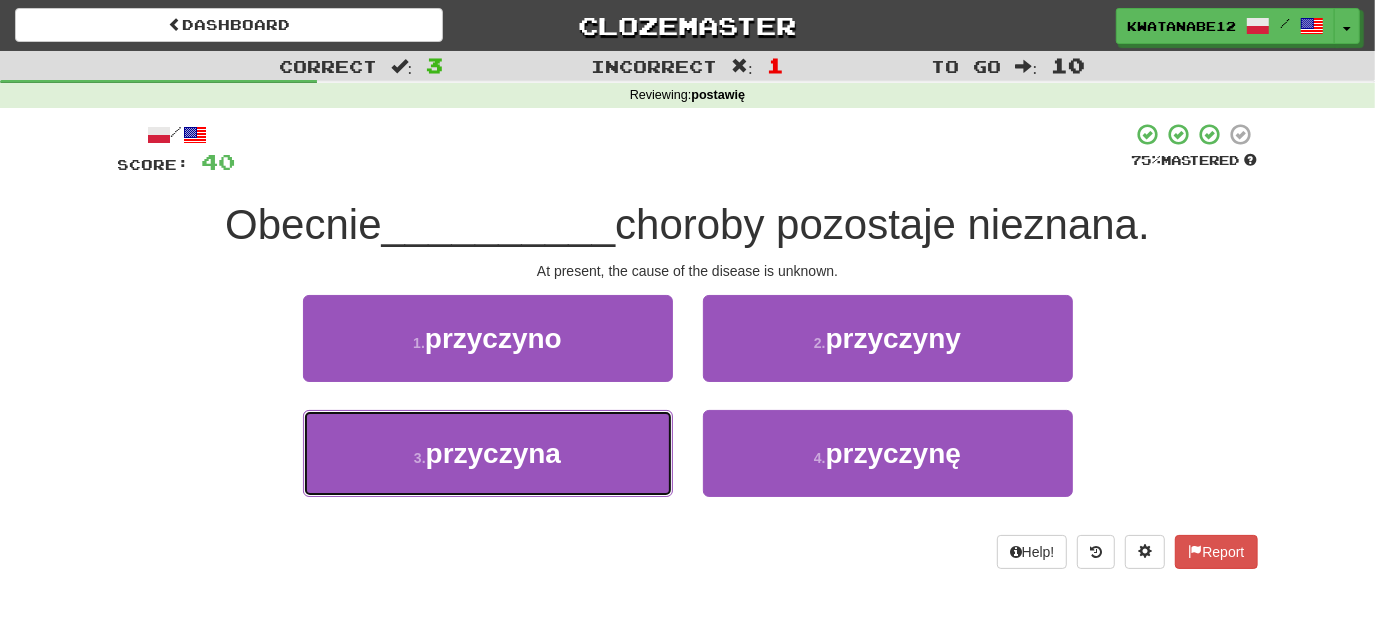 drag, startPoint x: 610, startPoint y: 450, endPoint x: 681, endPoint y: 412, distance: 80.529495 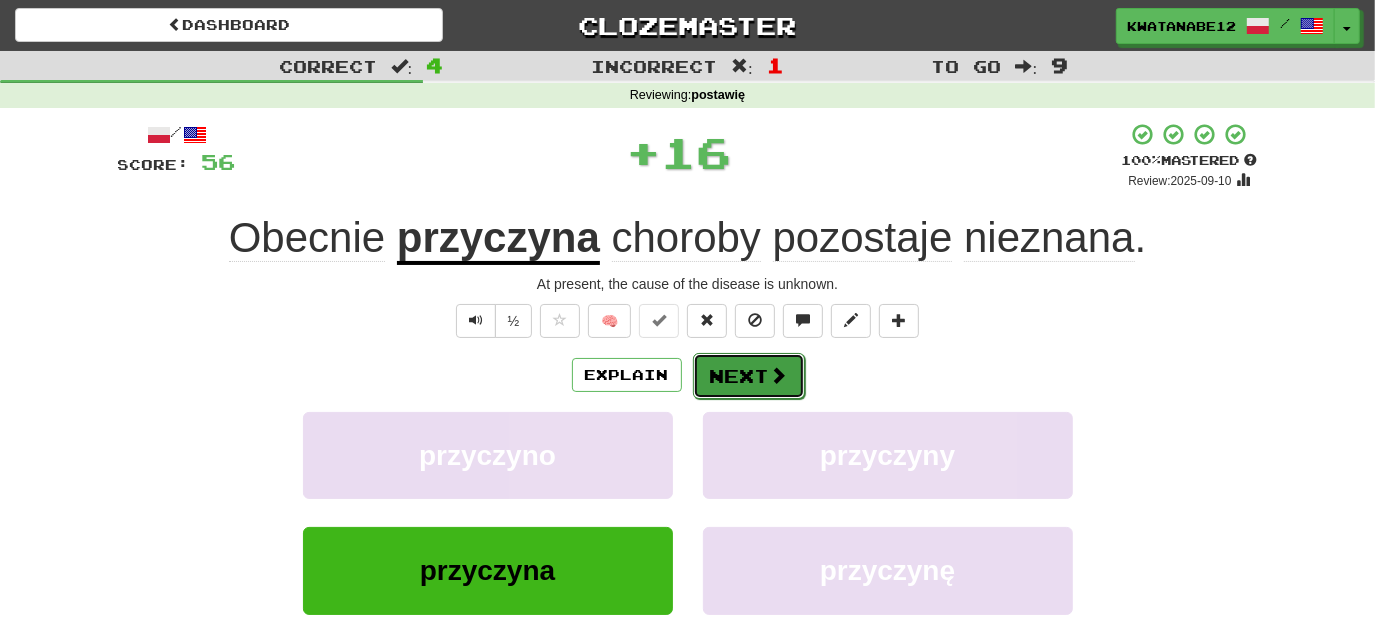 click on "Next" at bounding box center (749, 376) 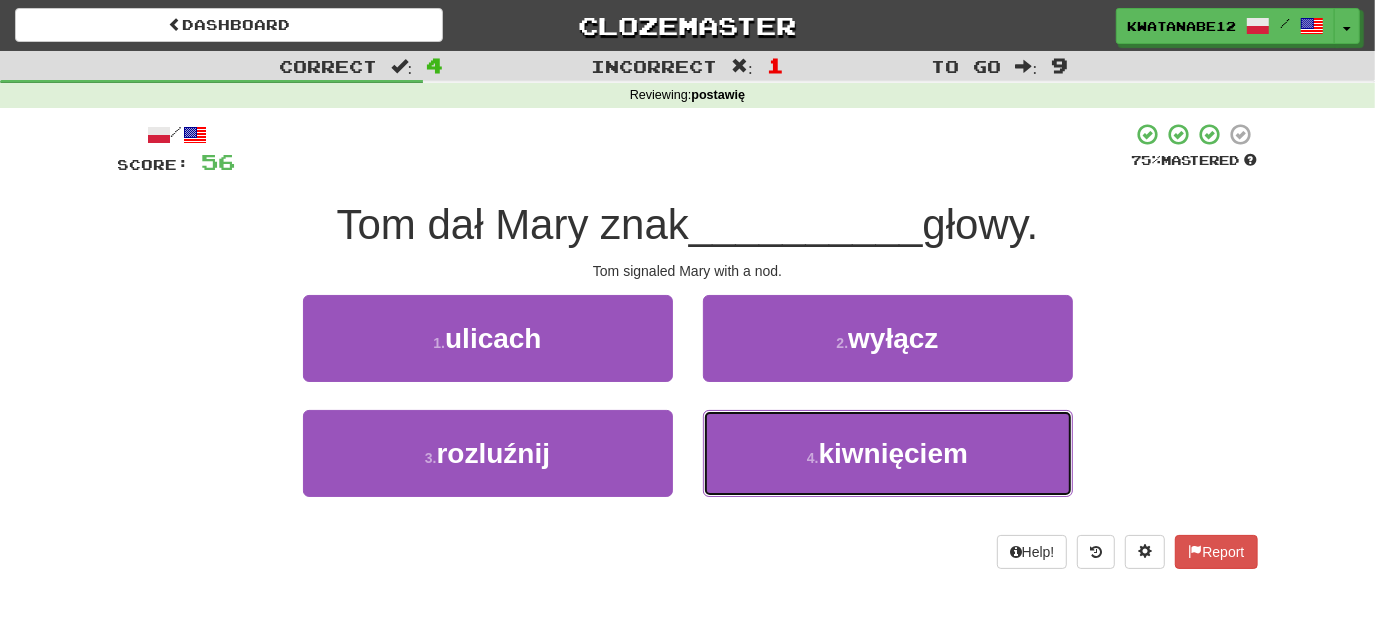drag, startPoint x: 753, startPoint y: 446, endPoint x: 746, endPoint y: 404, distance: 42.579338 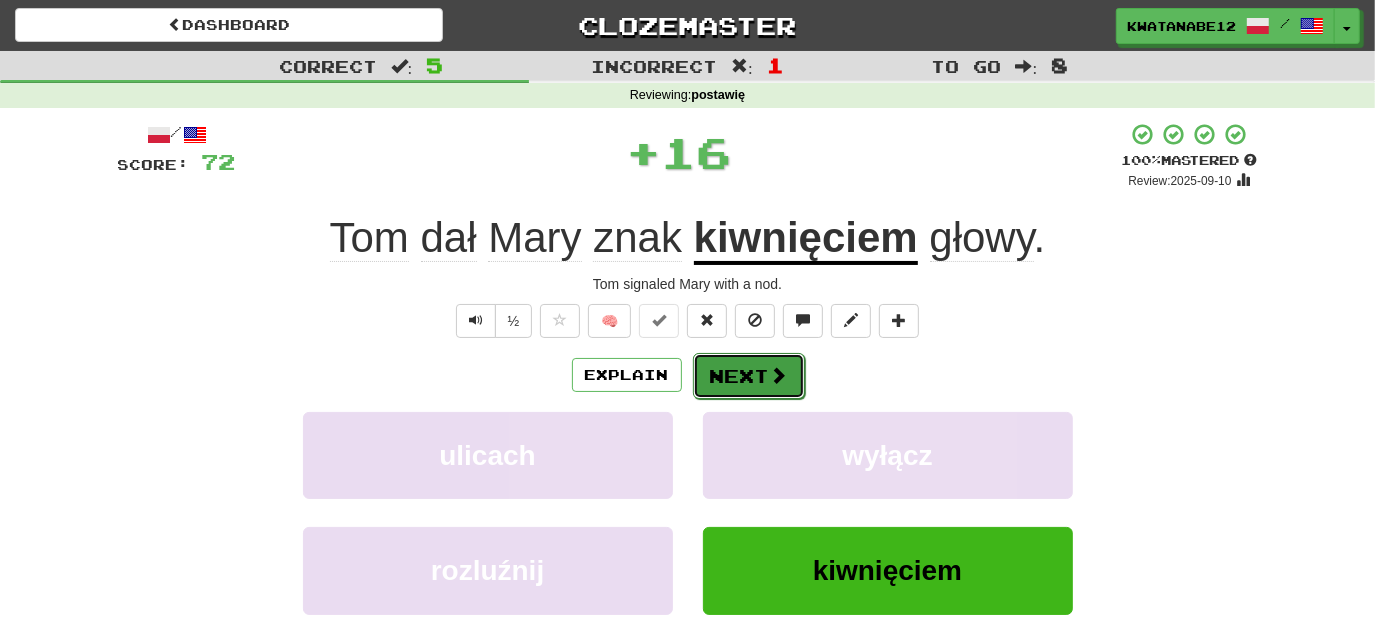 click on "Next" at bounding box center (749, 376) 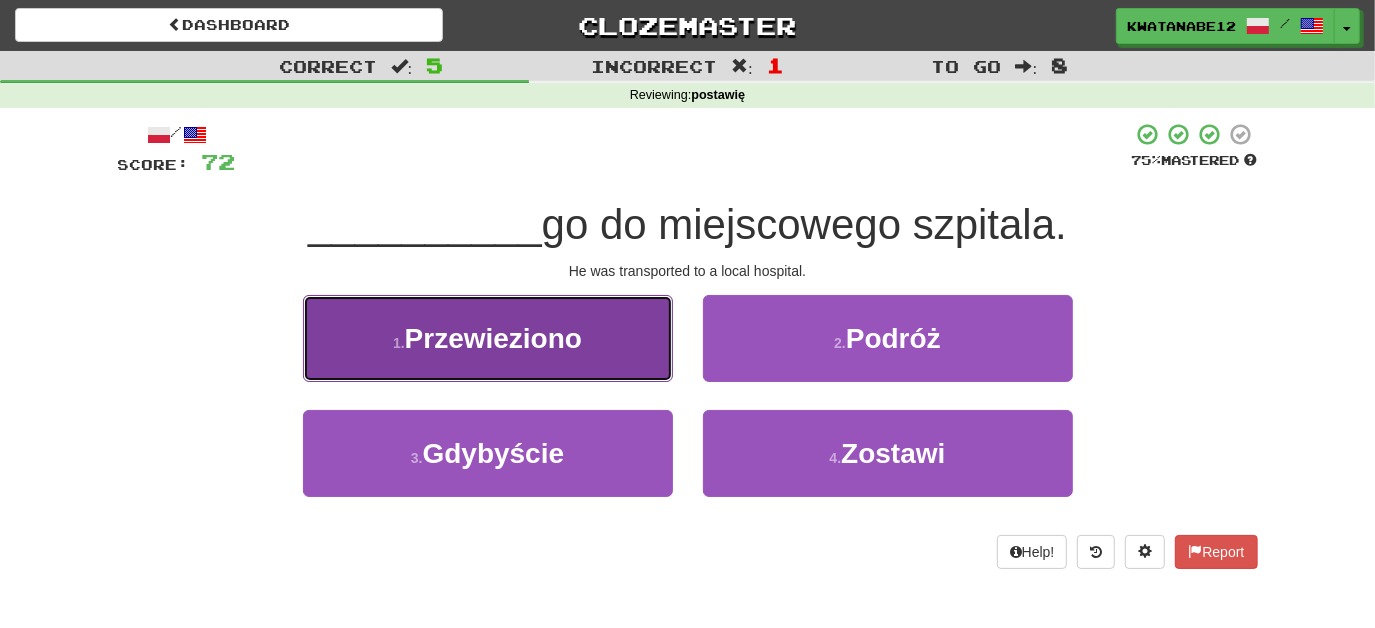 drag, startPoint x: 622, startPoint y: 362, endPoint x: 659, endPoint y: 371, distance: 38.078865 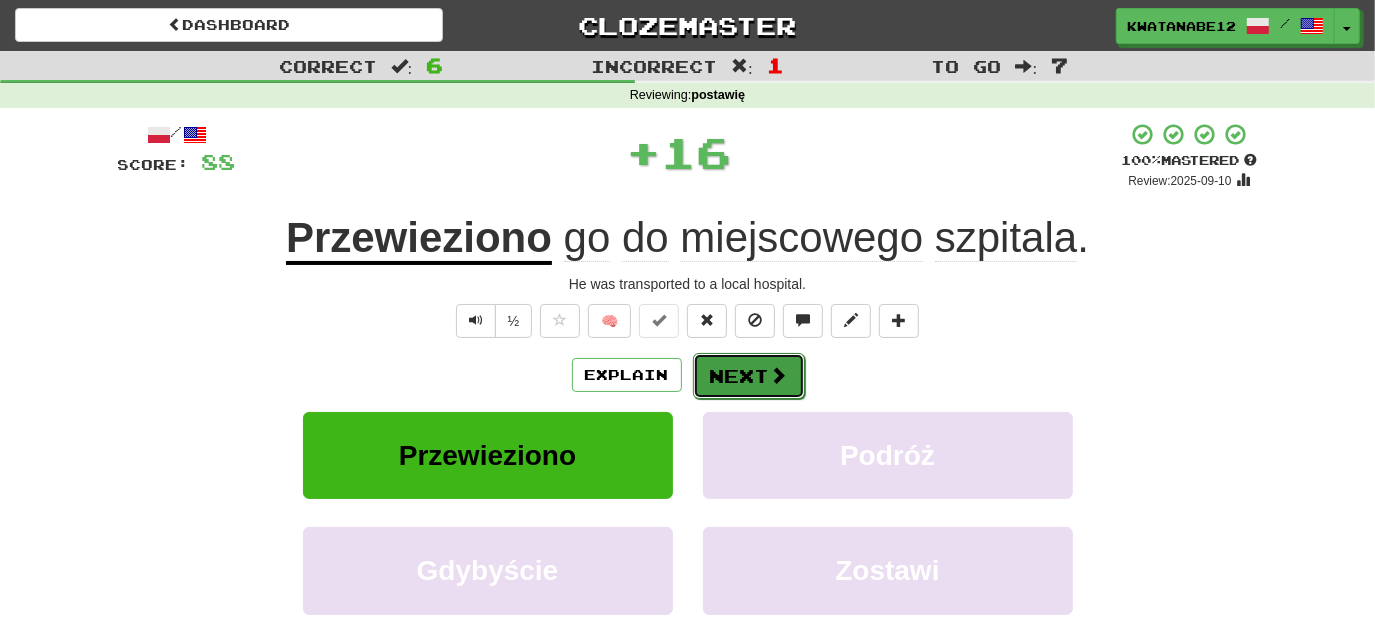 click on "Next" at bounding box center [749, 376] 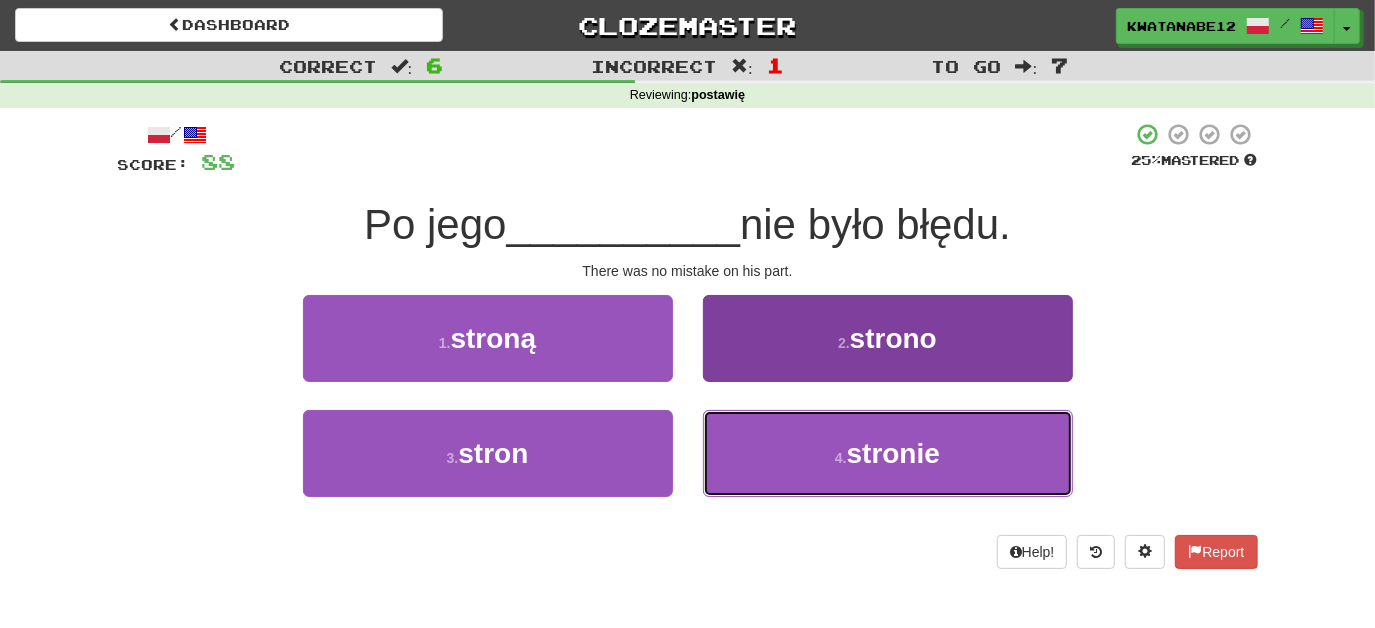 click on "4 .  stronie" at bounding box center (888, 453) 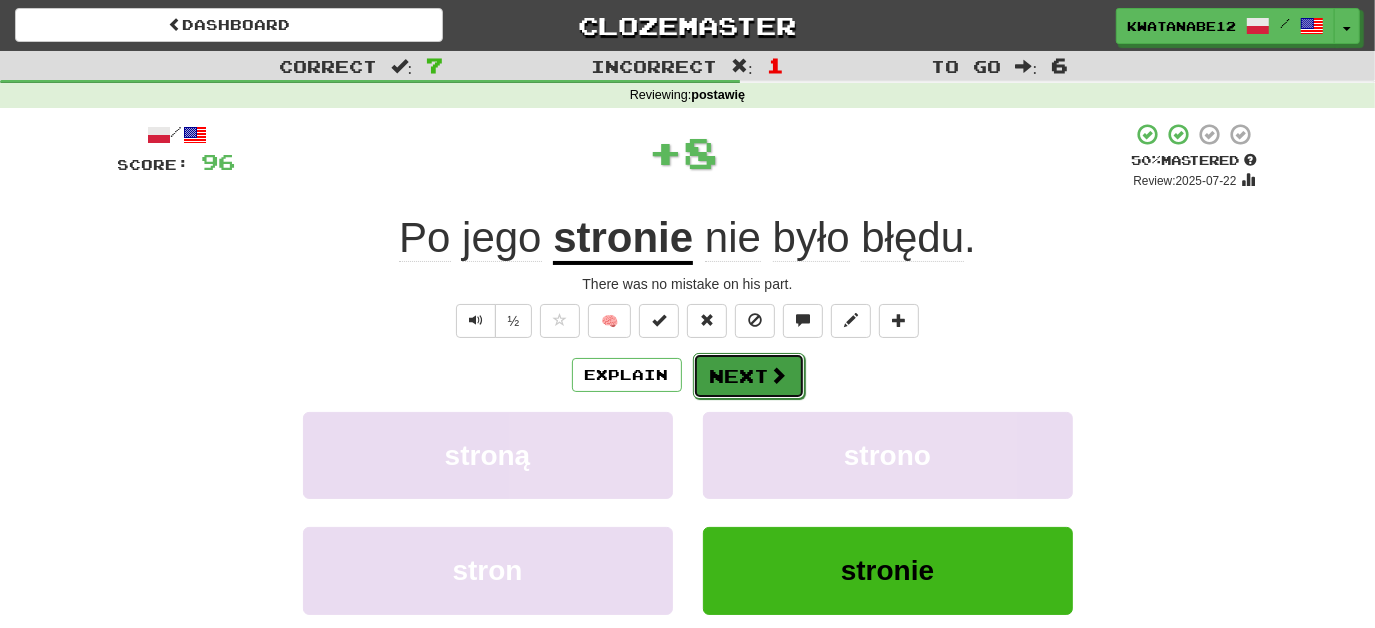 click on "Next" at bounding box center (749, 376) 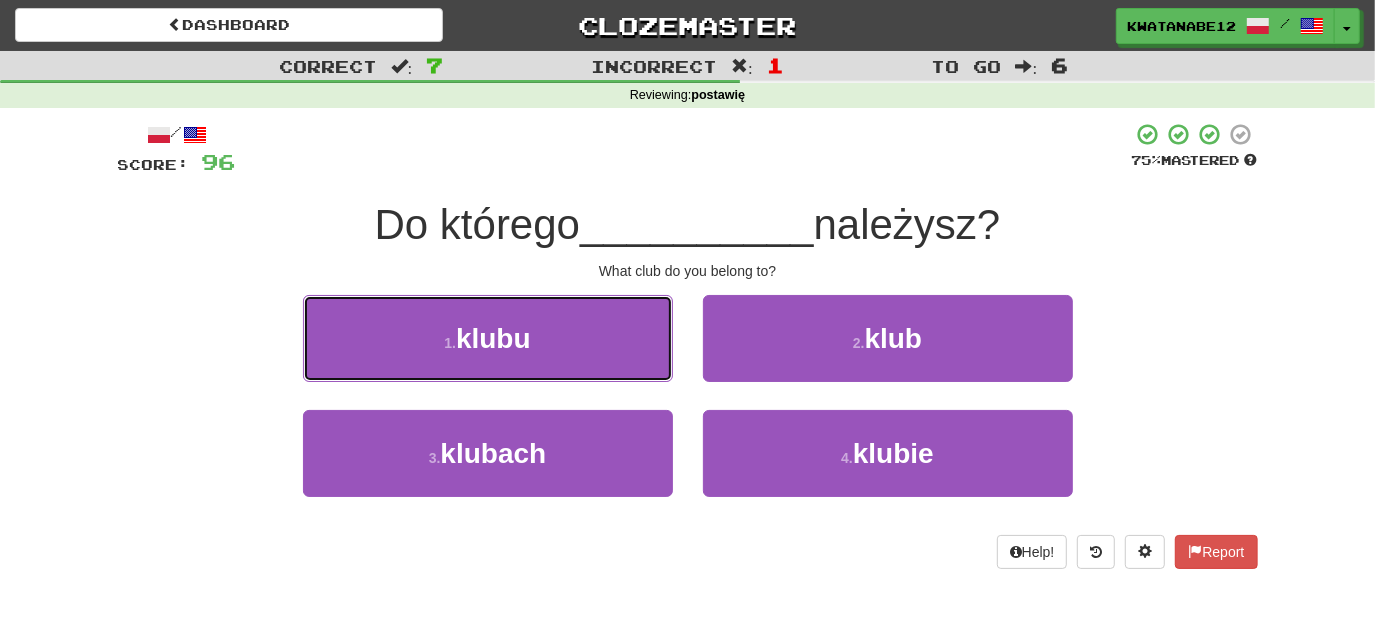 drag, startPoint x: 610, startPoint y: 341, endPoint x: 645, endPoint y: 347, distance: 35.510563 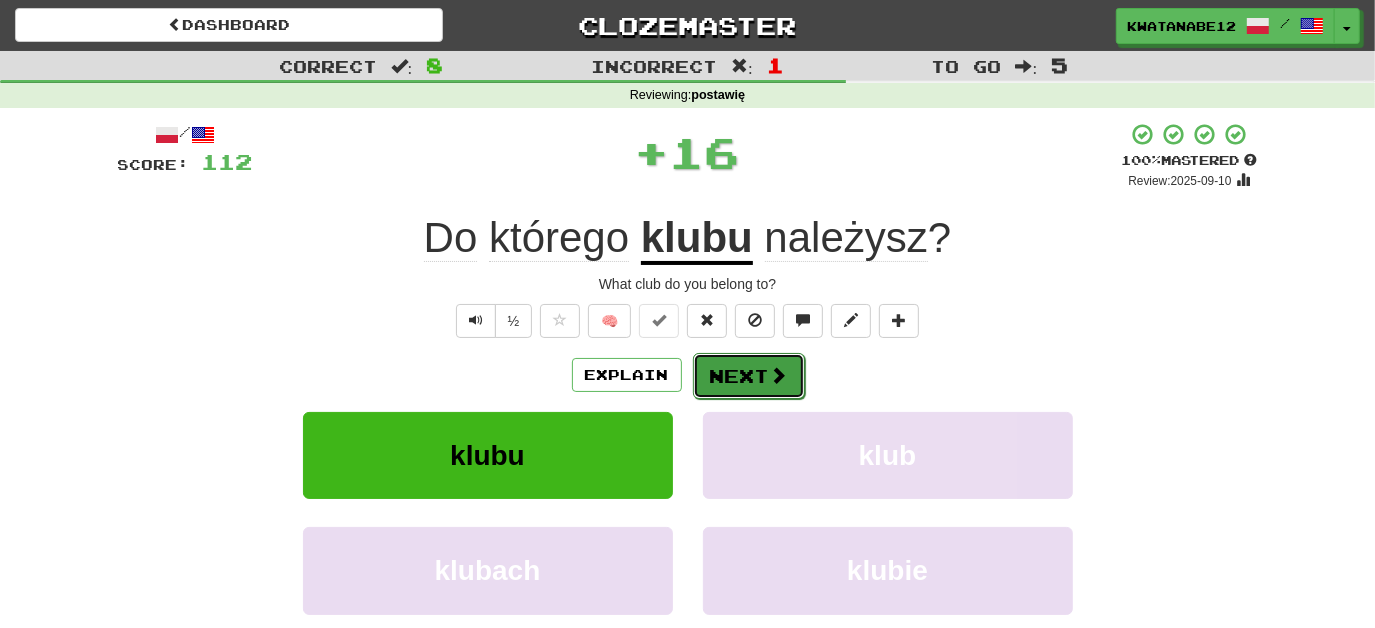 click on "Next" at bounding box center (749, 376) 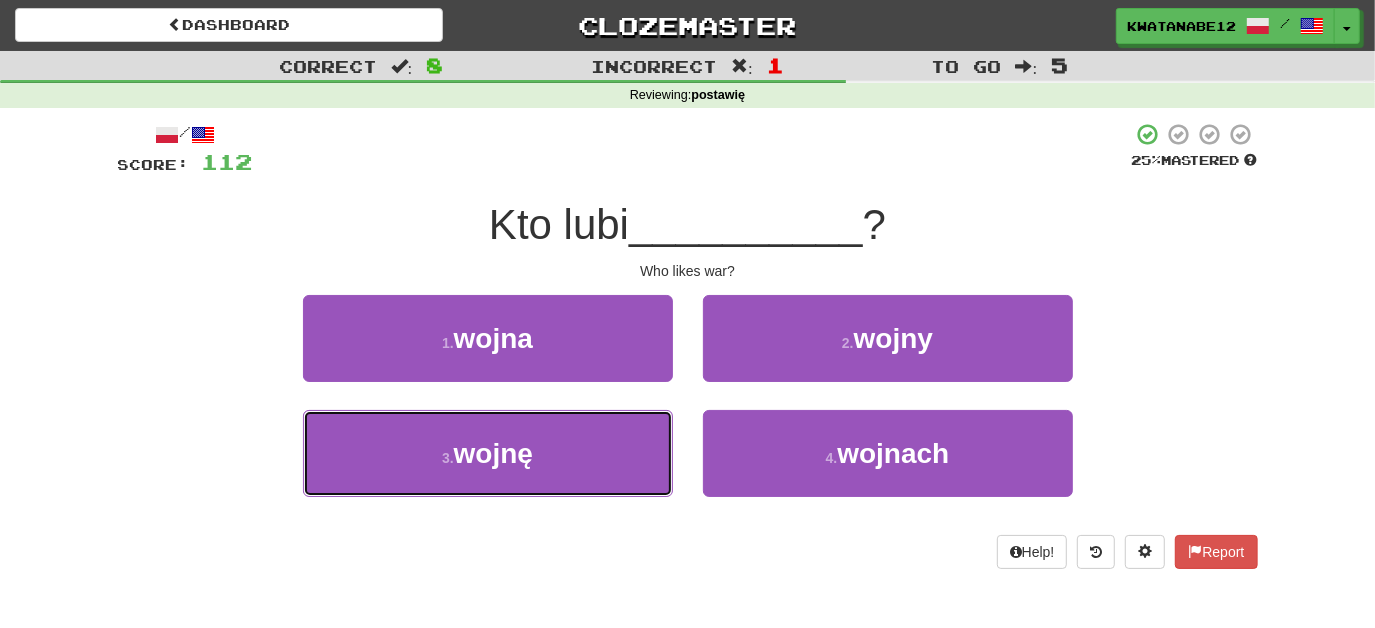 drag, startPoint x: 641, startPoint y: 451, endPoint x: 672, endPoint y: 434, distance: 35.35534 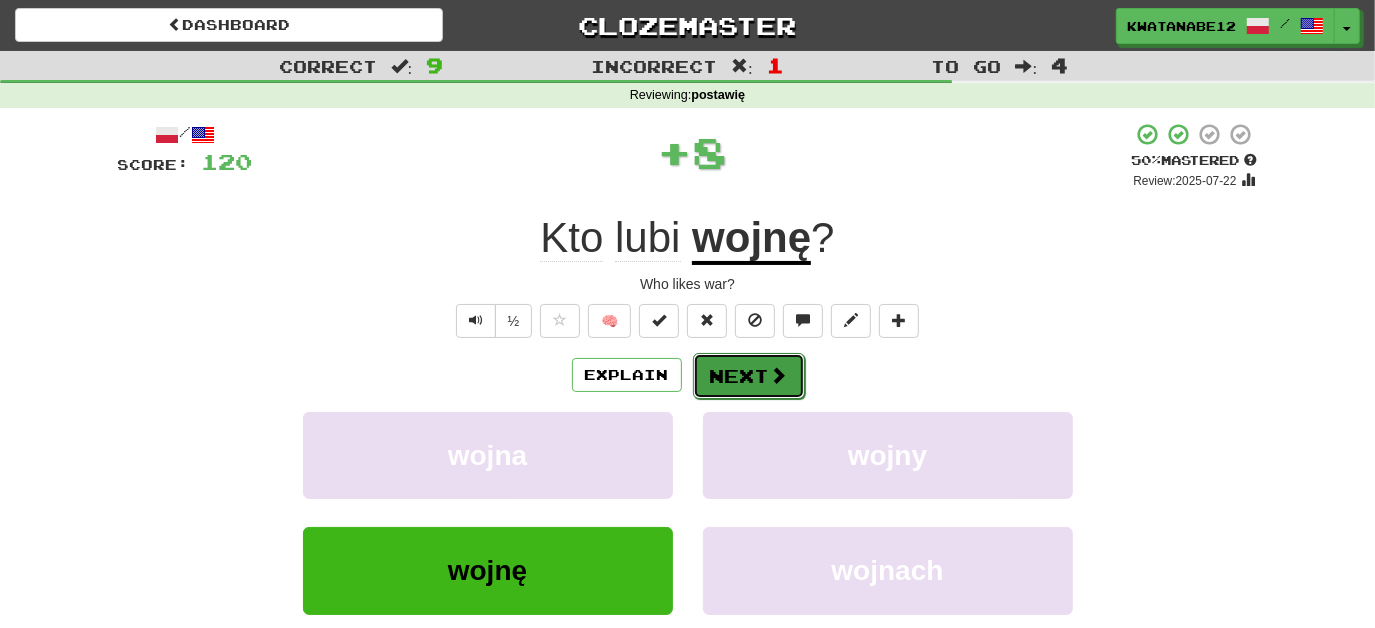 click on "Next" at bounding box center (749, 376) 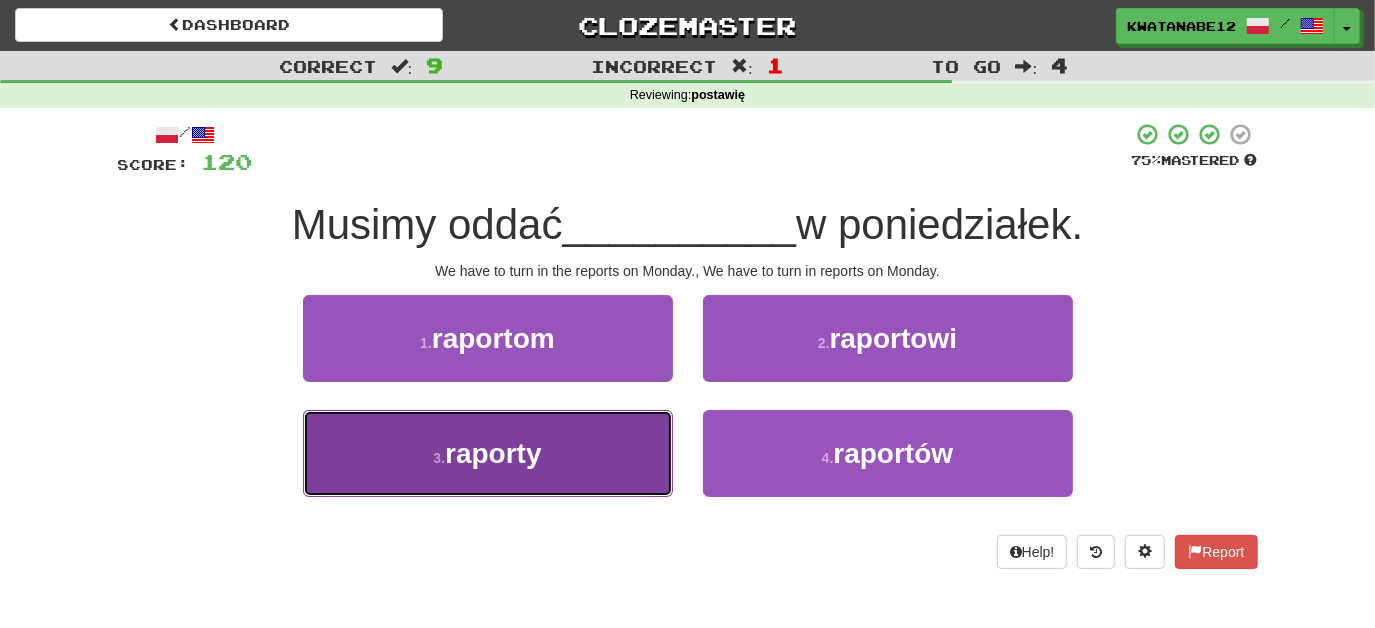 click on "3 .  raporty" at bounding box center [488, 453] 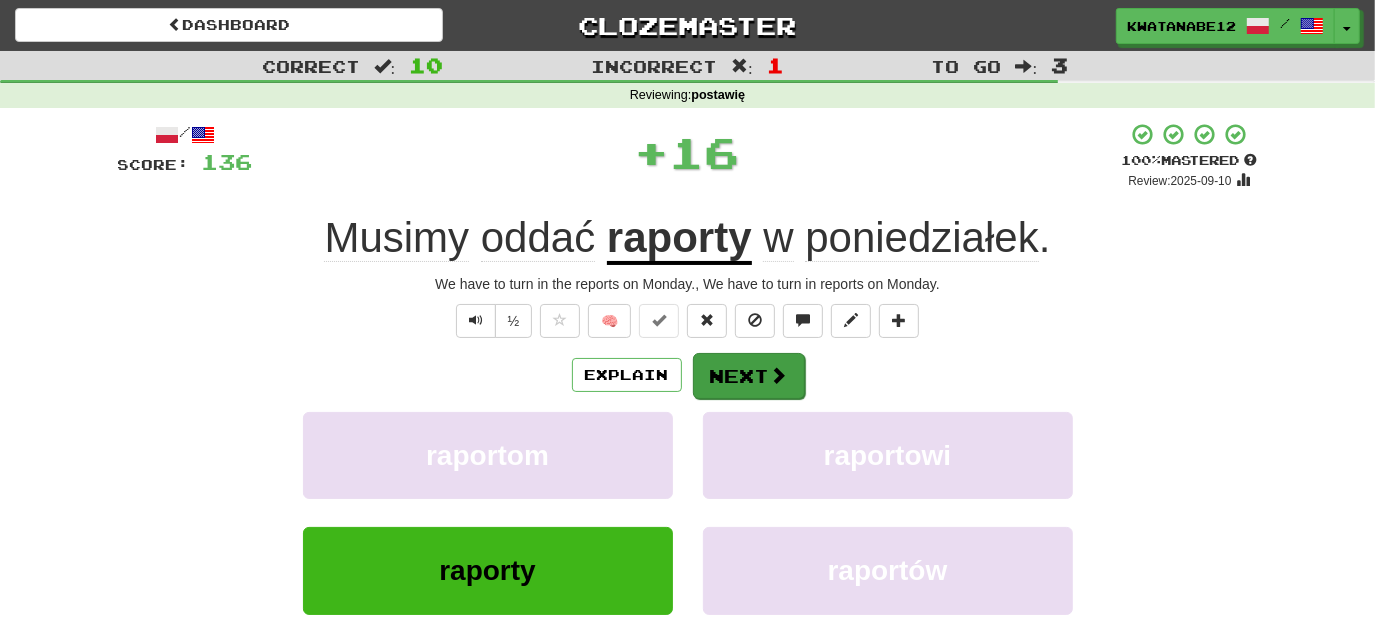 drag, startPoint x: 736, startPoint y: 340, endPoint x: 742, endPoint y: 358, distance: 18.973665 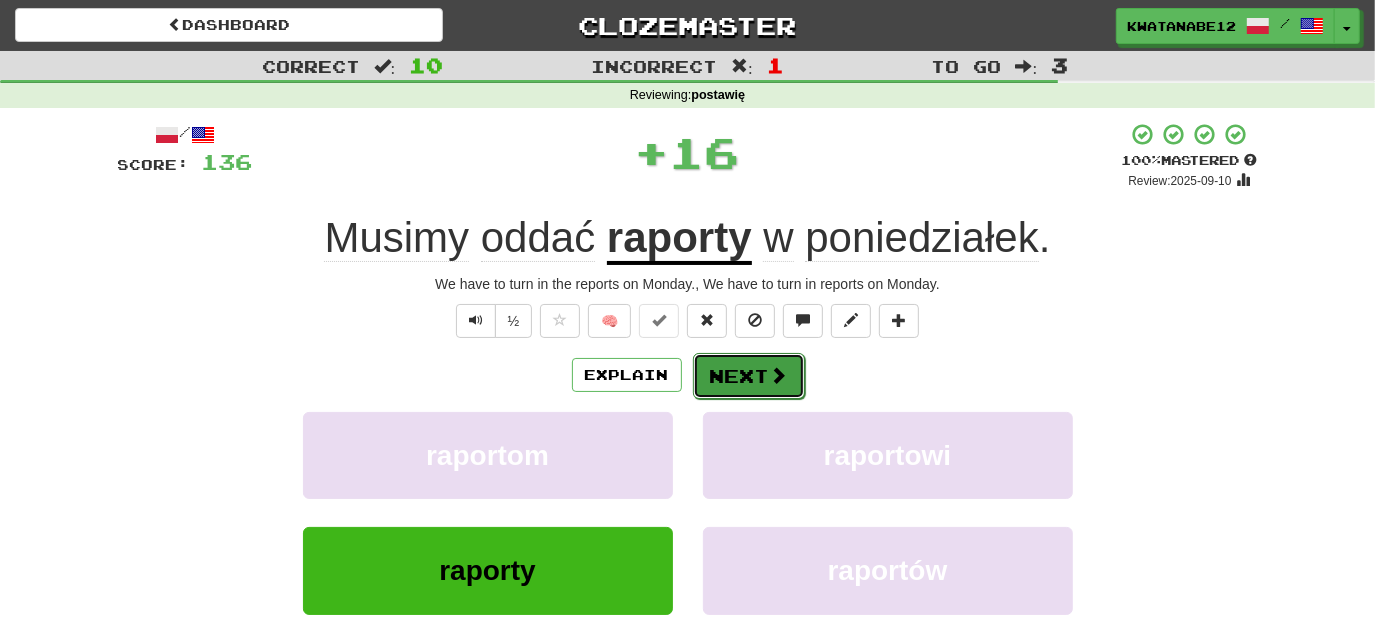 click on "Next" at bounding box center (749, 376) 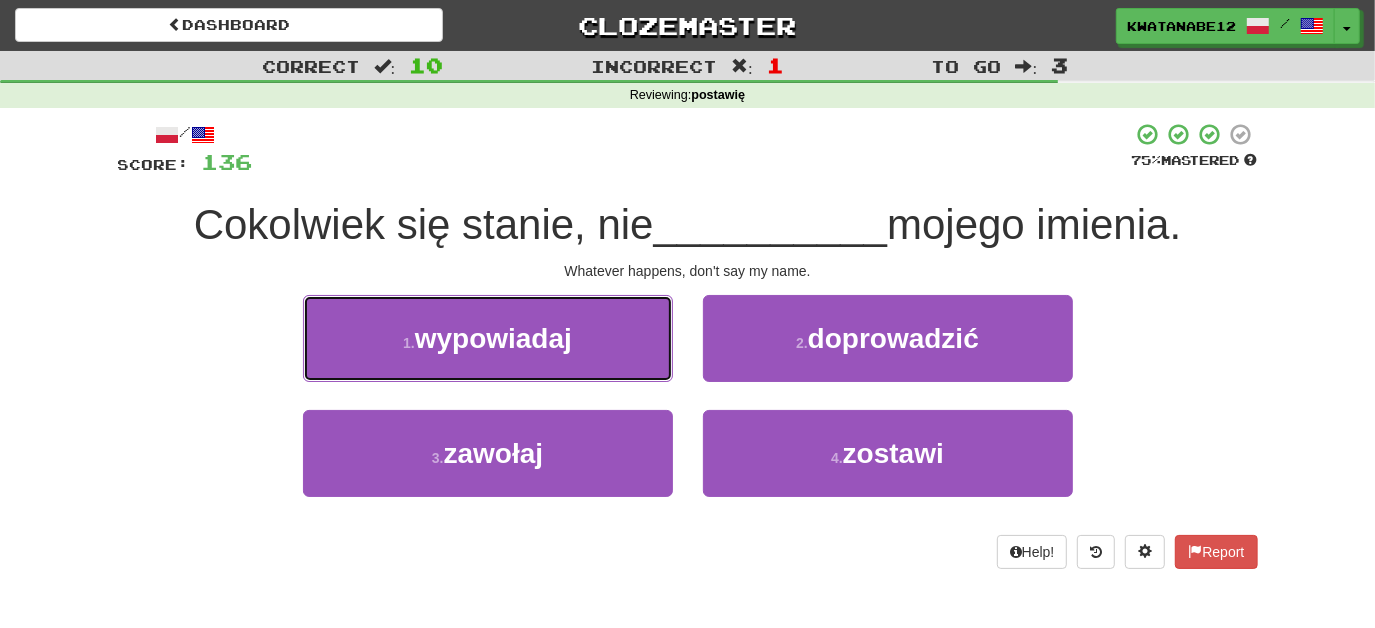 drag, startPoint x: 612, startPoint y: 335, endPoint x: 635, endPoint y: 349, distance: 26.925823 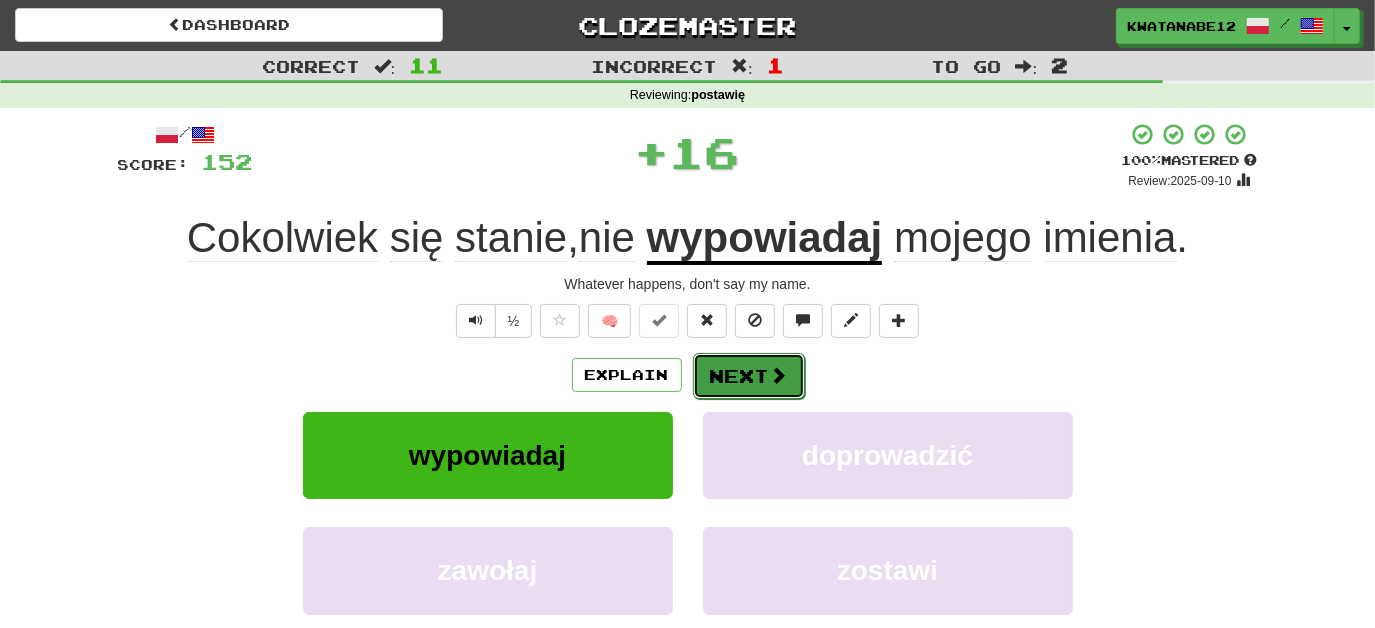 click on "Next" at bounding box center (749, 376) 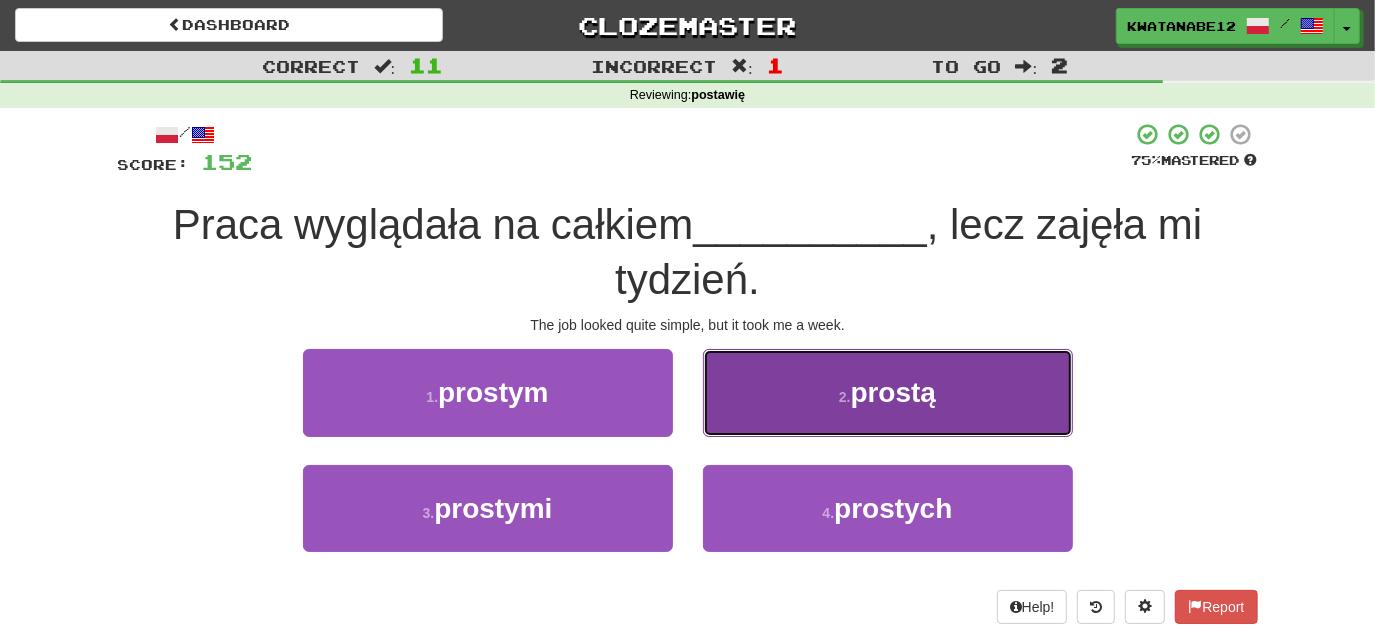 click on "2 .  prostą" at bounding box center (888, 392) 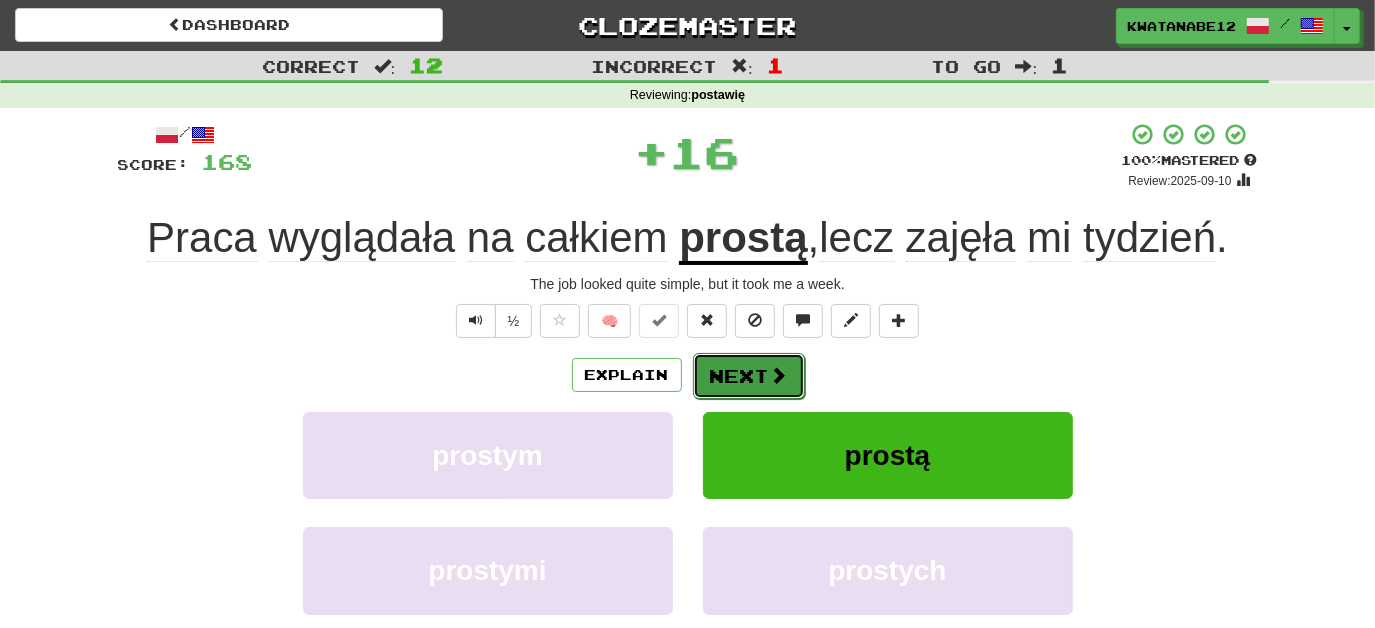 click on "Next" at bounding box center (749, 376) 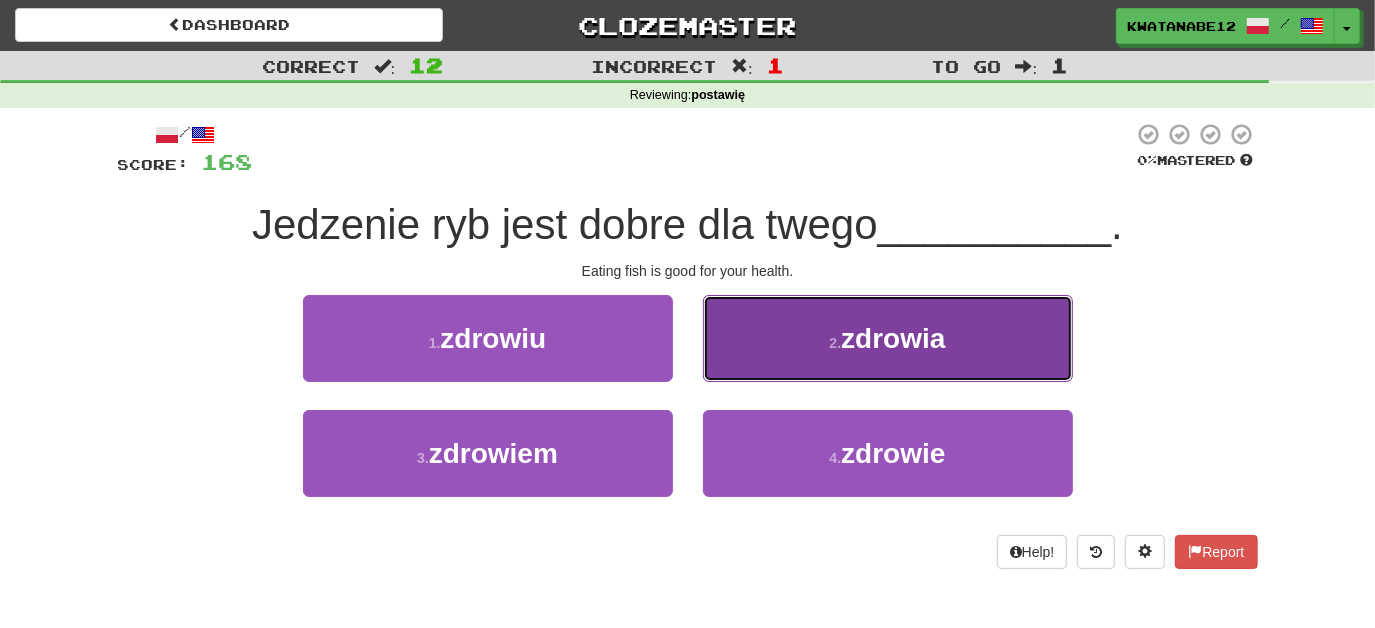 click on "2 .  zdrowia" at bounding box center (888, 338) 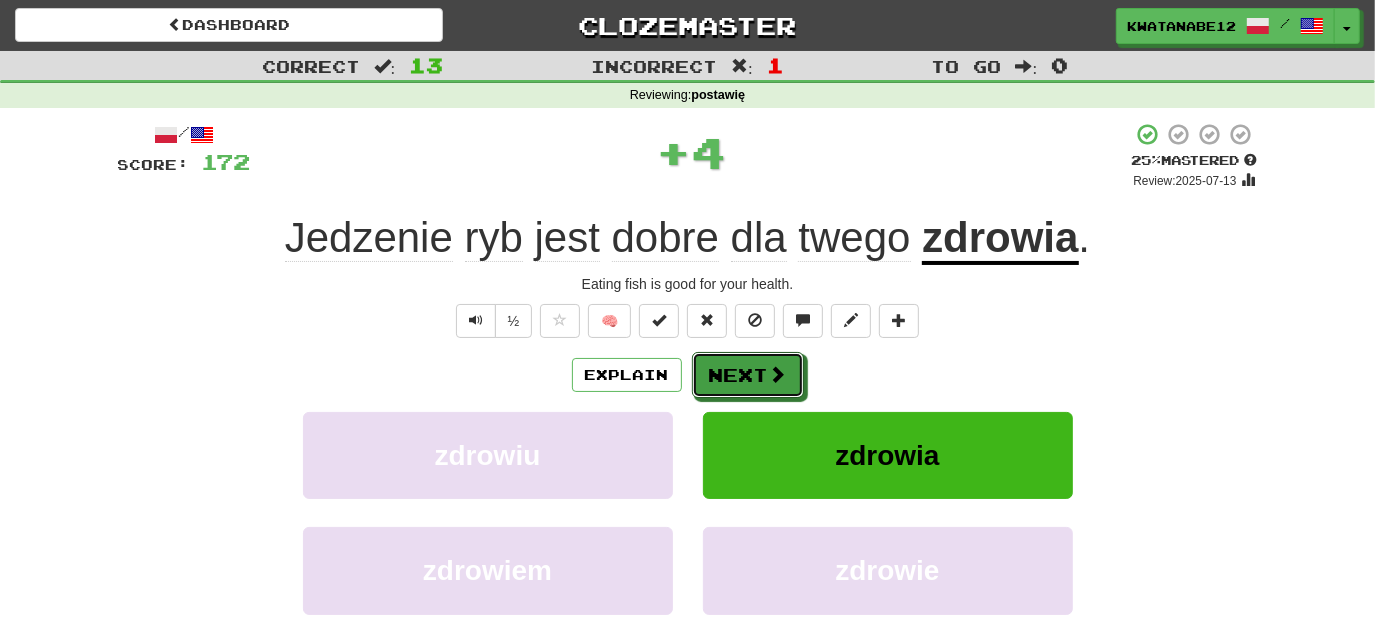 drag, startPoint x: 749, startPoint y: 364, endPoint x: 741, endPoint y: 356, distance: 11.313708 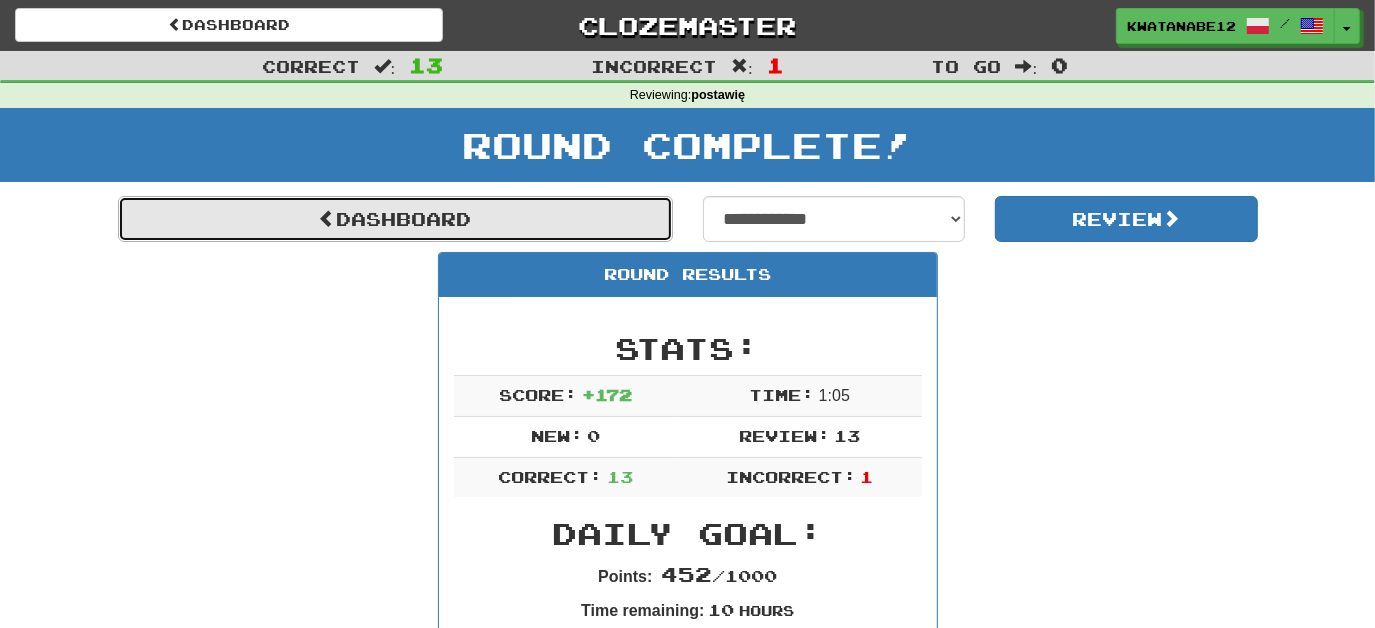 click on "Dashboard" at bounding box center [395, 219] 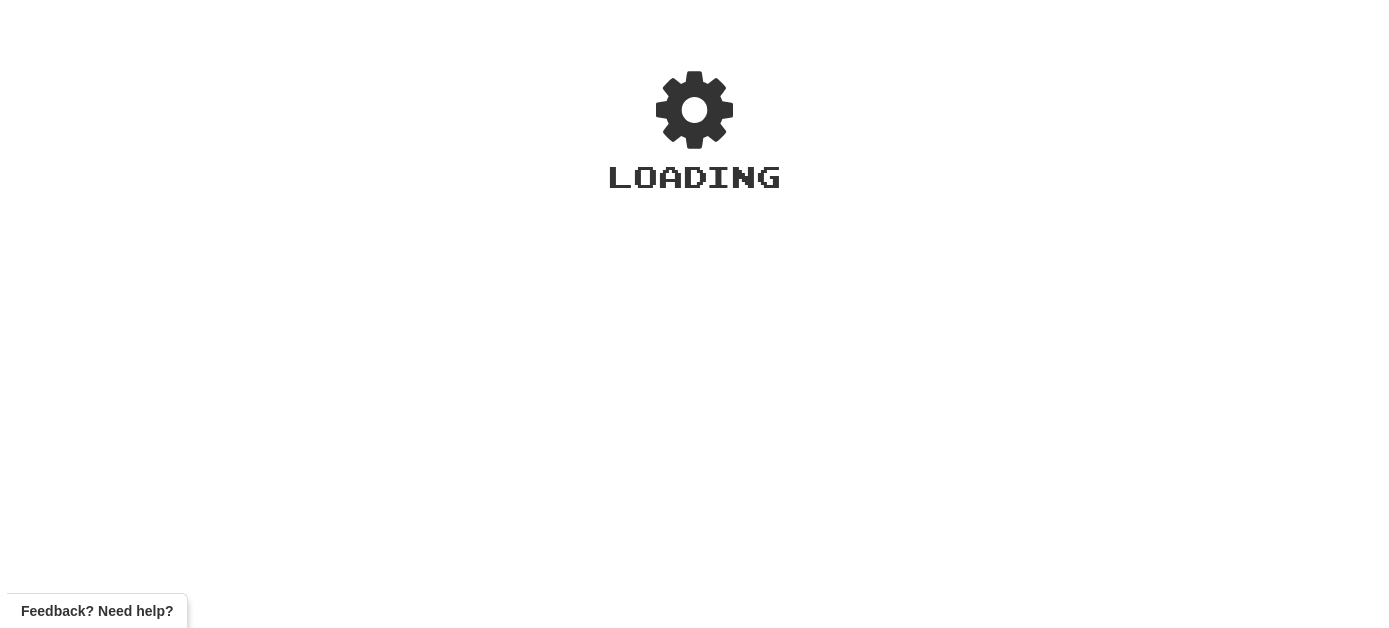 scroll, scrollTop: 0, scrollLeft: 0, axis: both 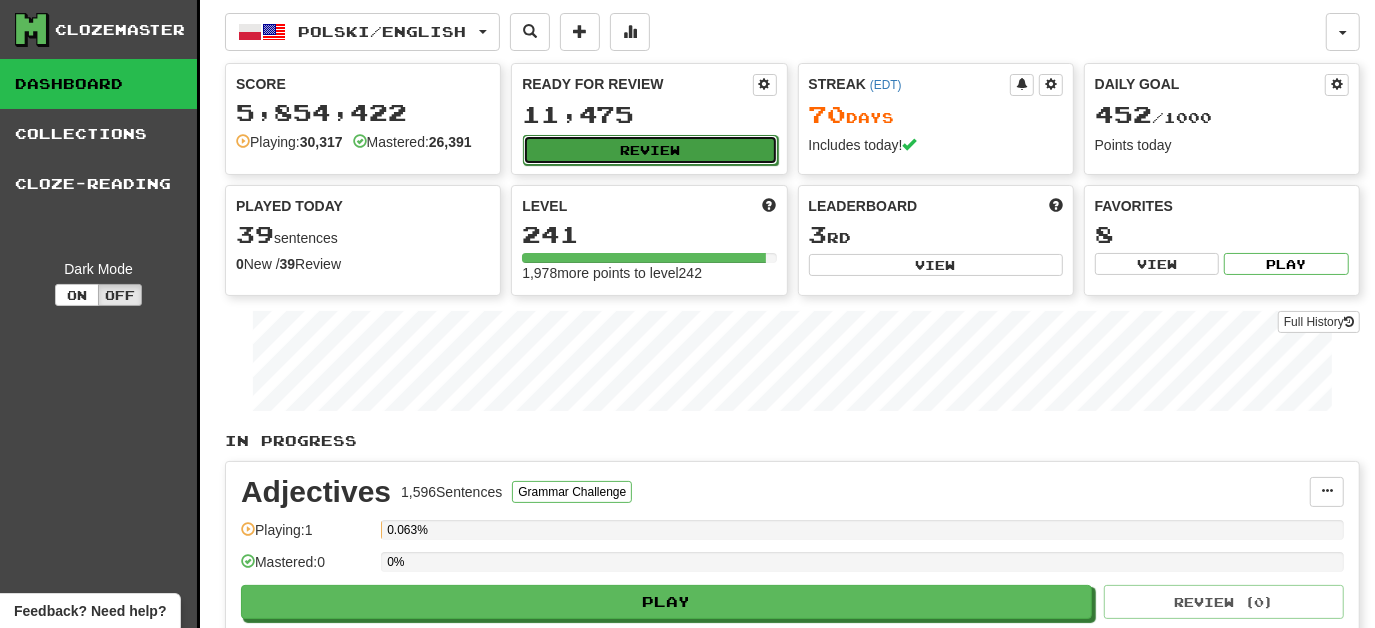 click on "Review" at bounding box center [650, 150] 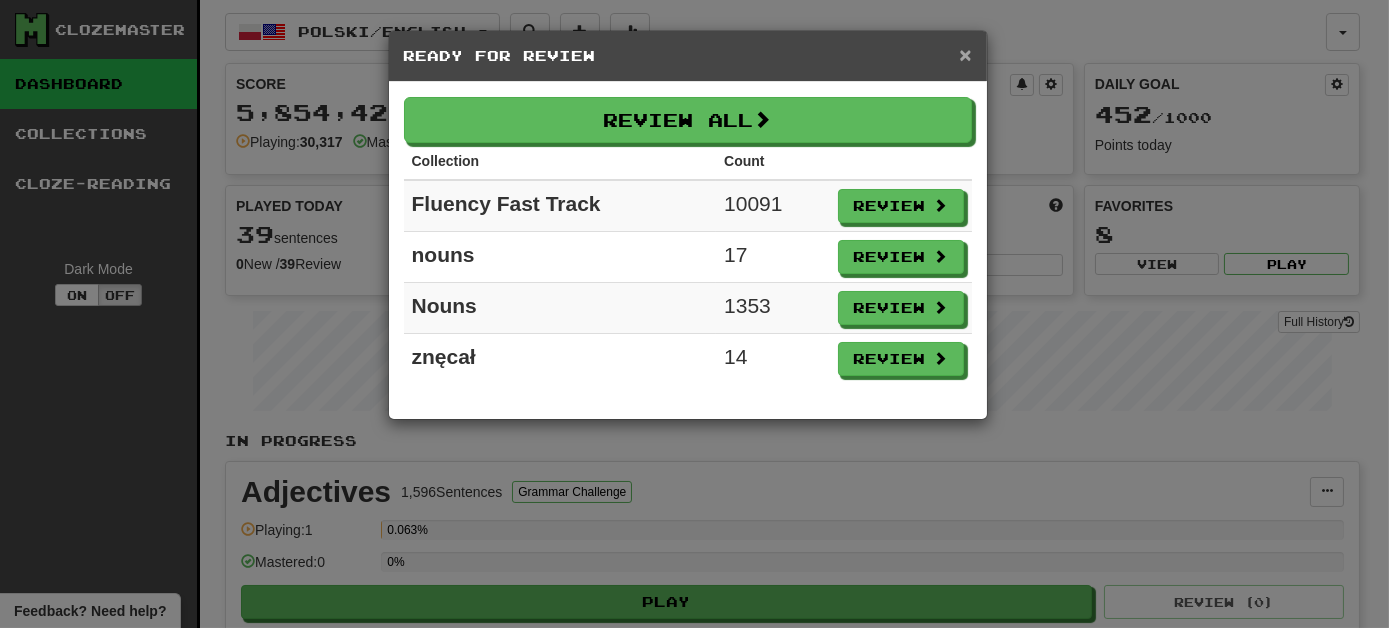 click on "×" at bounding box center (965, 54) 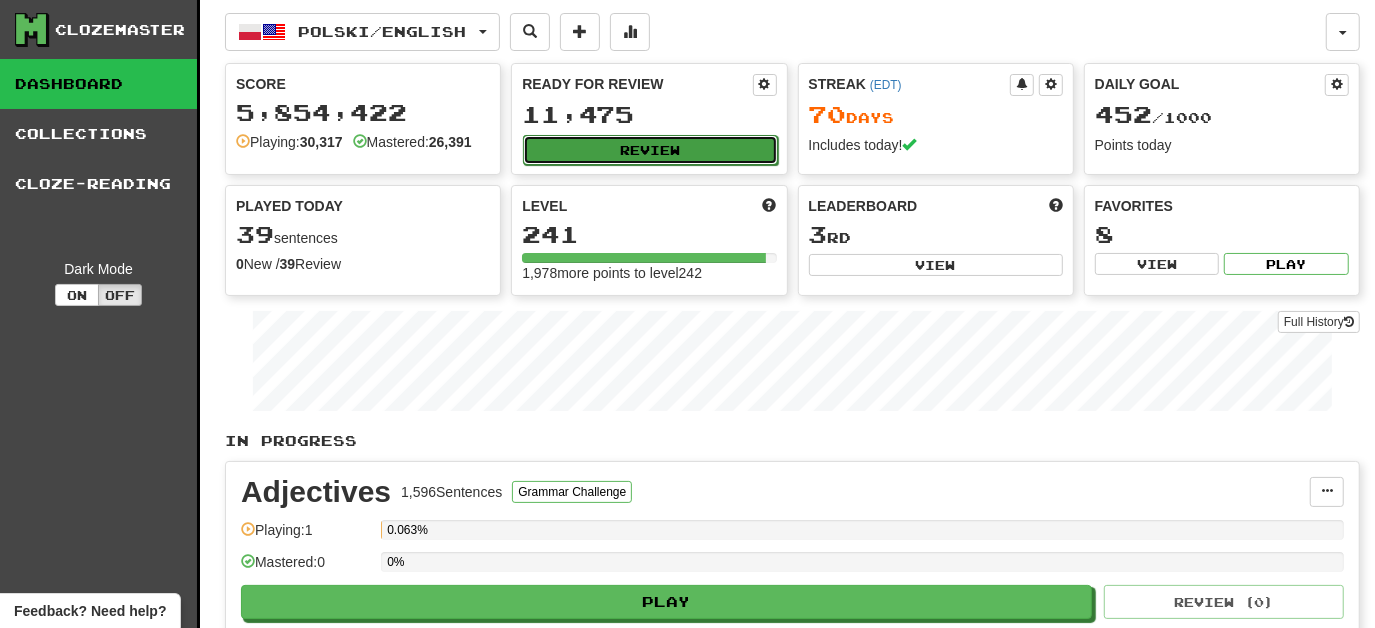 click on "Review" at bounding box center (650, 150) 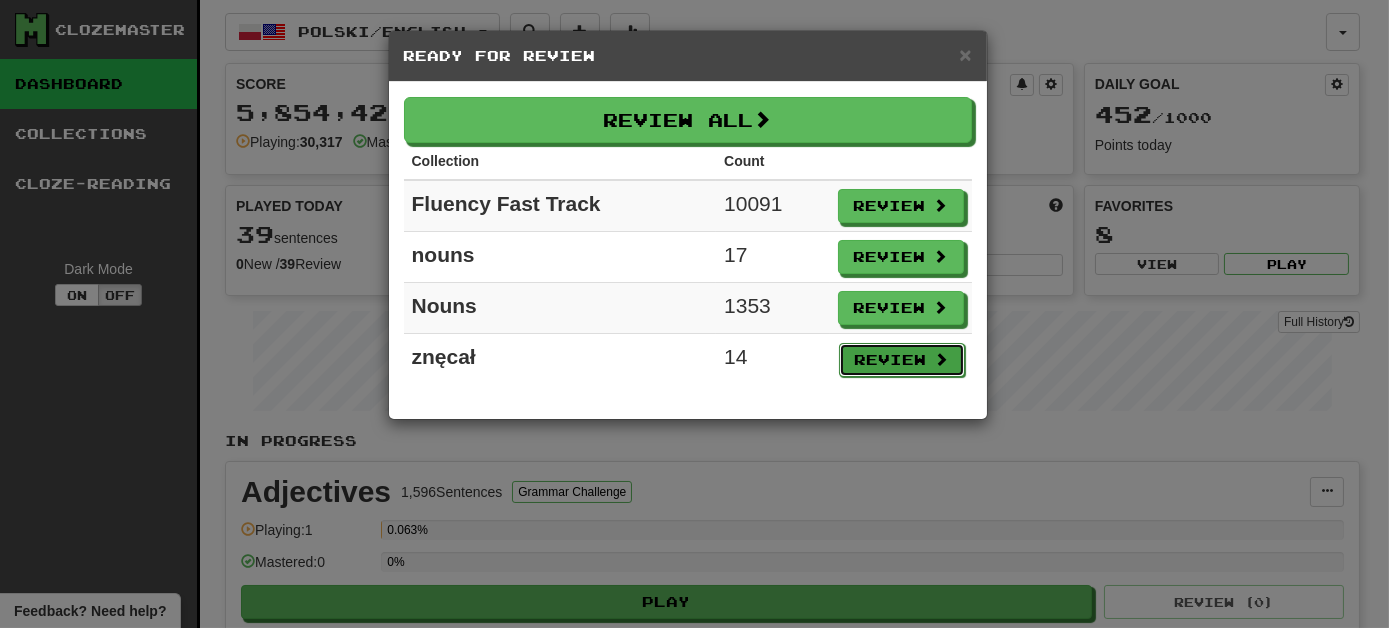 click on "Review" at bounding box center [902, 360] 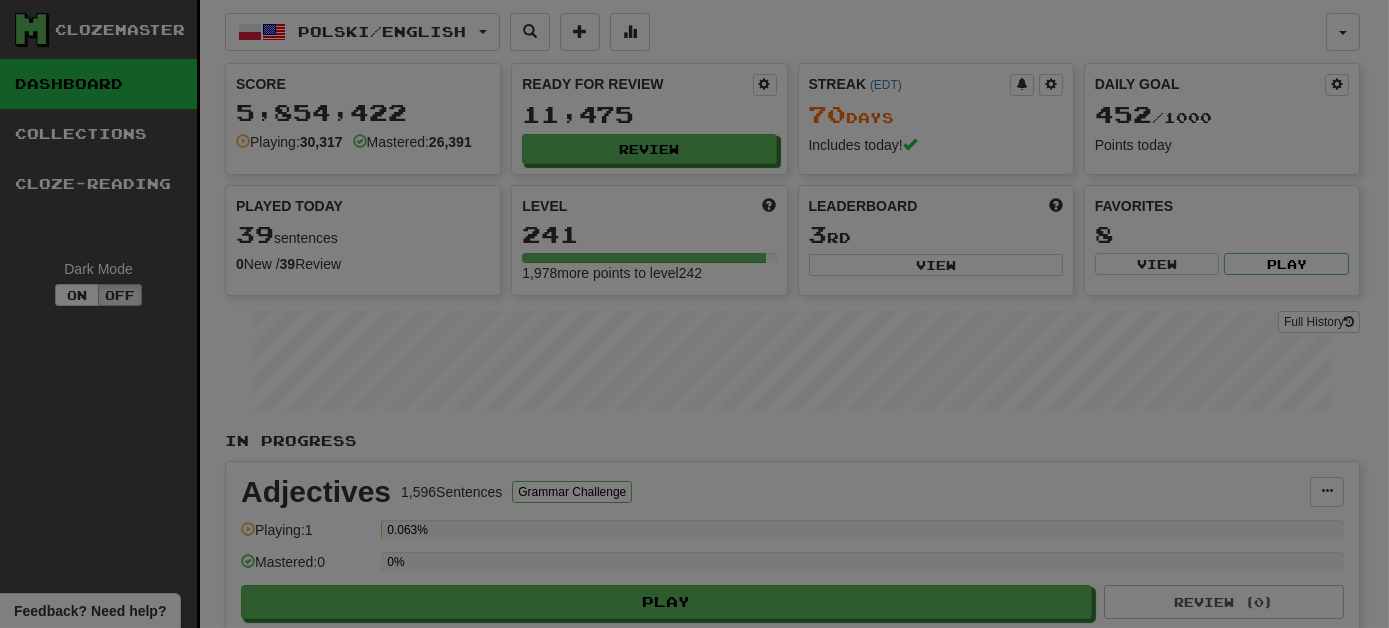 select on "***" 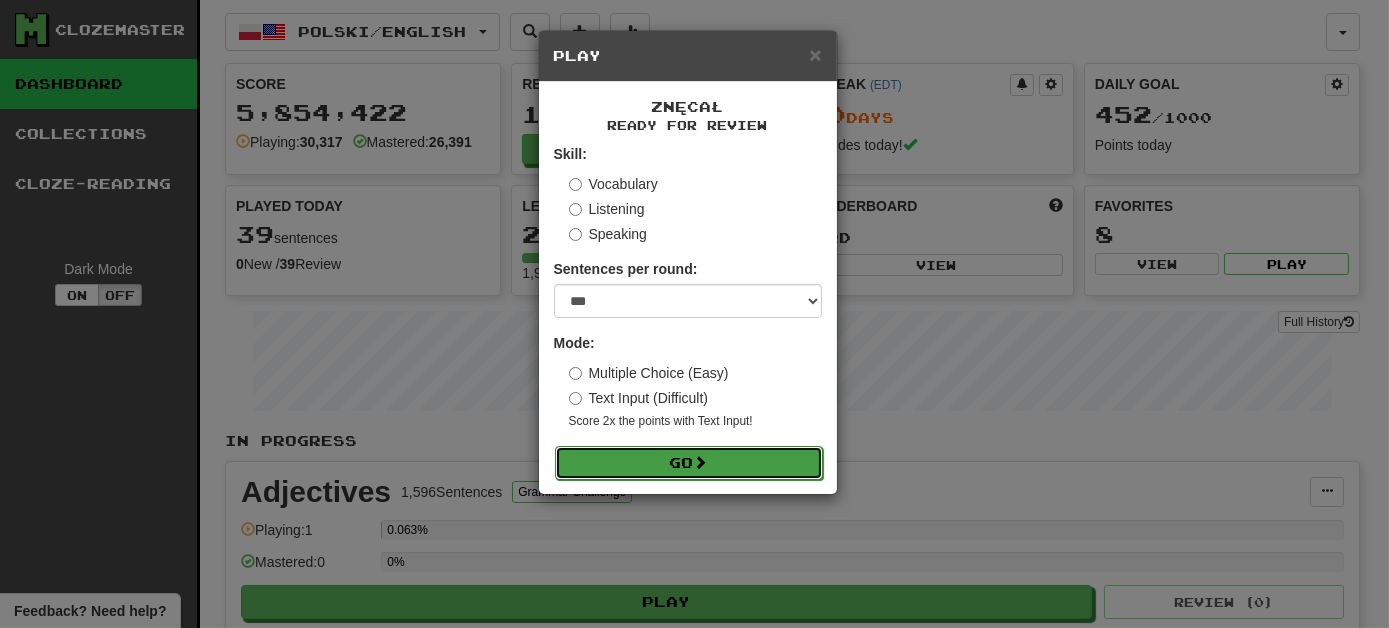 click on "Go" at bounding box center (689, 463) 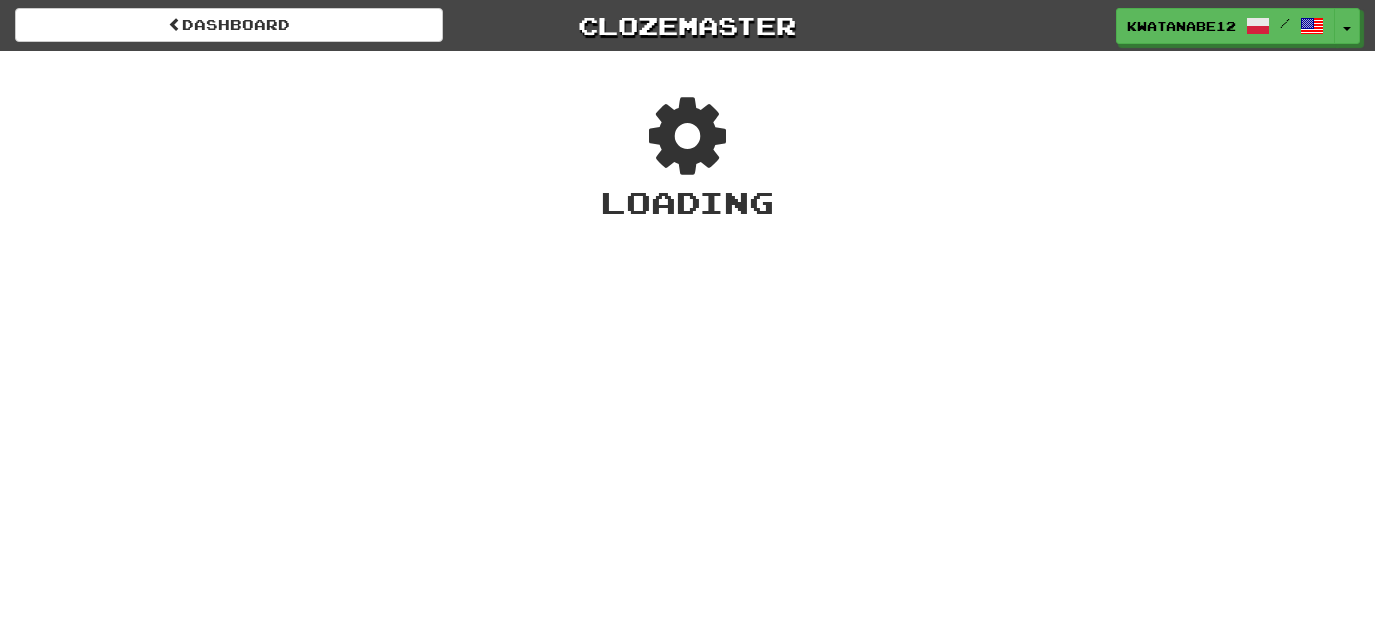 scroll, scrollTop: 0, scrollLeft: 0, axis: both 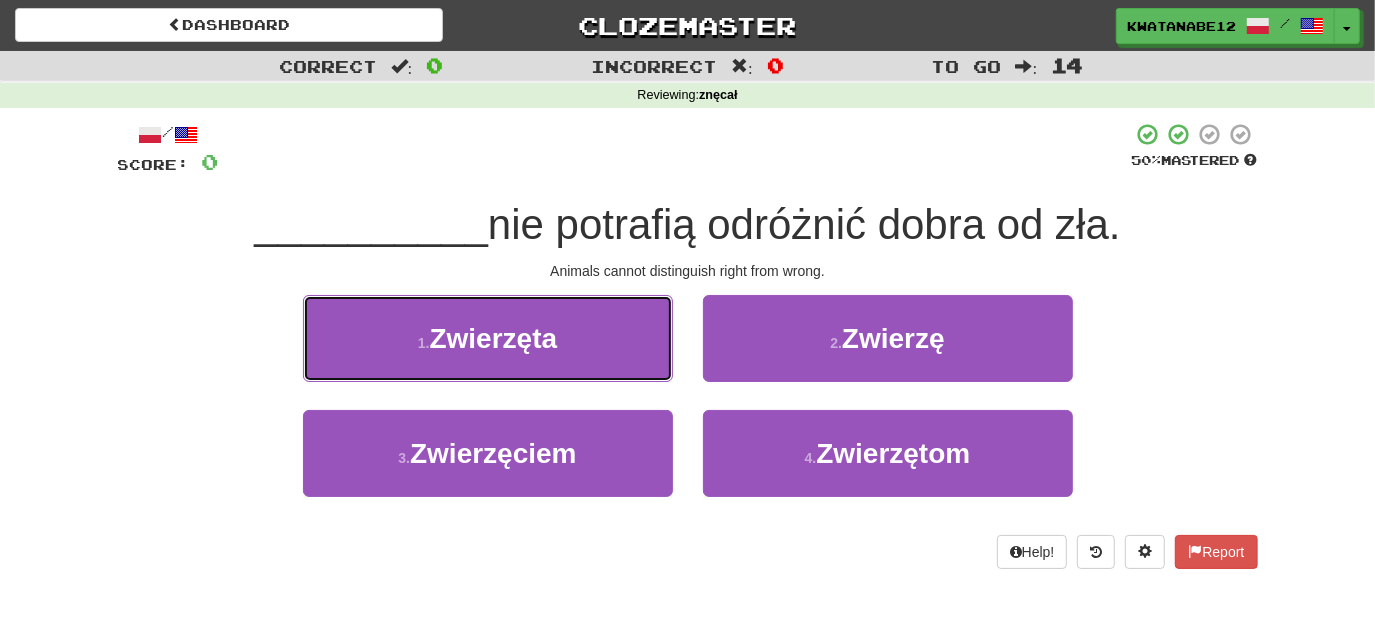 drag, startPoint x: 610, startPoint y: 333, endPoint x: 682, endPoint y: 345, distance: 72.99315 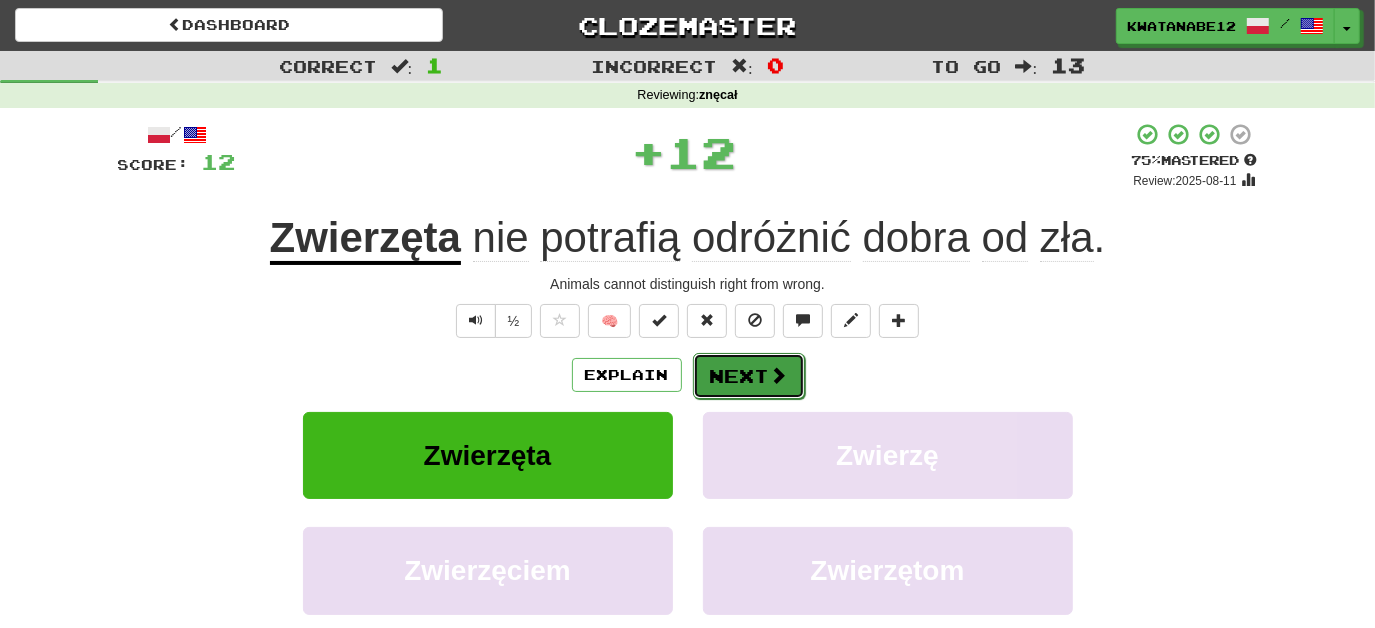 click on "Next" at bounding box center [749, 376] 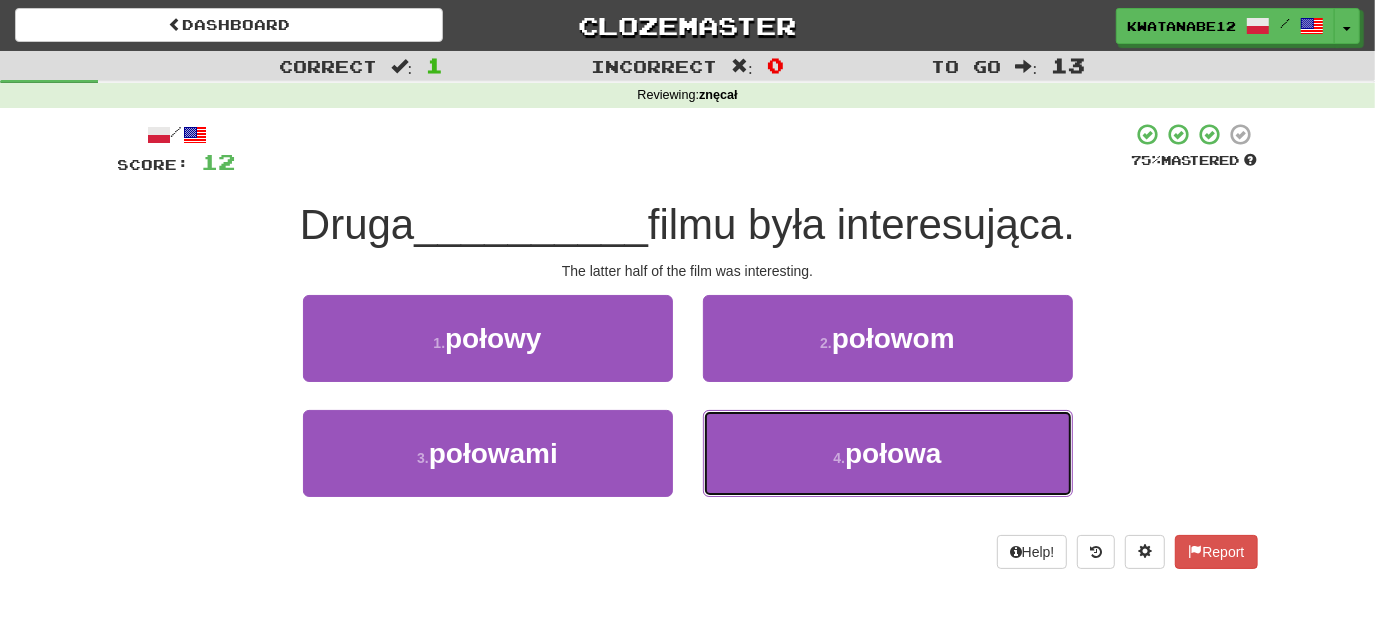 drag, startPoint x: 759, startPoint y: 440, endPoint x: 740, endPoint y: 401, distance: 43.382023 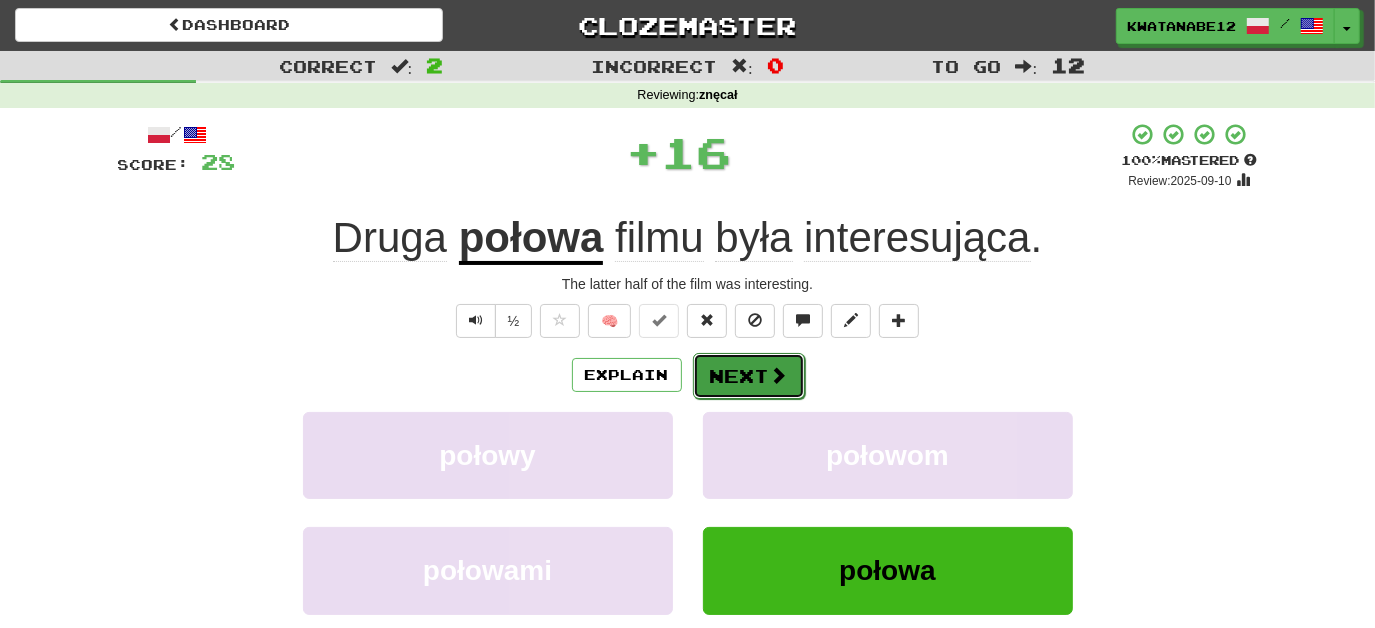 click on "Next" at bounding box center [749, 376] 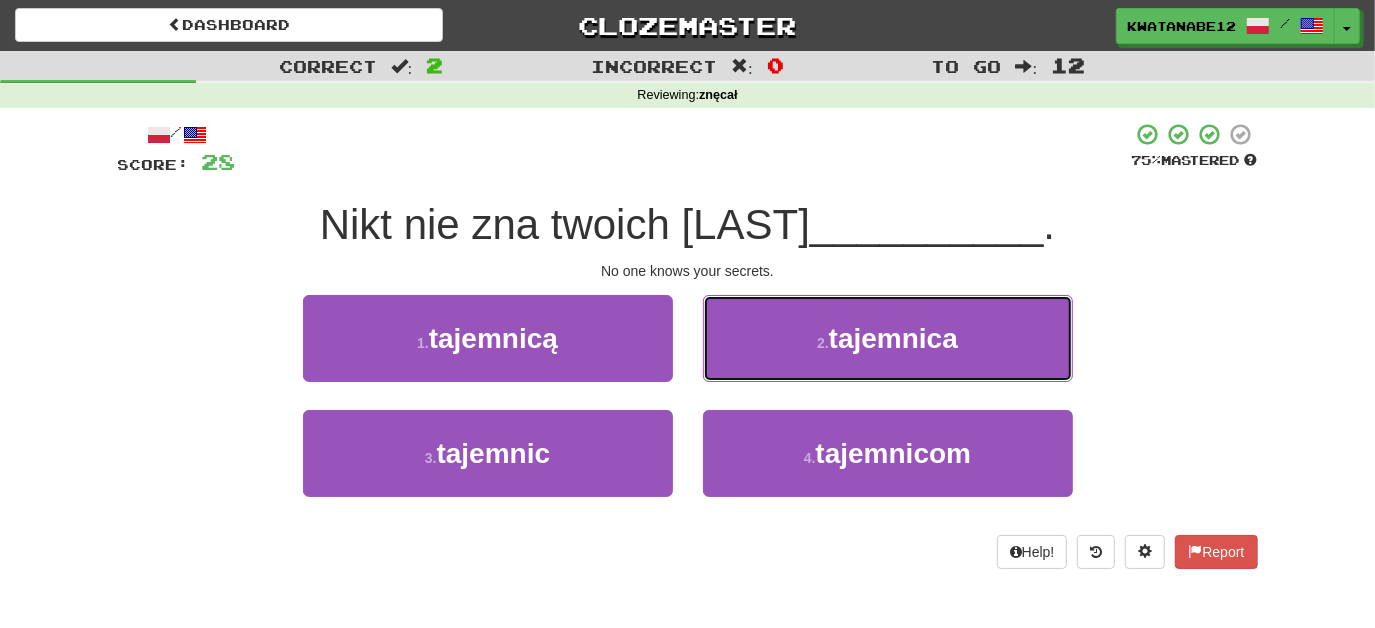 click on "2 .  tajemnica" at bounding box center [888, 338] 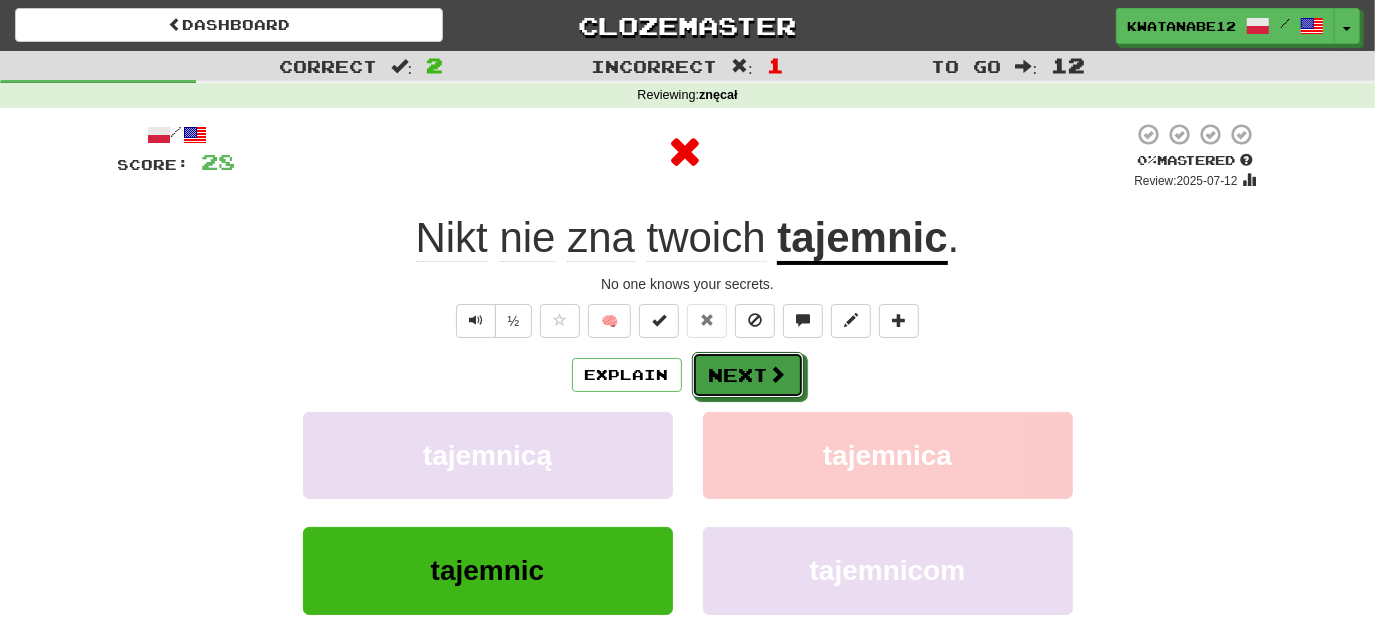 drag, startPoint x: 760, startPoint y: 370, endPoint x: 704, endPoint y: 331, distance: 68.24222 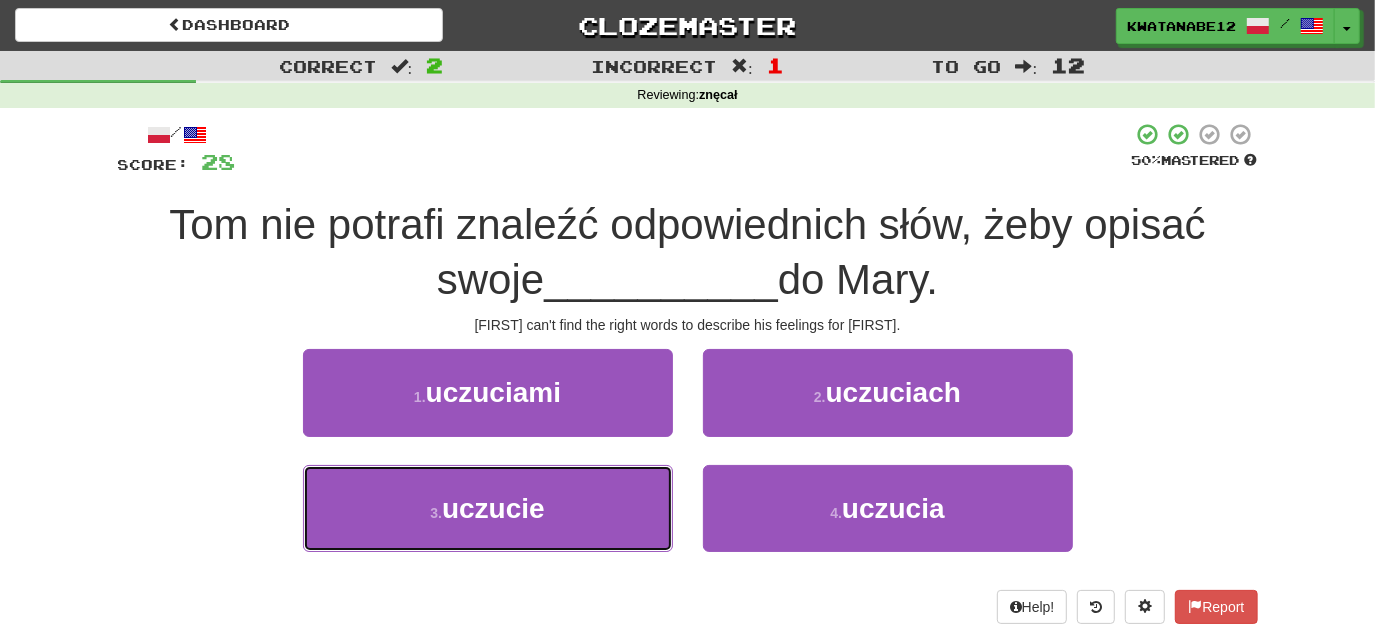 drag, startPoint x: 610, startPoint y: 506, endPoint x: 696, endPoint y: 458, distance: 98.48858 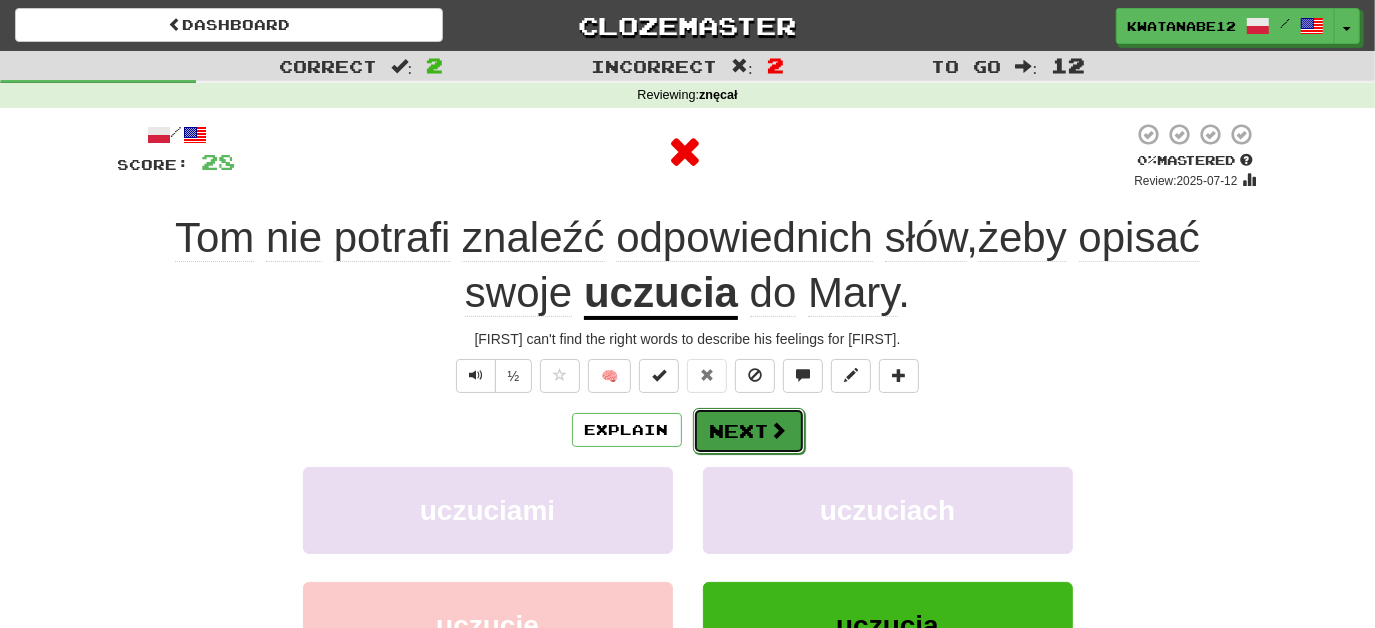 click on "Next" at bounding box center [749, 431] 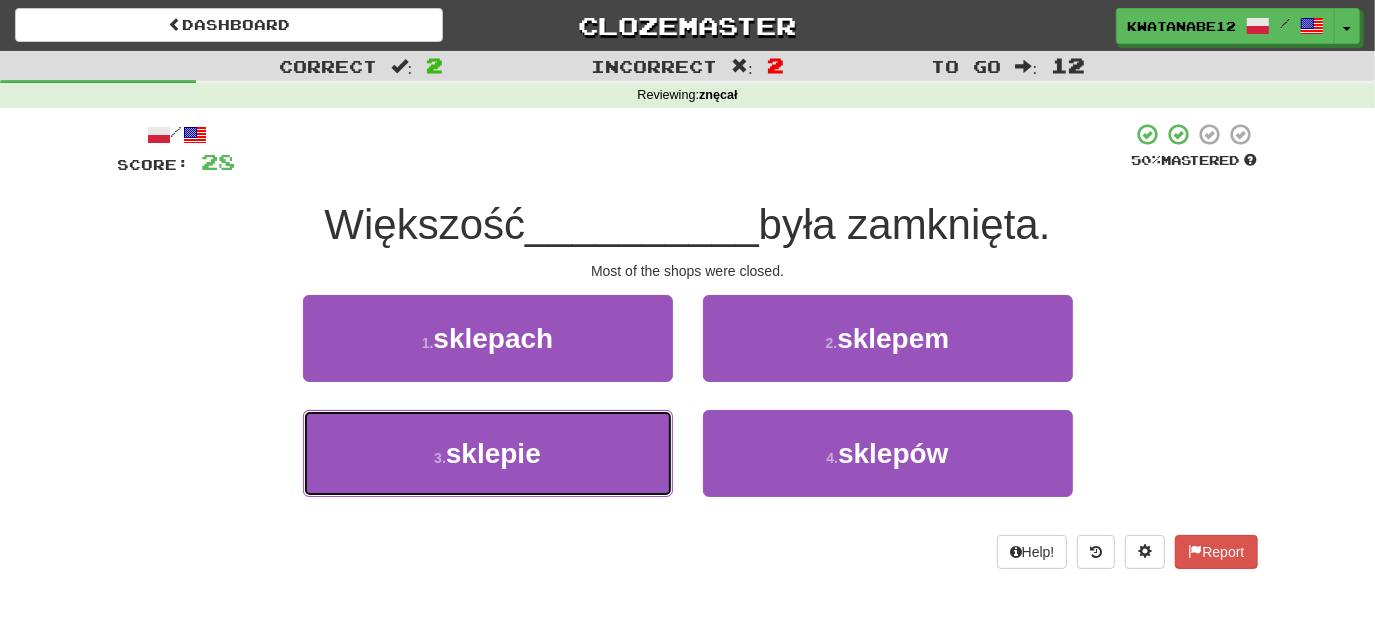 drag, startPoint x: 633, startPoint y: 420, endPoint x: 689, endPoint y: 389, distance: 64.00781 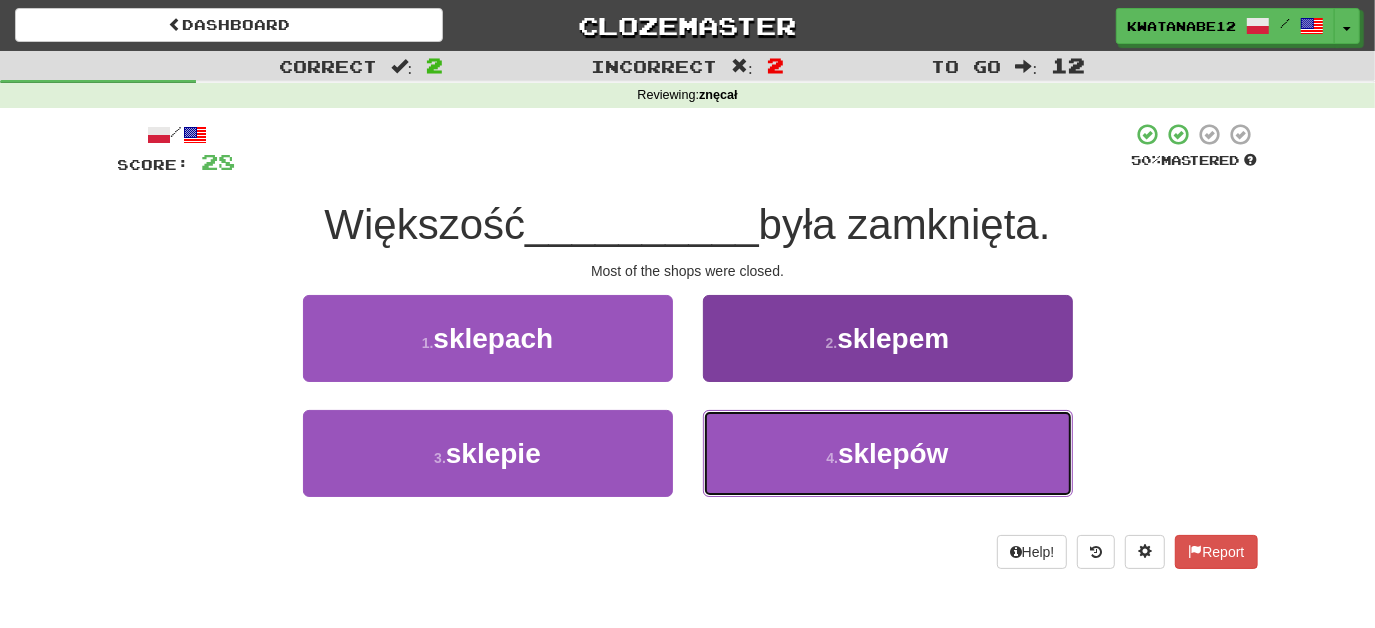 drag, startPoint x: 789, startPoint y: 437, endPoint x: 786, endPoint y: 423, distance: 14.3178215 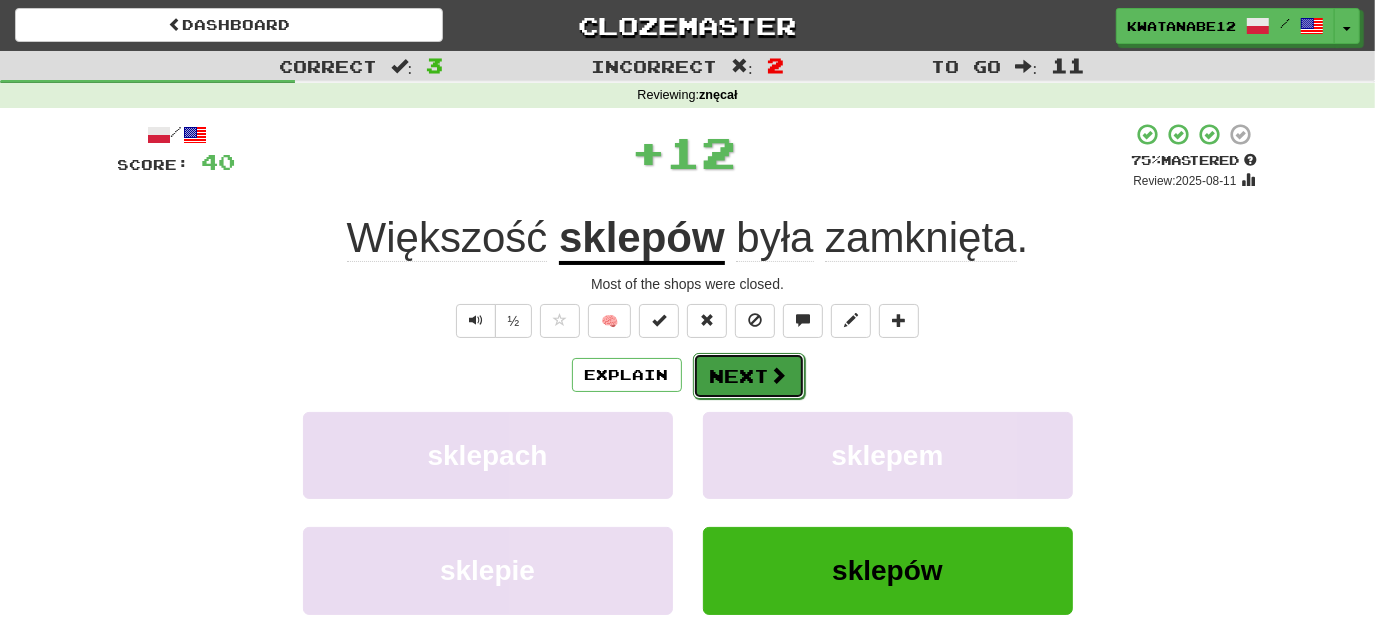 click at bounding box center [779, 375] 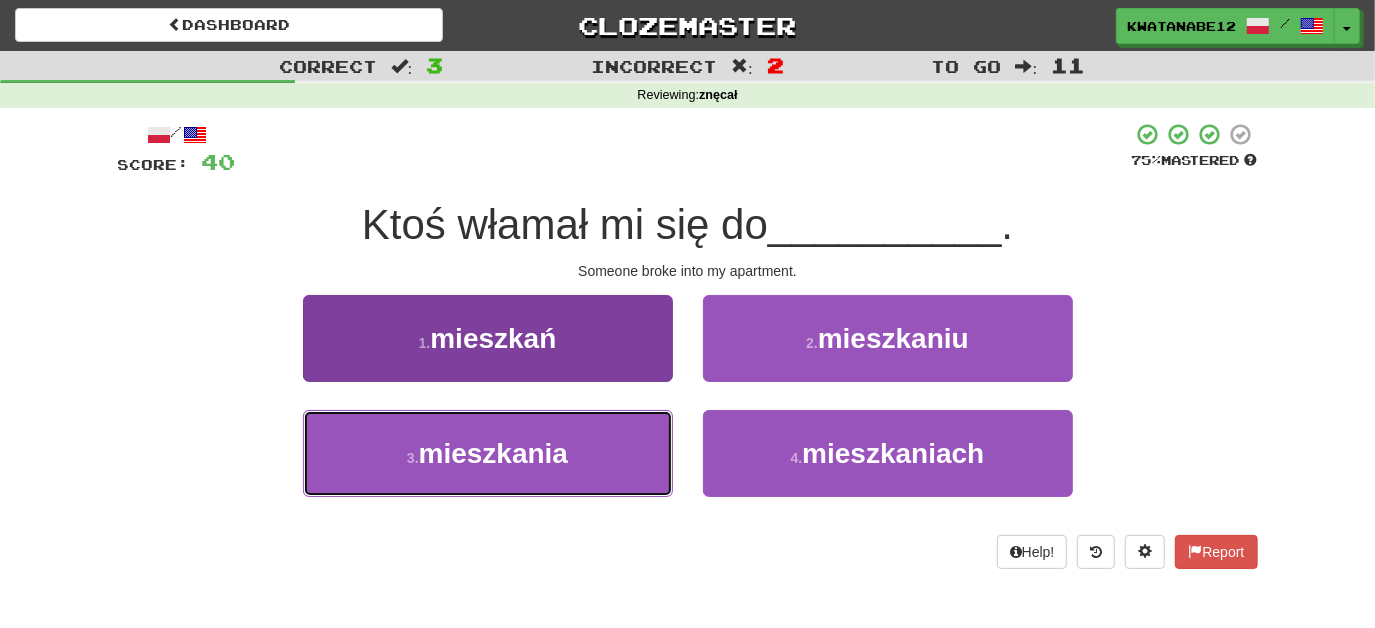 drag, startPoint x: 612, startPoint y: 444, endPoint x: 661, endPoint y: 418, distance: 55.470715 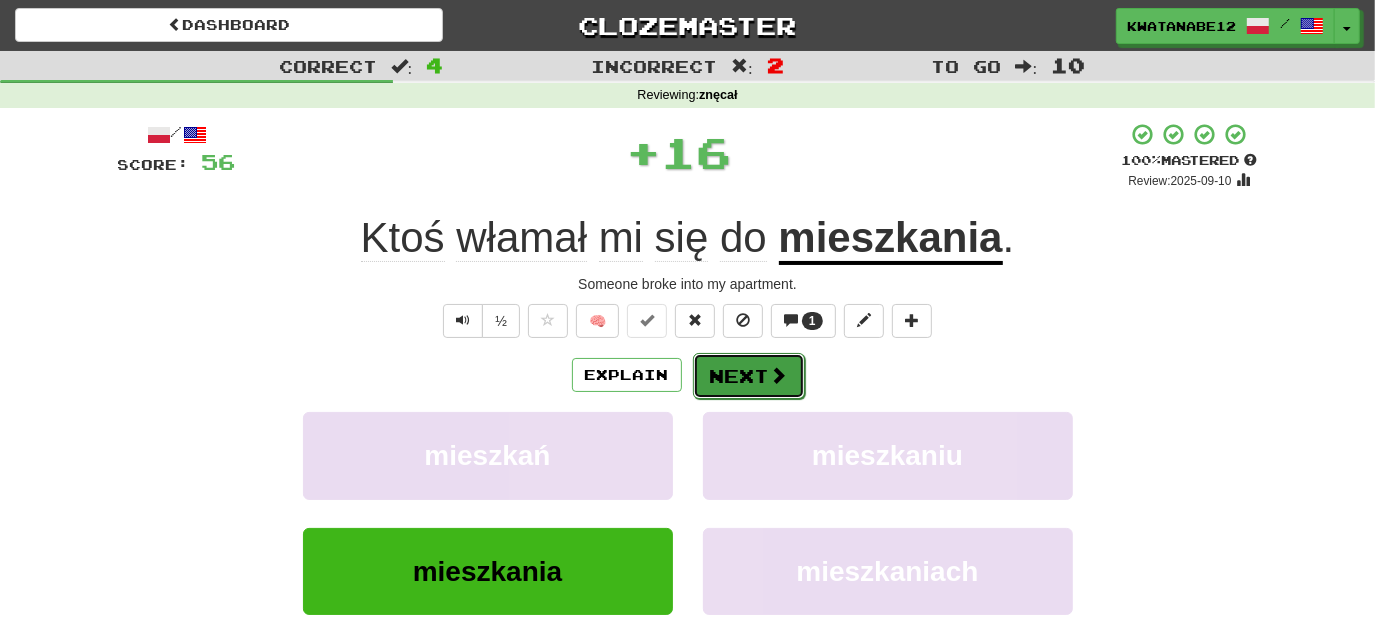 click on "Next" at bounding box center (749, 376) 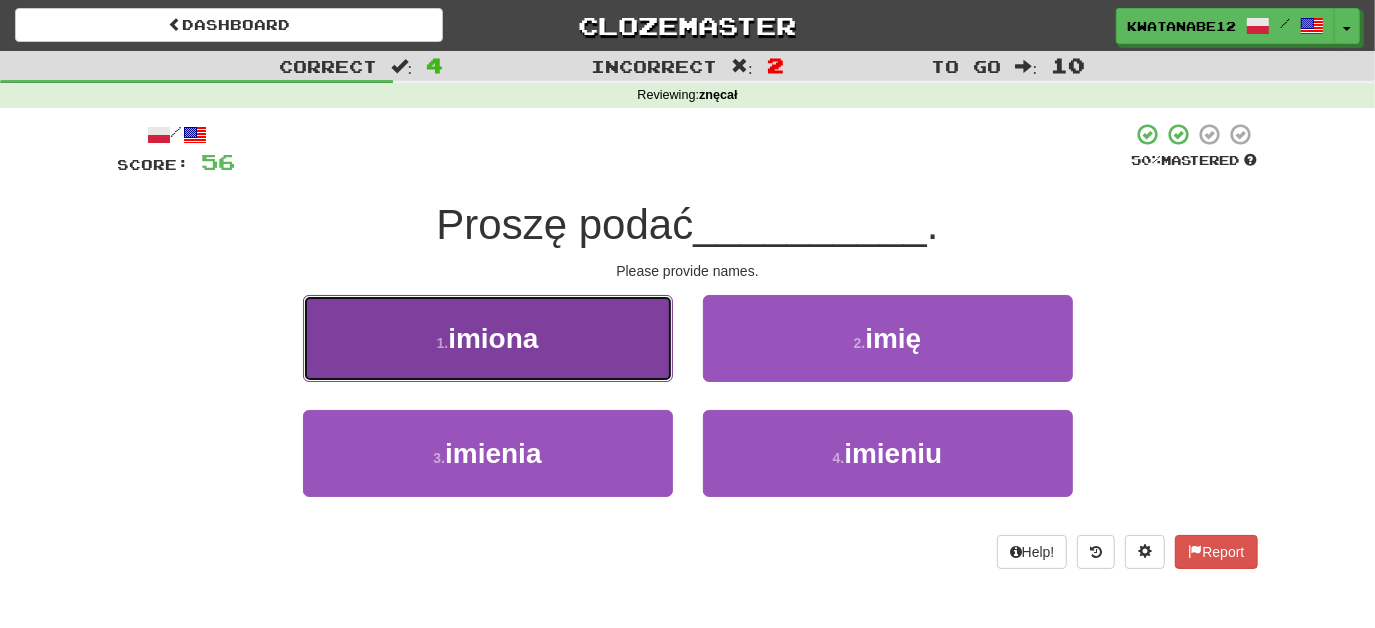 click on "1 .  imiona" at bounding box center (488, 338) 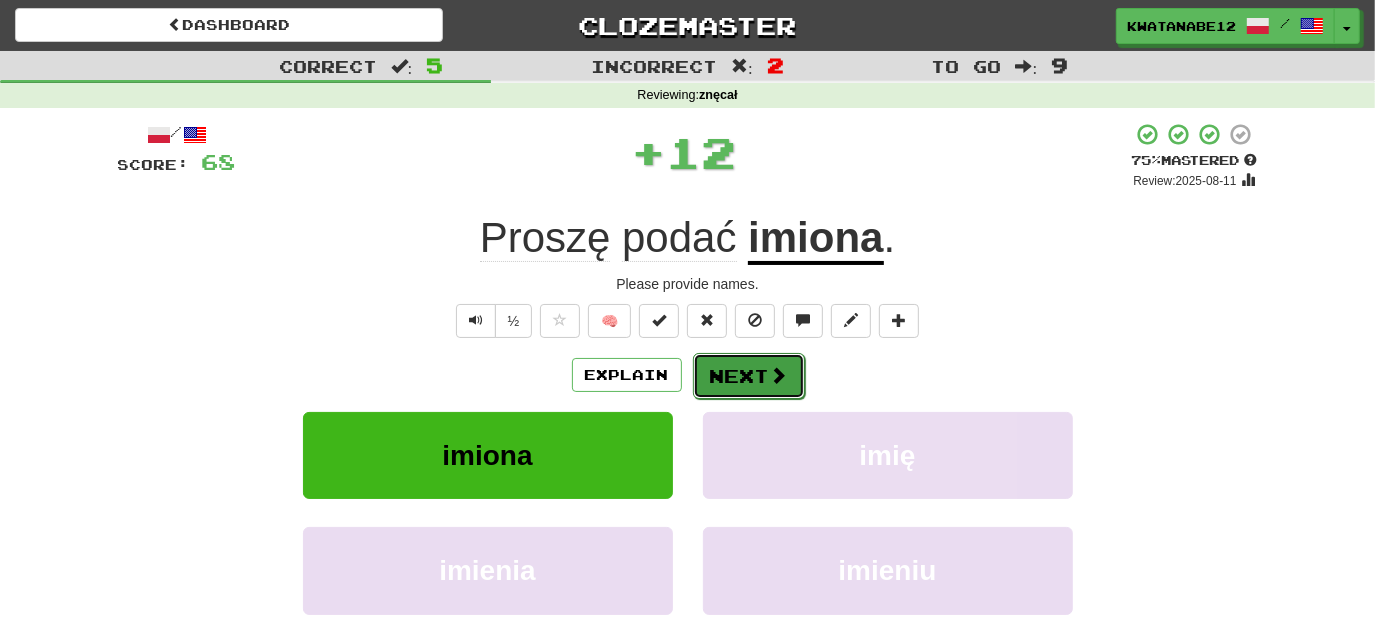 click on "Next" at bounding box center [749, 376] 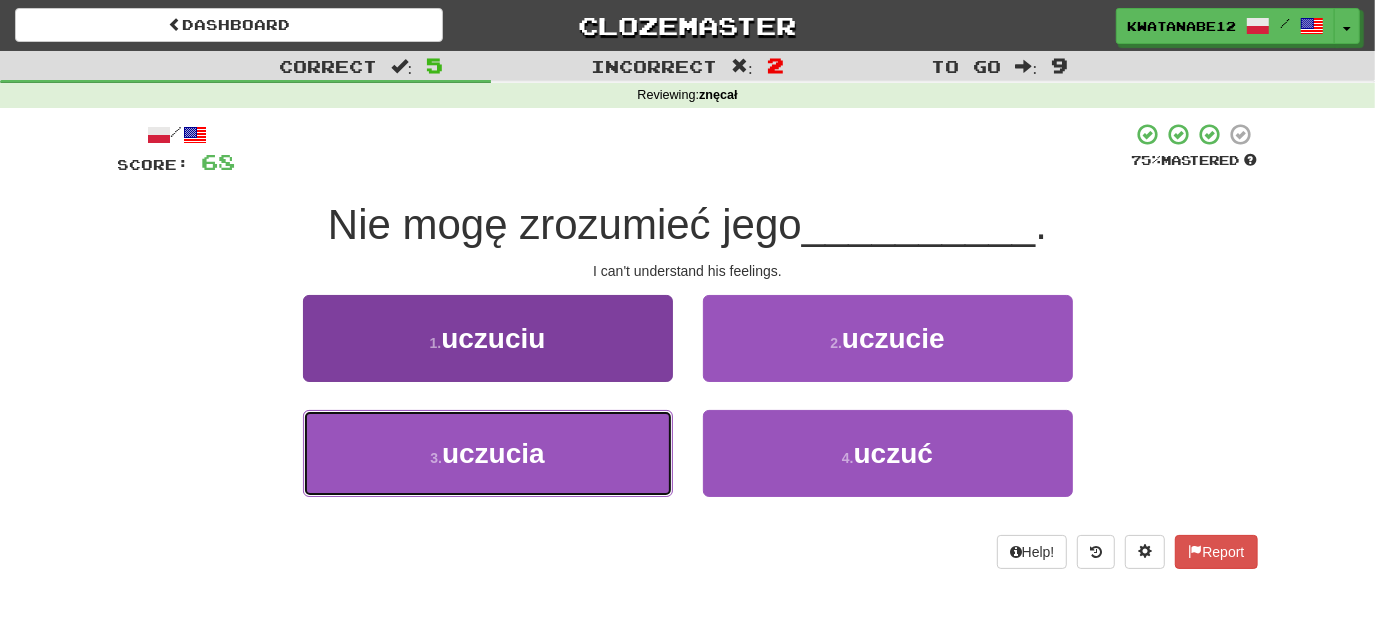 drag, startPoint x: 602, startPoint y: 444, endPoint x: 624, endPoint y: 437, distance: 23.086792 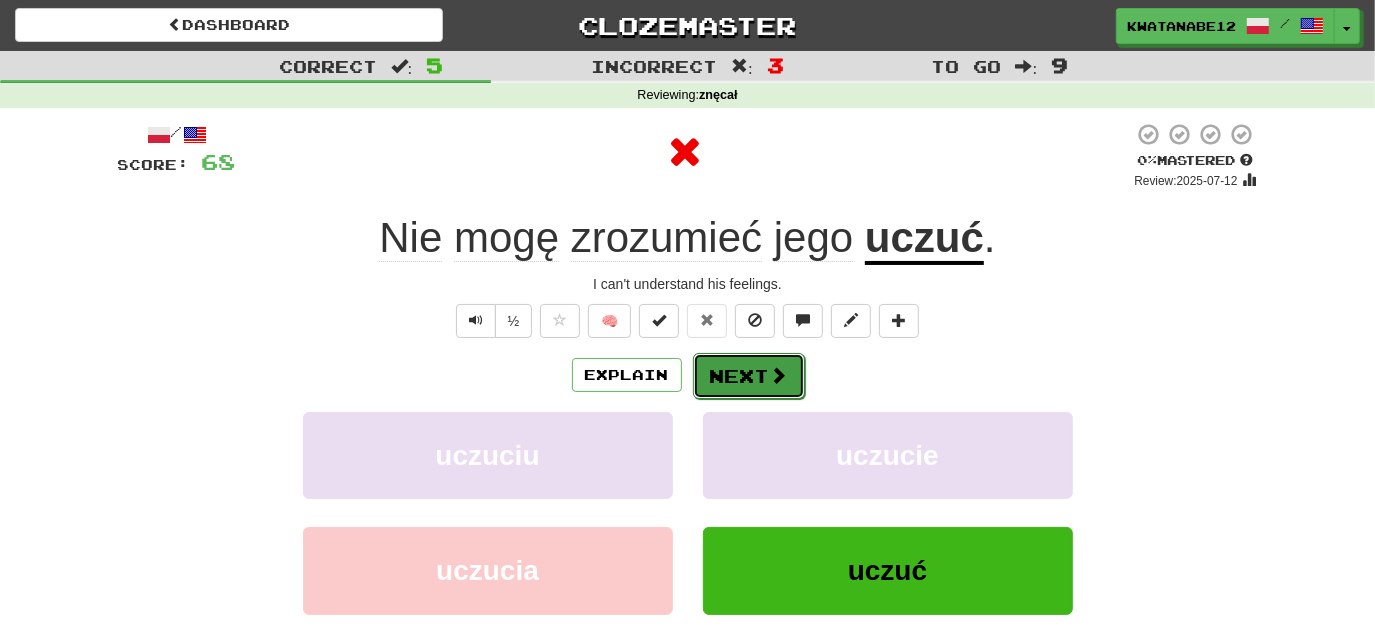click on "Next" at bounding box center [749, 376] 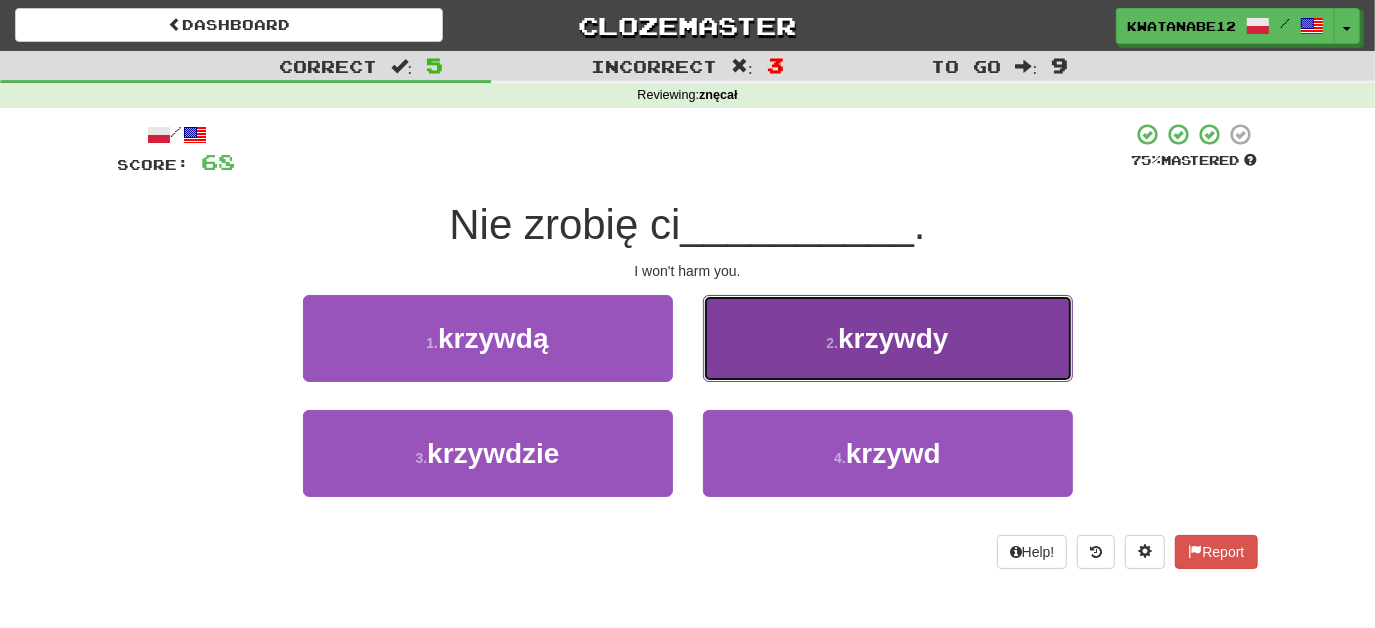 drag, startPoint x: 768, startPoint y: 345, endPoint x: 757, endPoint y: 351, distance: 12.529964 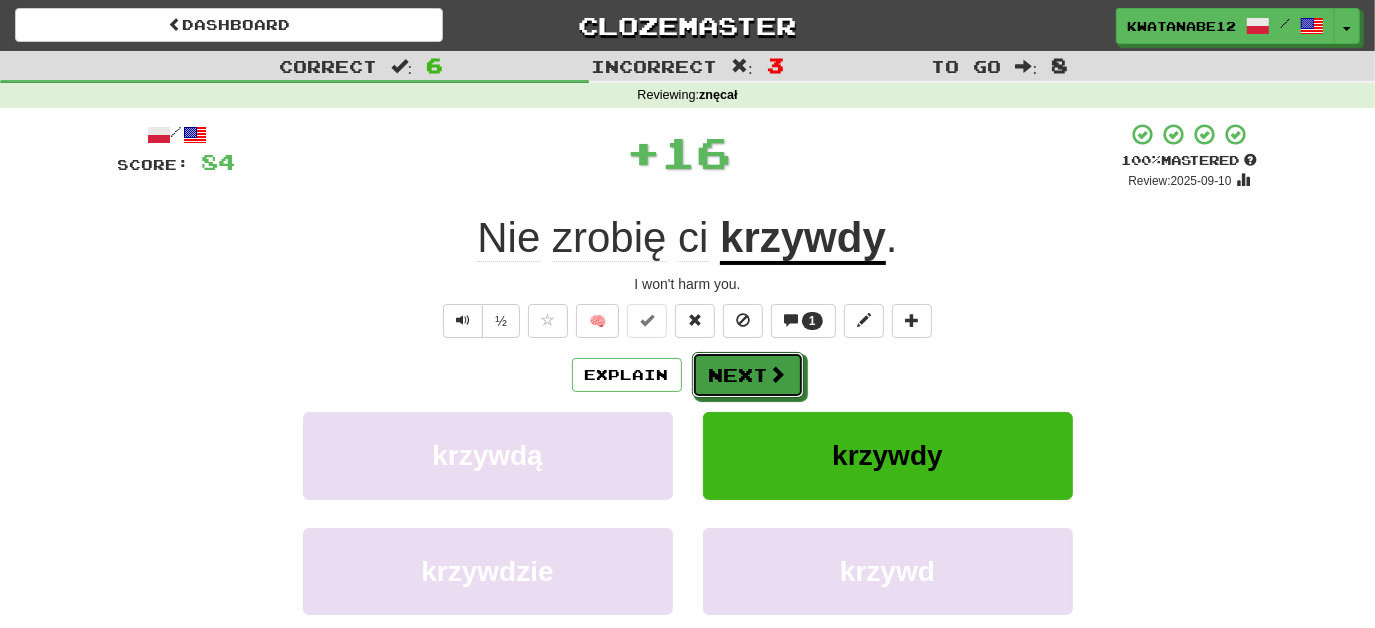 click on "Next" at bounding box center (748, 375) 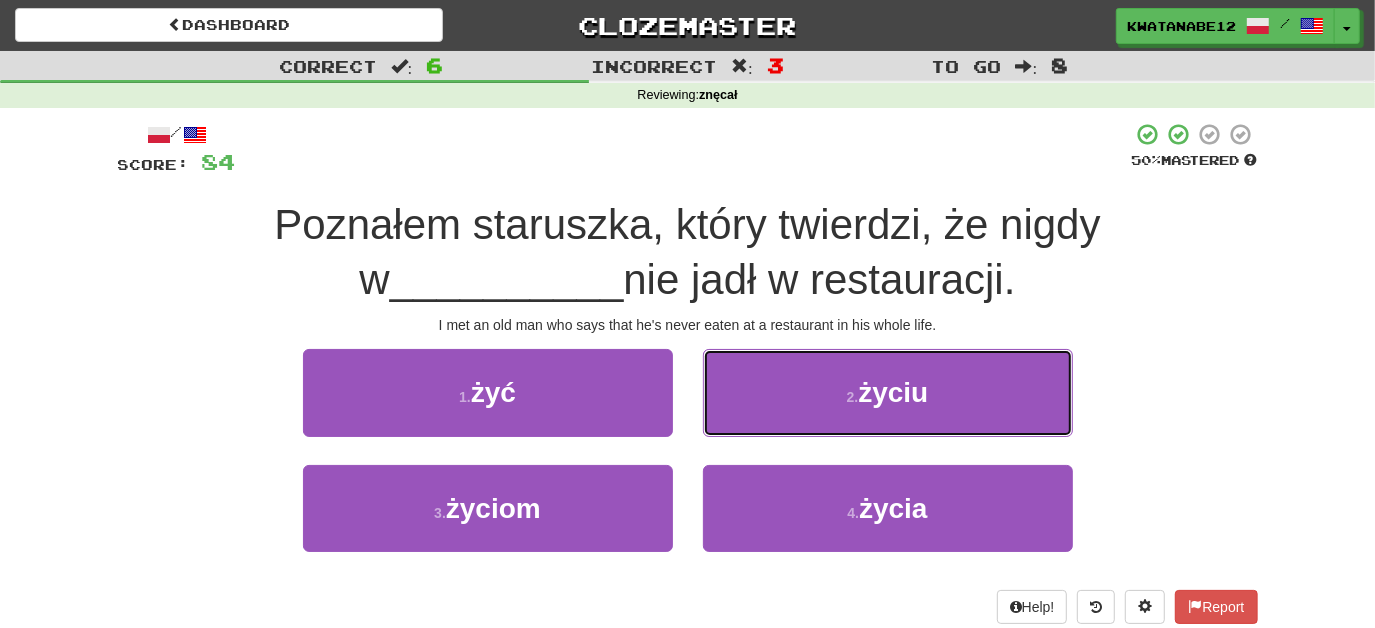 drag, startPoint x: 744, startPoint y: 386, endPoint x: 738, endPoint y: 396, distance: 11.661903 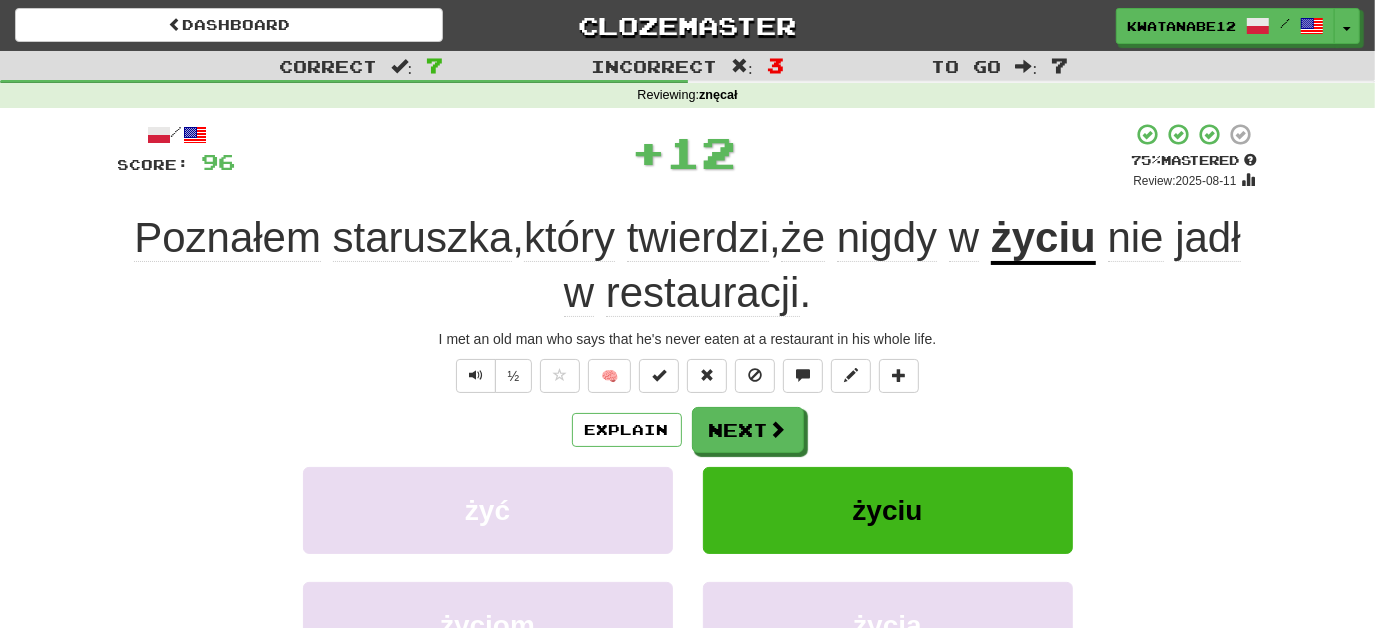 click on "/  Score:   96 + 12 75 %  Mastered Review:  2025-08-11 Poznałem   staruszka ,  który   twierdzi ,  że   nigdy   w   życiu   nie   jadł   w   restauracji . I met an old man who says that he's never eaten at a restaurant in his whole life. ½ 🧠 Explain Next żyć życiu życiom życia Learn more: żyć życiu życiom życia  Help!  Report Sentence Source" at bounding box center [688, 462] 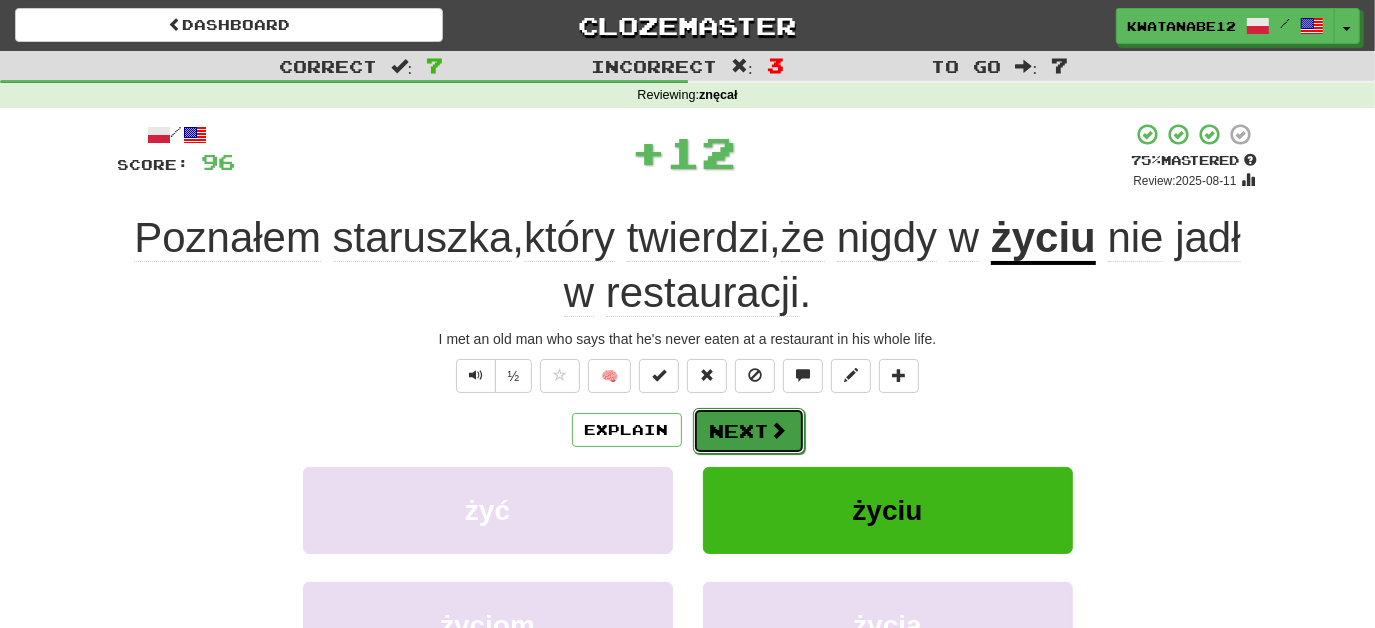 click on "Next" at bounding box center (749, 431) 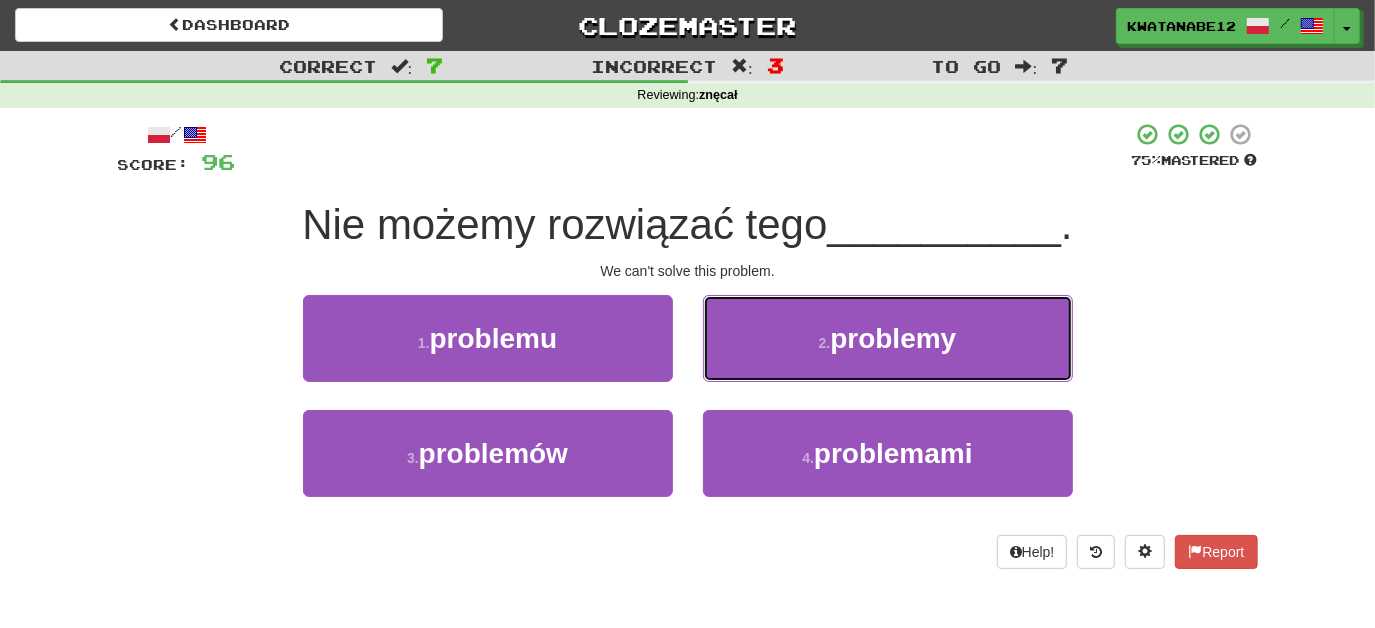 click on "2 .  problemy" at bounding box center (888, 338) 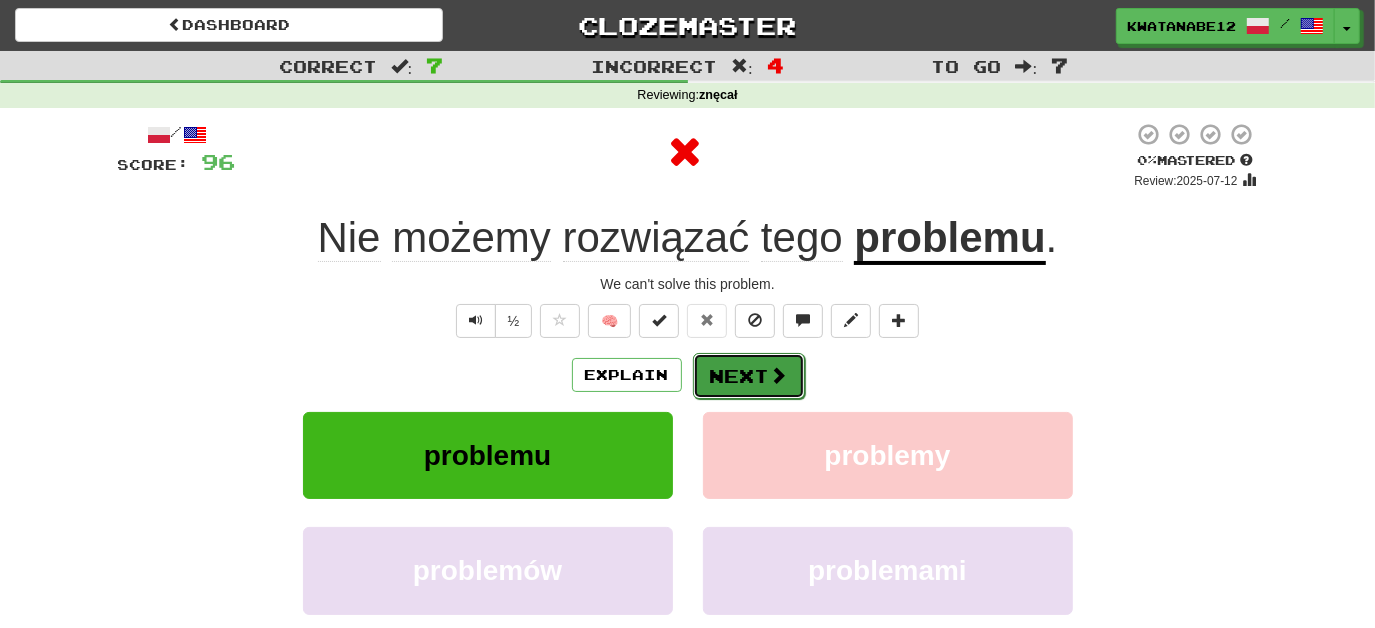click on "Next" at bounding box center [749, 376] 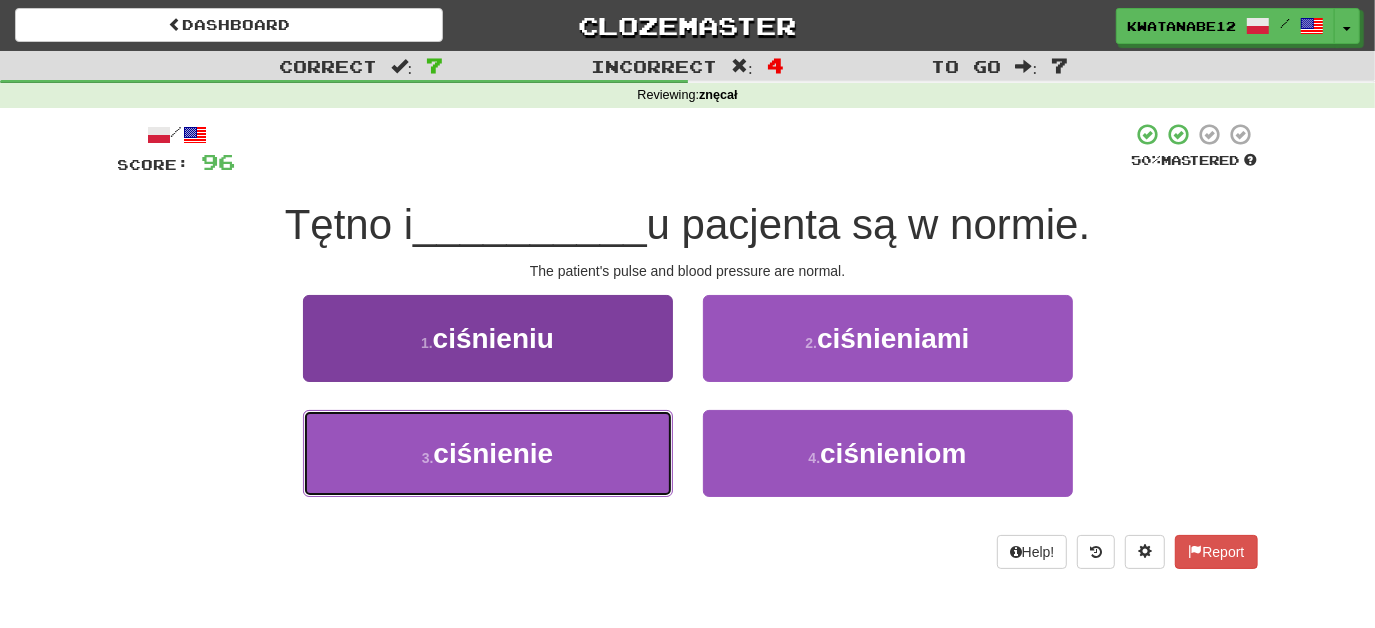 drag, startPoint x: 602, startPoint y: 447, endPoint x: 634, endPoint y: 428, distance: 37.215588 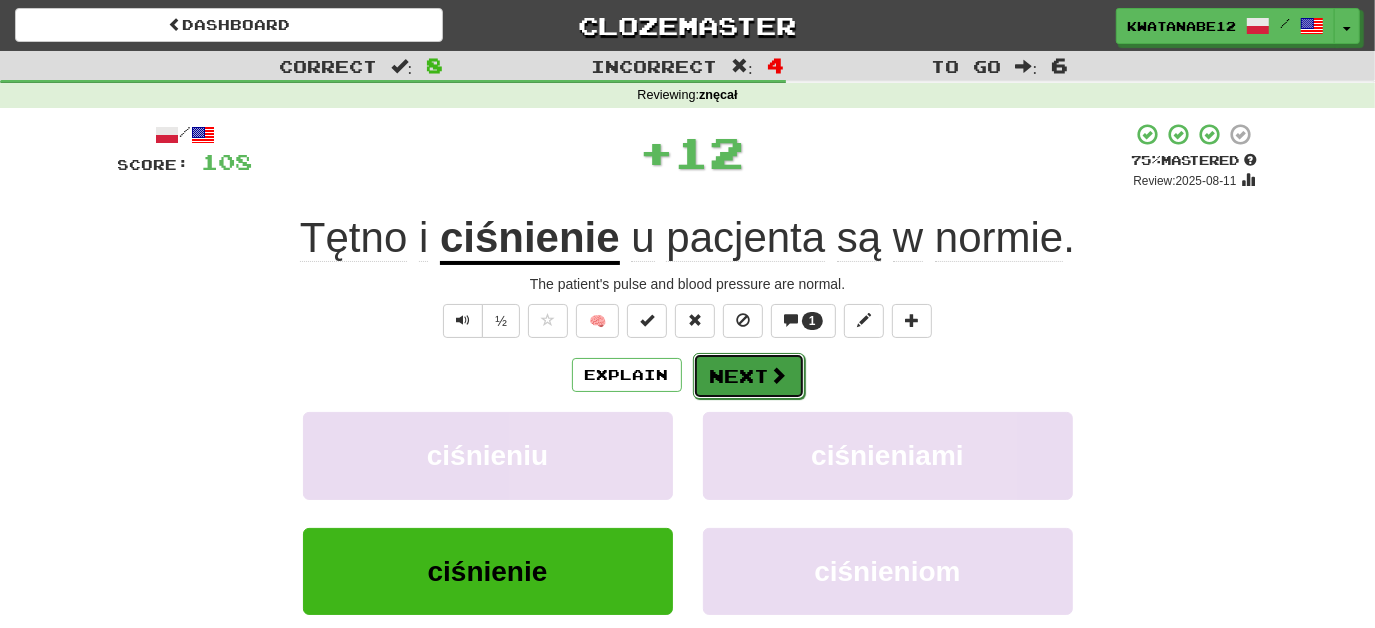 click on "Next" at bounding box center [749, 376] 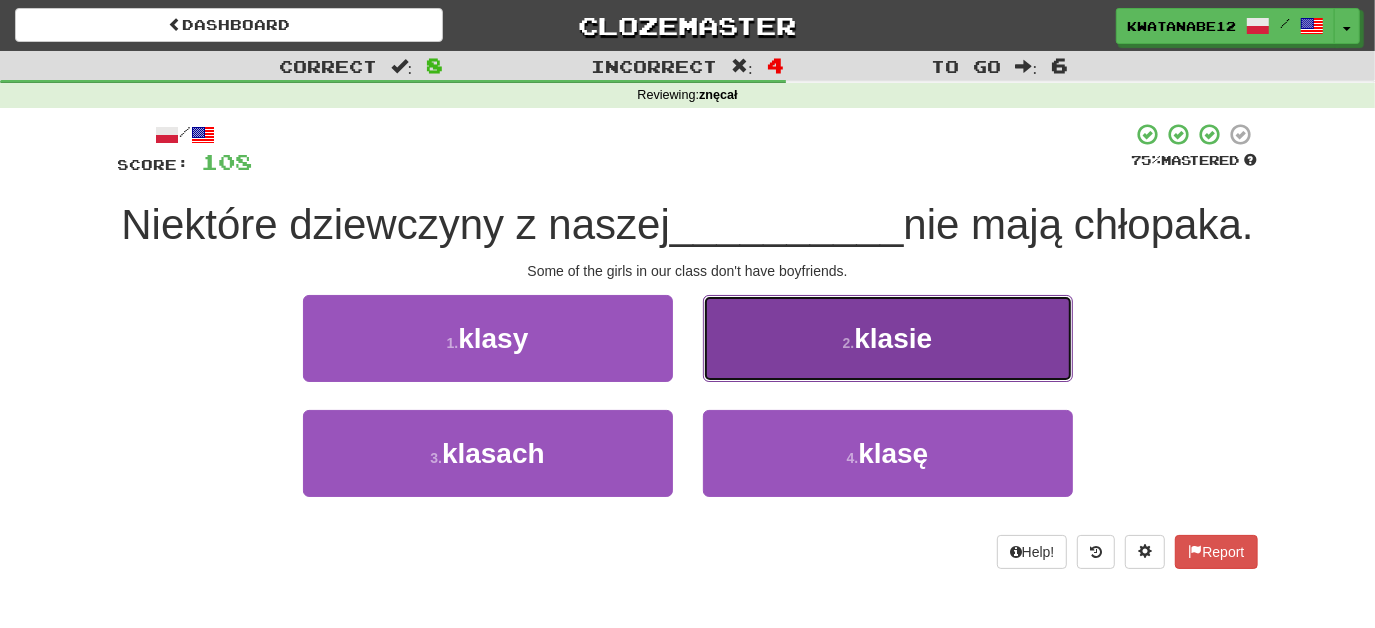 click on "2 .  klasie" at bounding box center (888, 338) 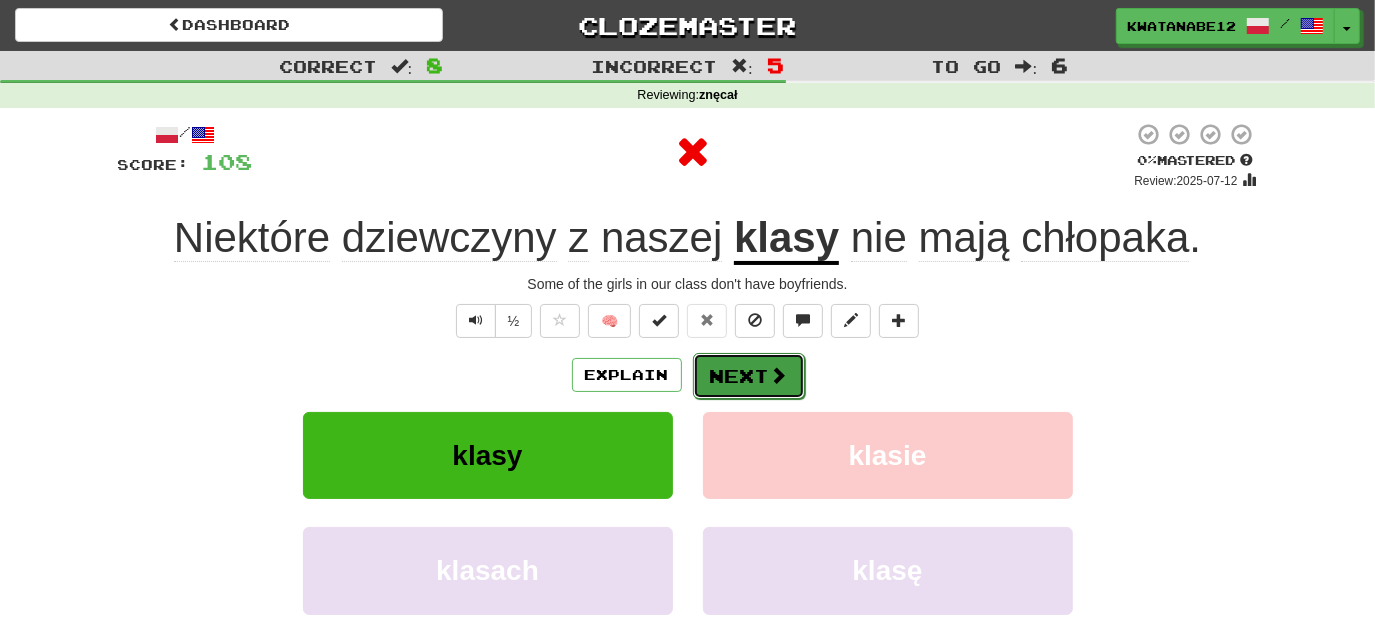 click on "Next" at bounding box center (749, 376) 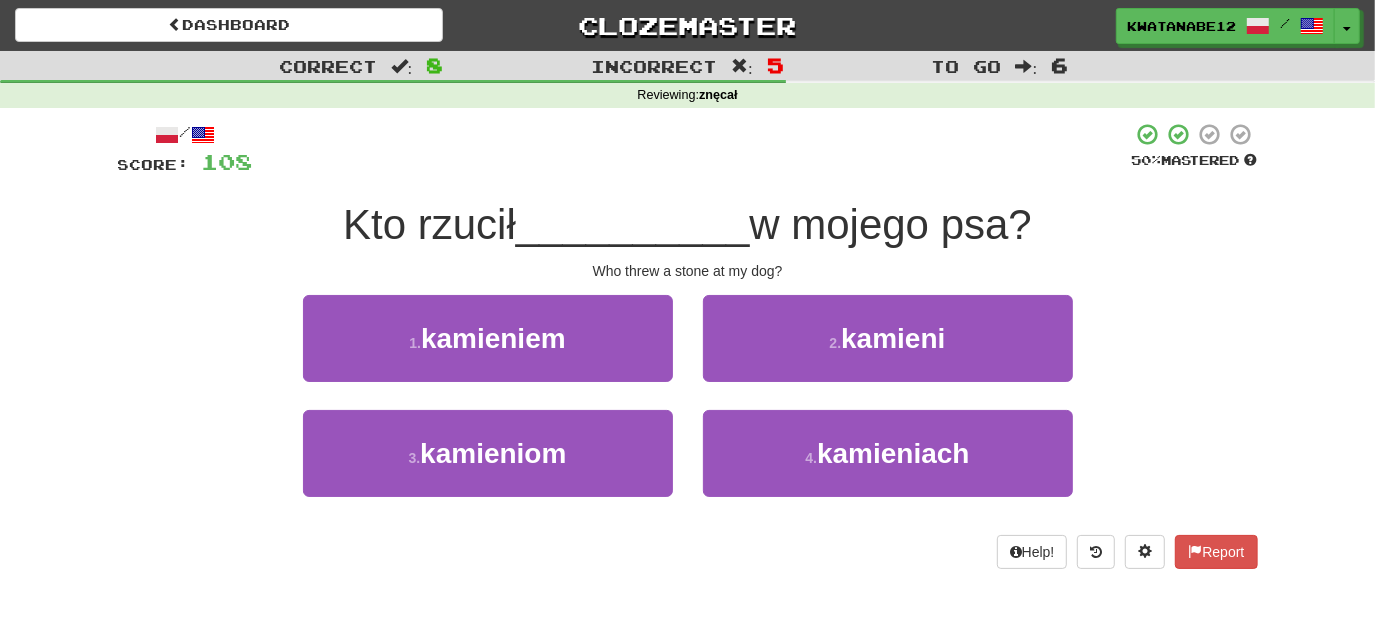 click on "1 .  kamieniem" at bounding box center (488, 352) 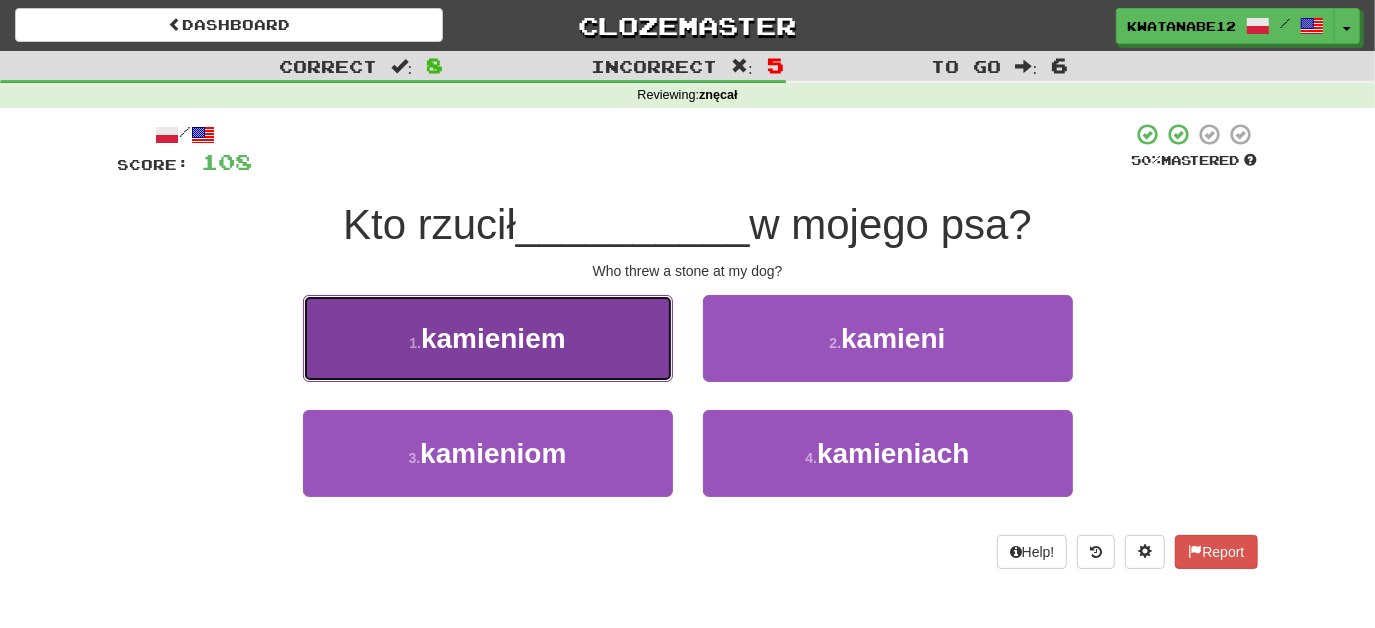 click on "1 .  kamieniem" at bounding box center (488, 338) 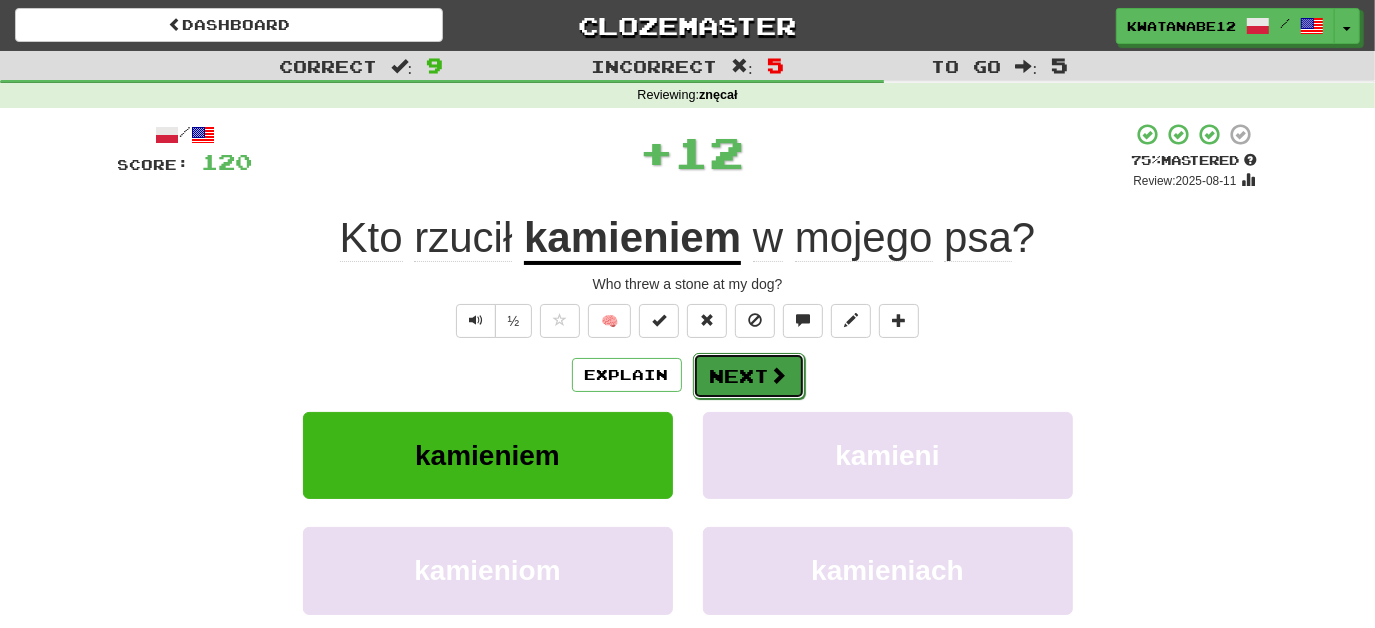 click on "Next" at bounding box center [749, 376] 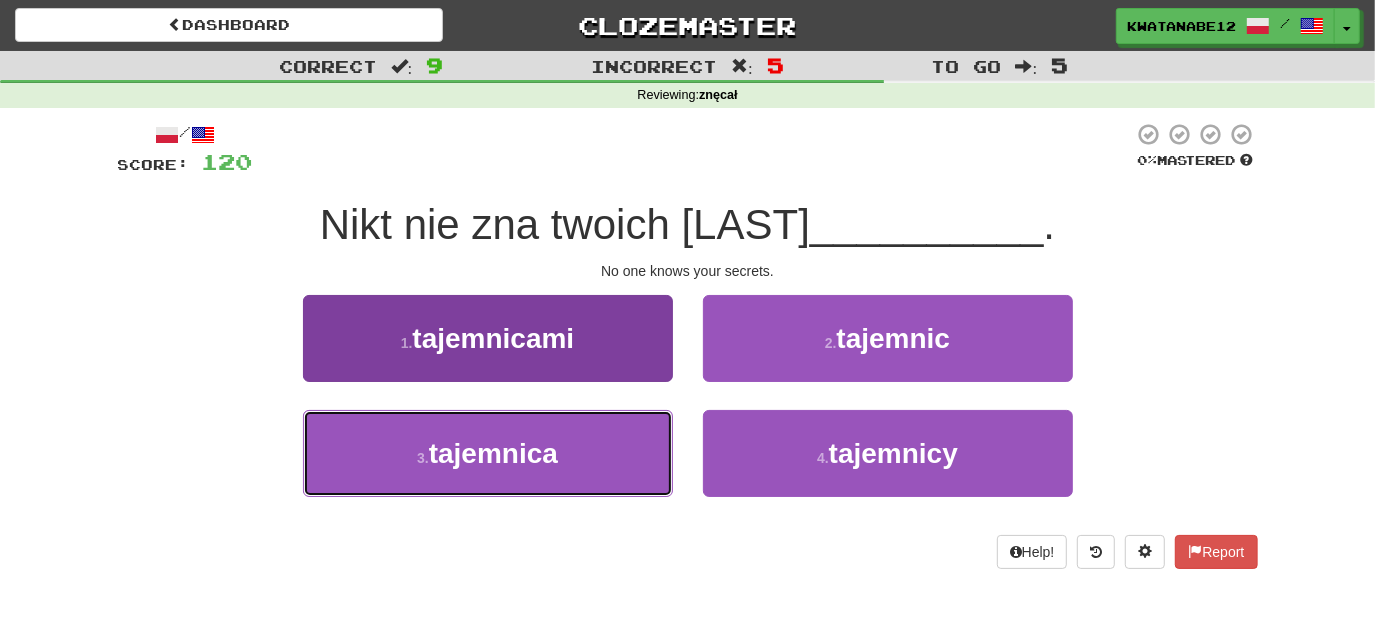 drag, startPoint x: 611, startPoint y: 422, endPoint x: 629, endPoint y: 415, distance: 19.313208 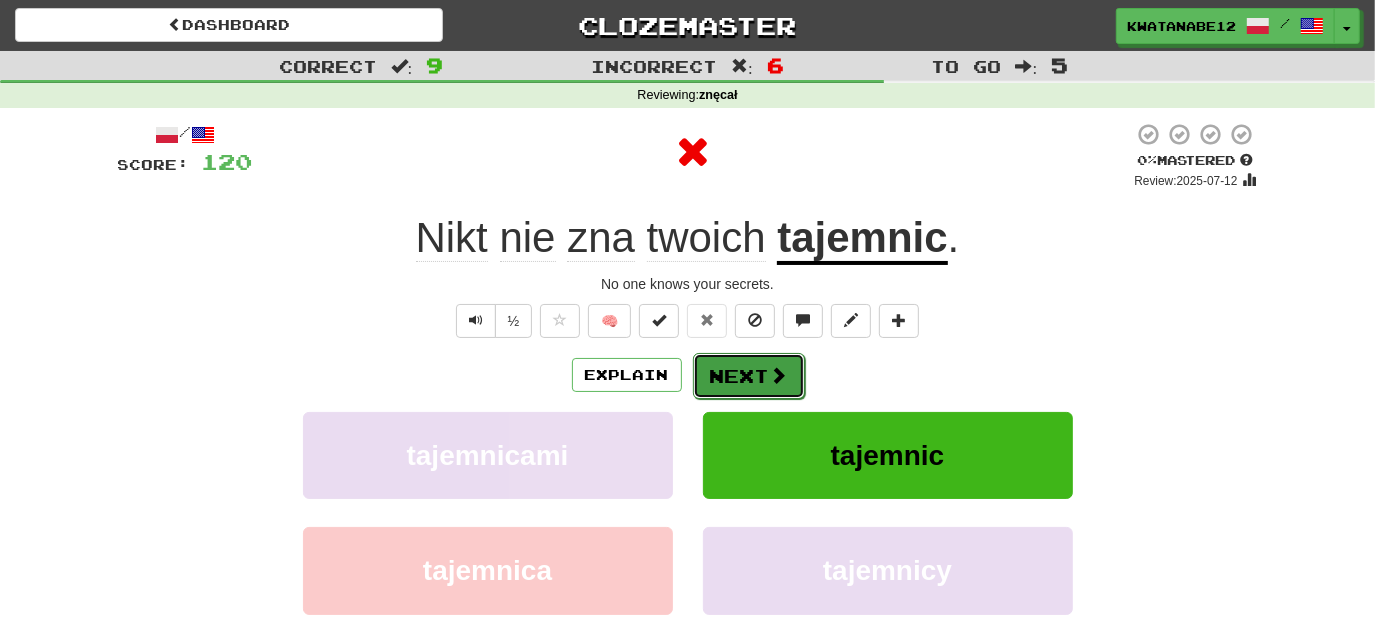 click on "Next" at bounding box center (749, 376) 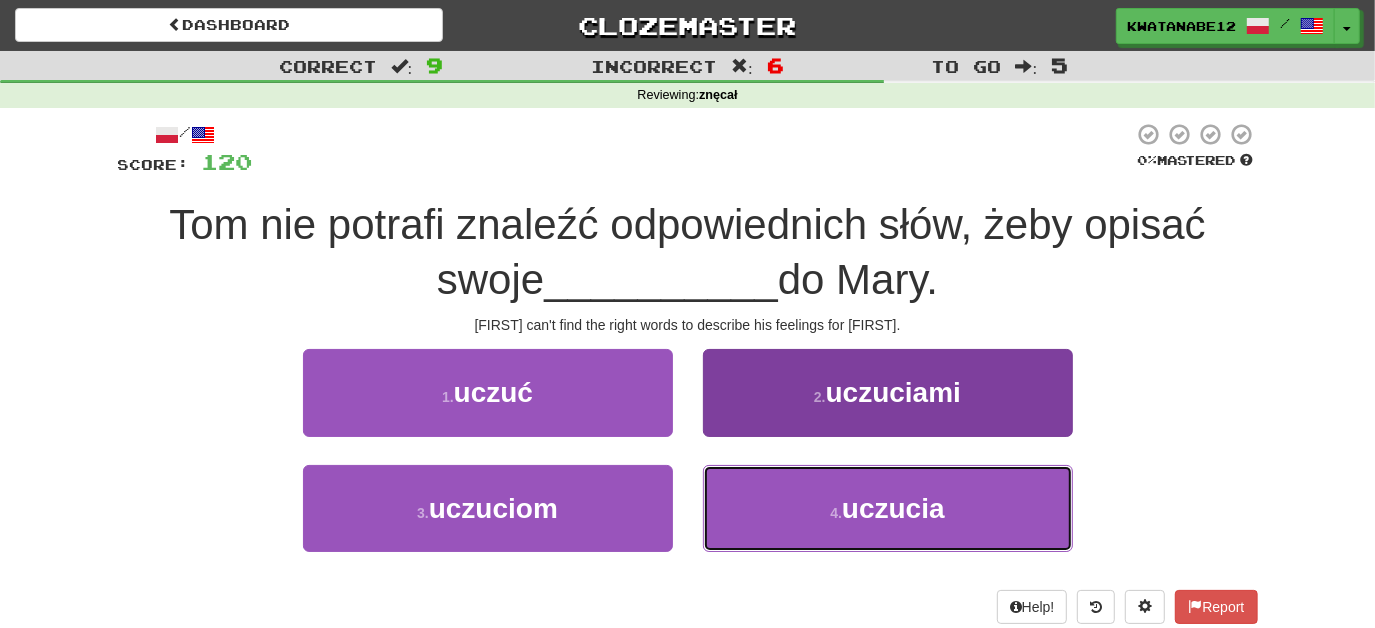 click on "4 .  uczucia" at bounding box center [888, 508] 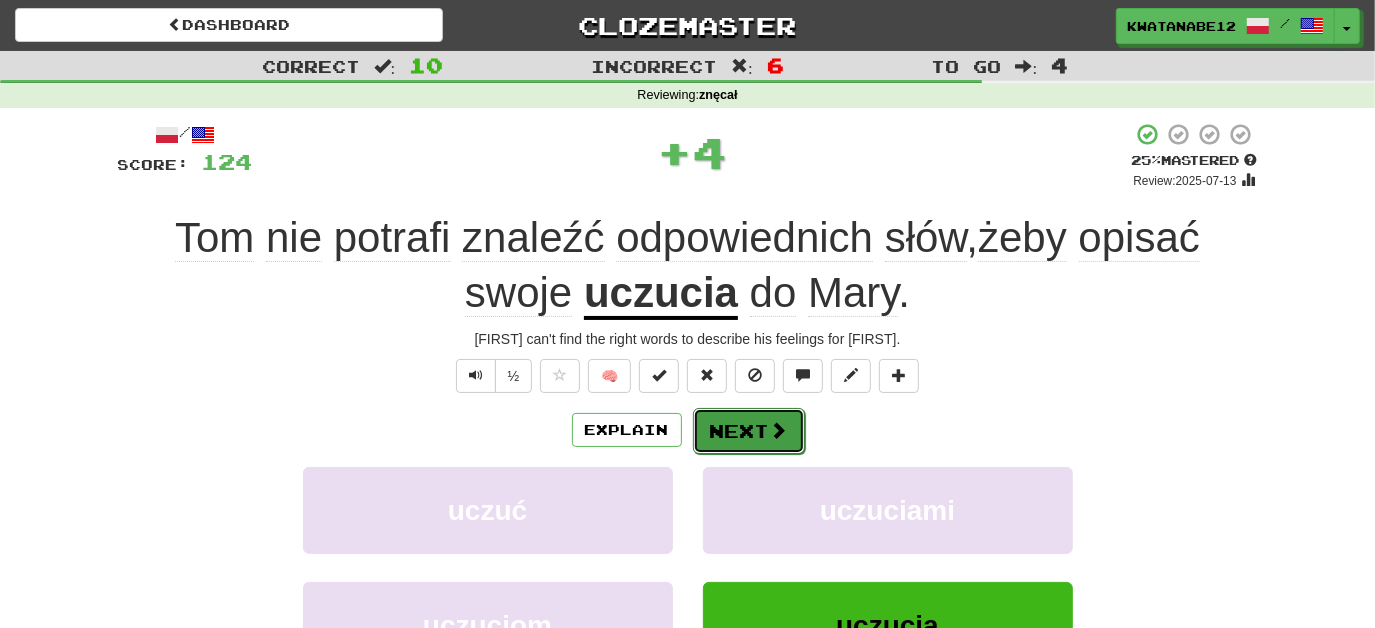 click on "Next" at bounding box center [749, 431] 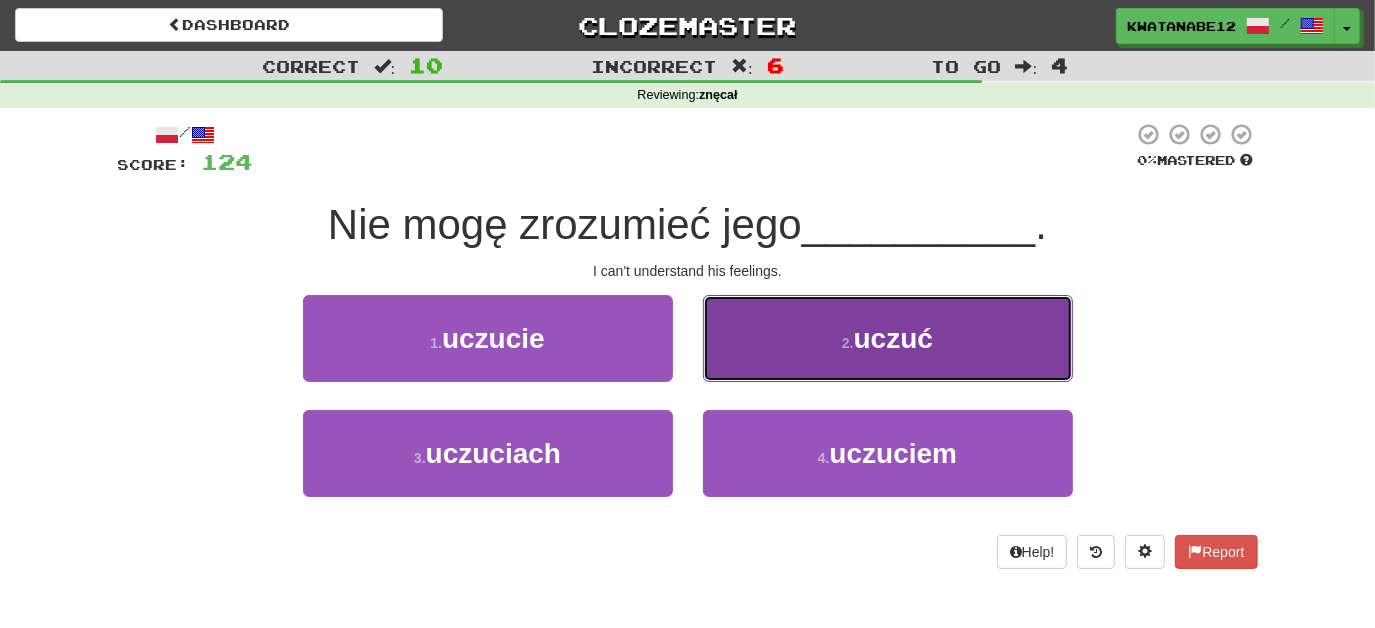 click on "2 .  uczuć" at bounding box center [888, 338] 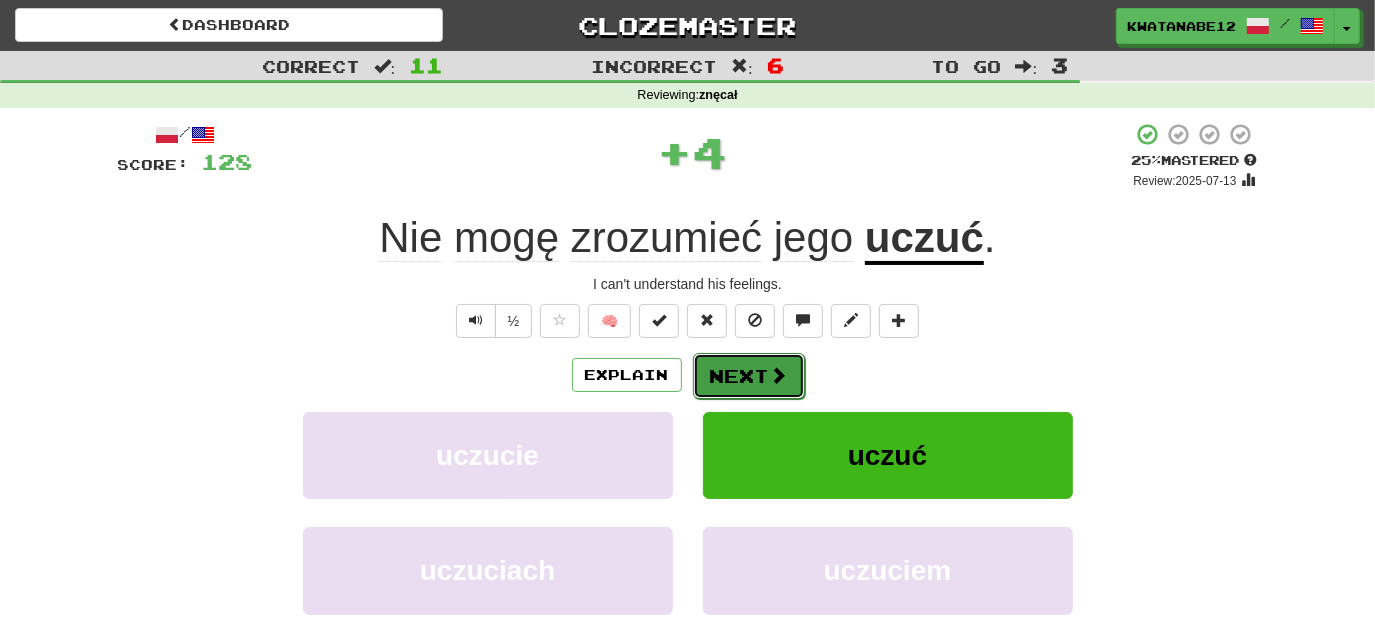 click on "Next" at bounding box center [749, 376] 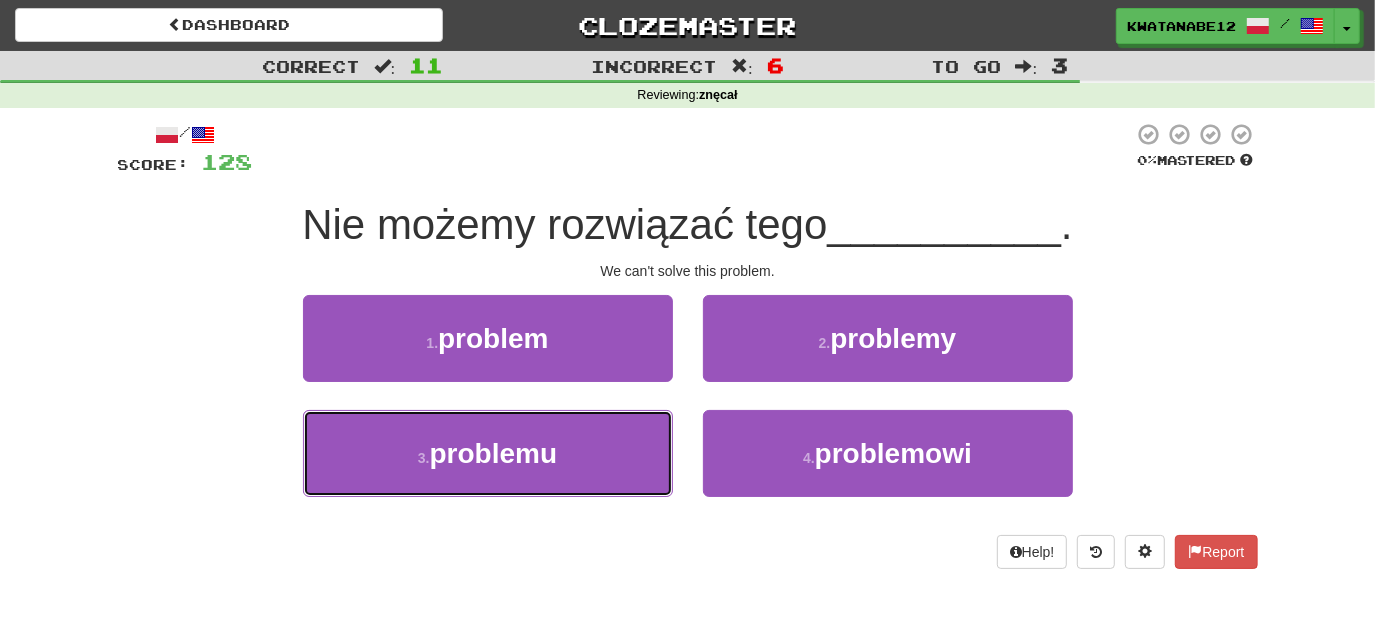 drag, startPoint x: 627, startPoint y: 440, endPoint x: 691, endPoint y: 400, distance: 75.47185 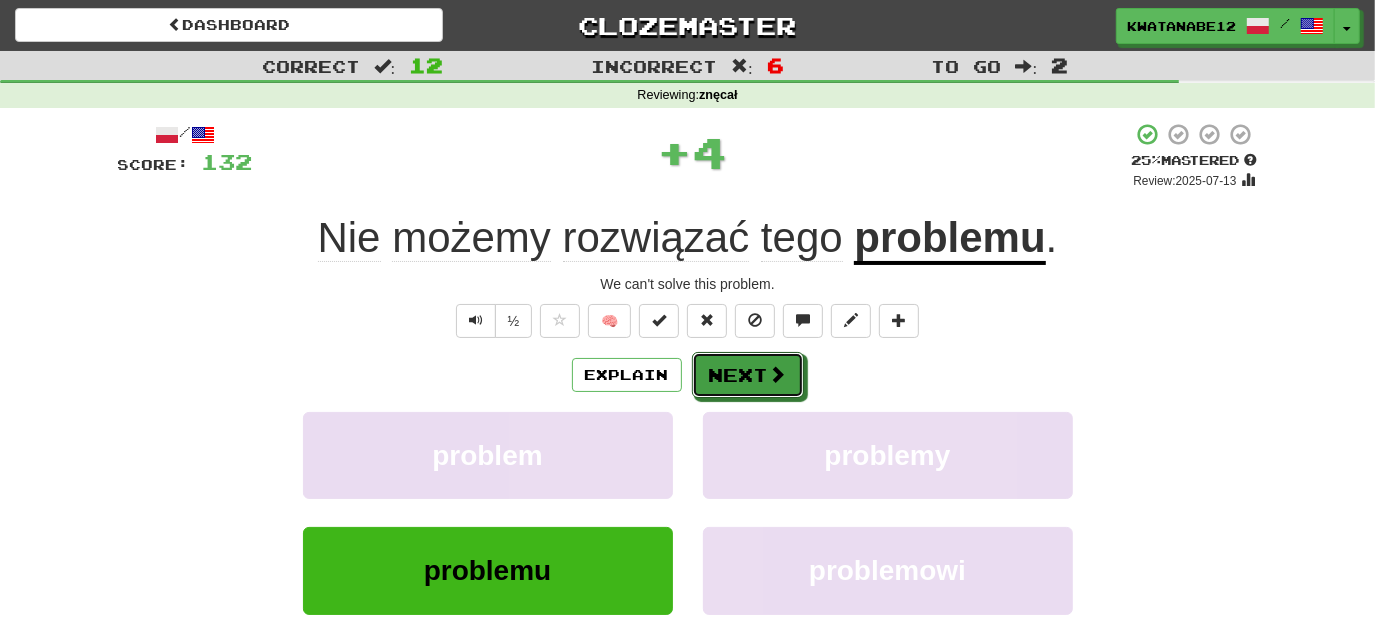 drag, startPoint x: 754, startPoint y: 371, endPoint x: 719, endPoint y: 344, distance: 44.20407 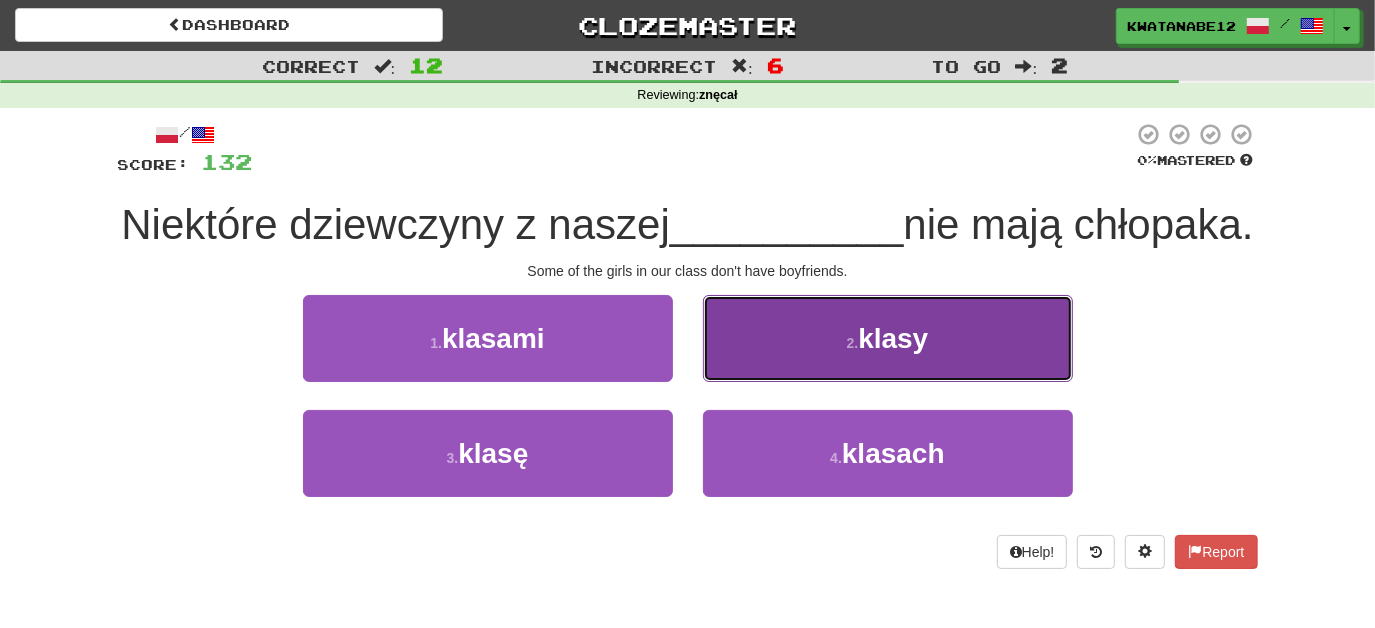 drag, startPoint x: 767, startPoint y: 387, endPoint x: 739, endPoint y: 403, distance: 32.24903 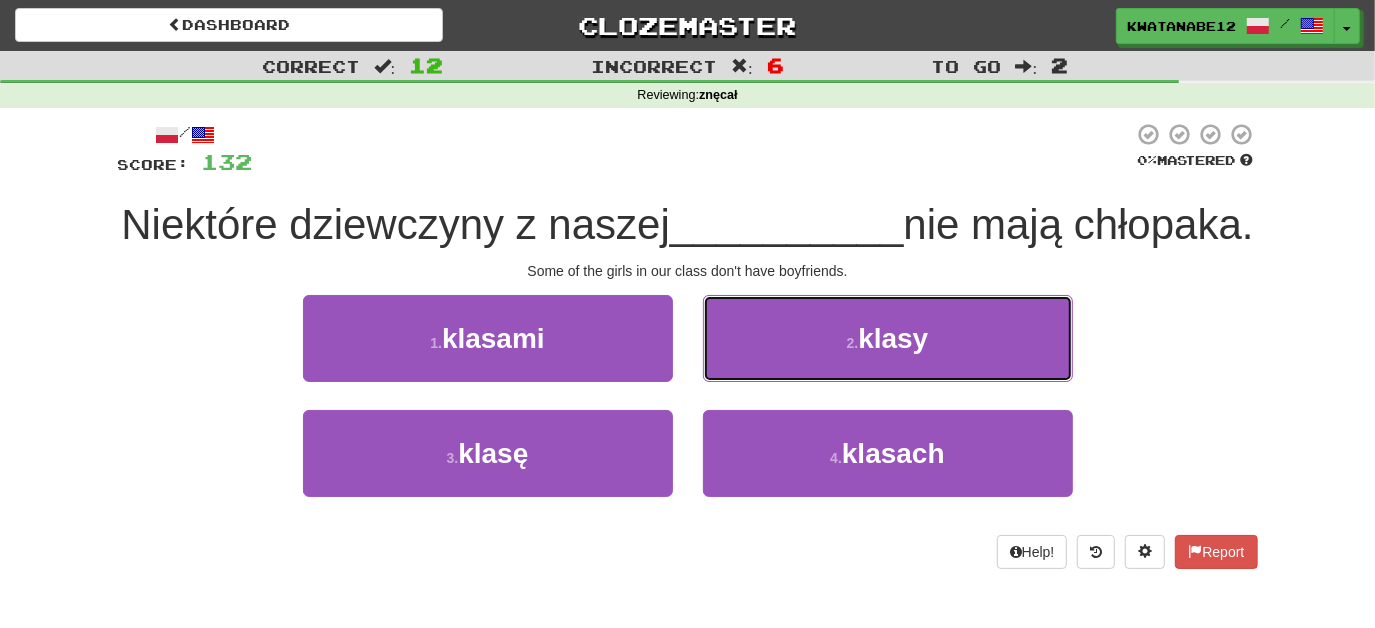 click on "2 .  klasy" at bounding box center [888, 338] 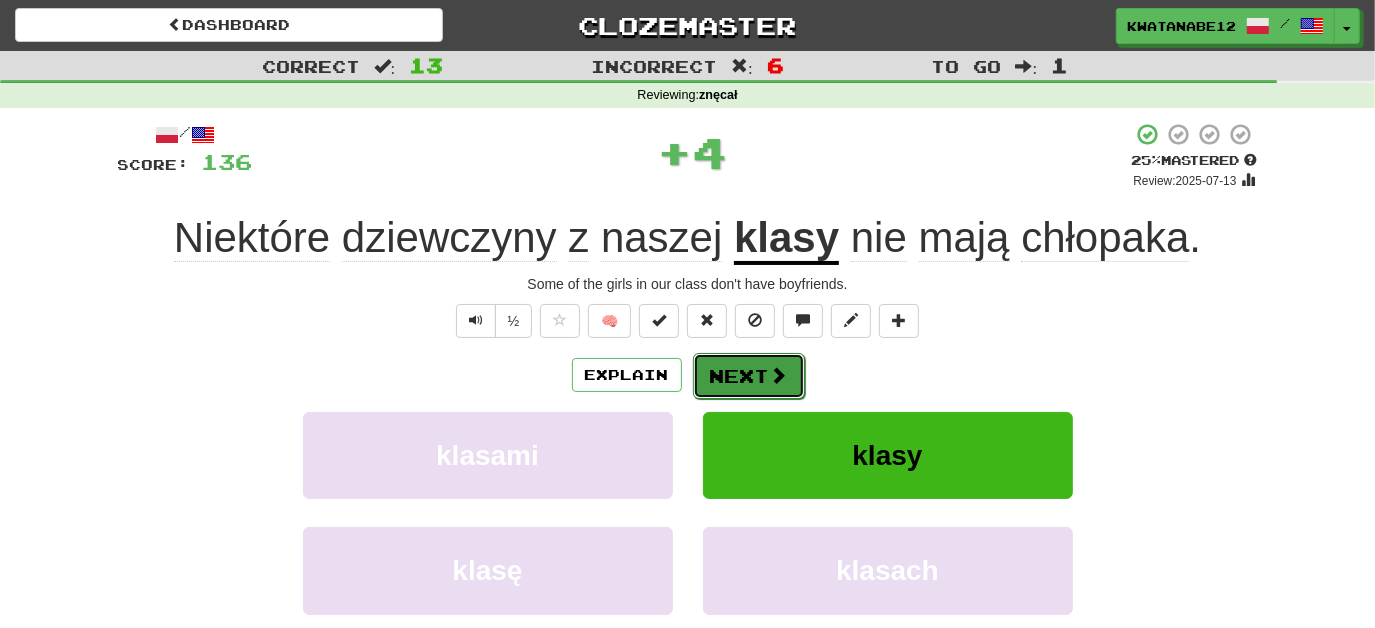 click on "Next" at bounding box center (749, 376) 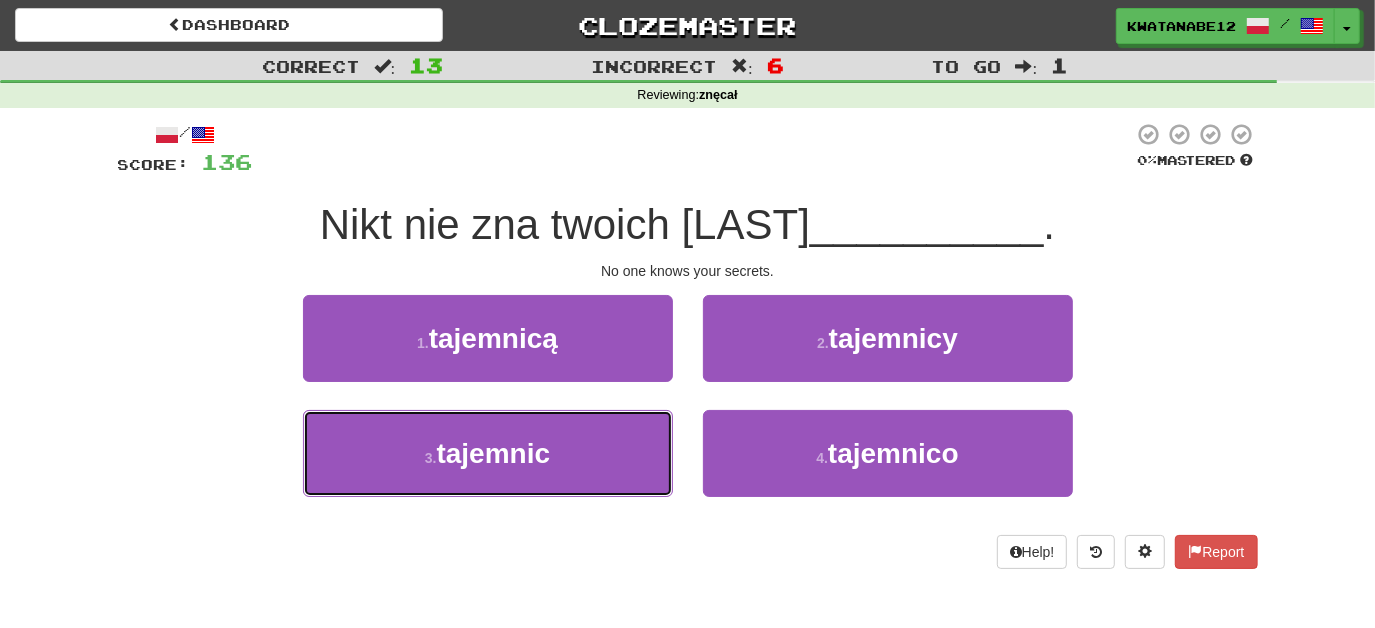 drag, startPoint x: 600, startPoint y: 434, endPoint x: 648, endPoint y: 408, distance: 54.589375 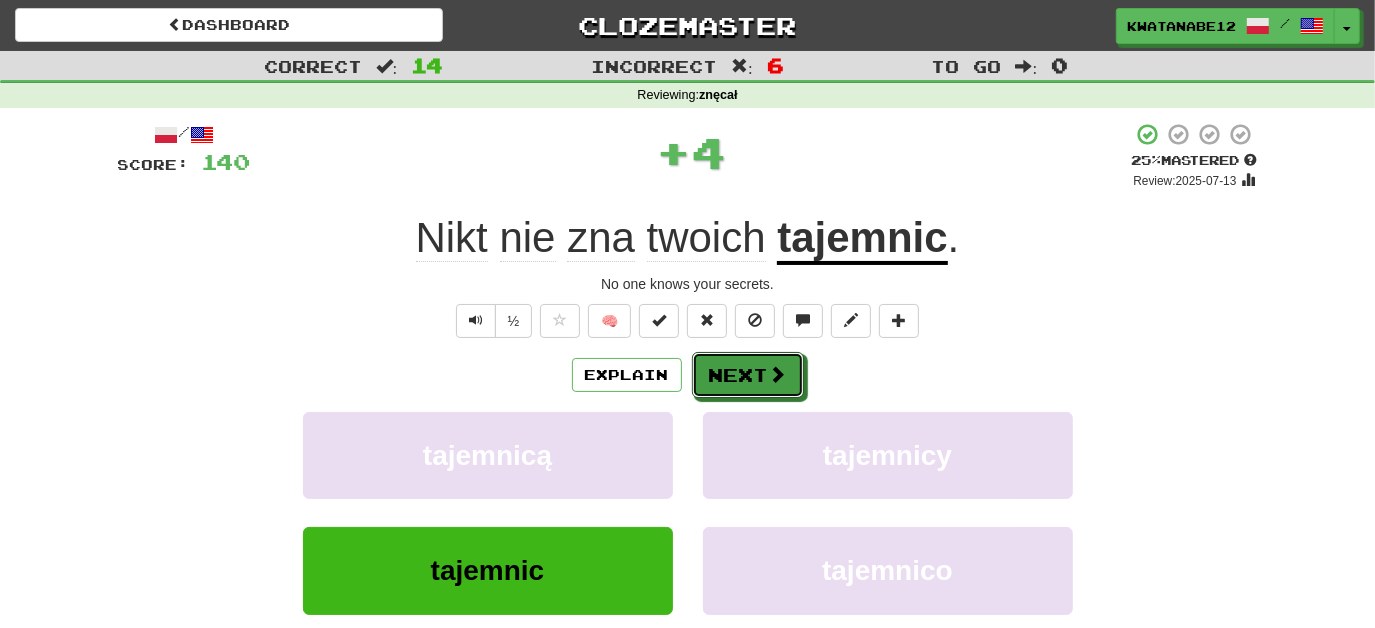 click on "Next" at bounding box center [748, 375] 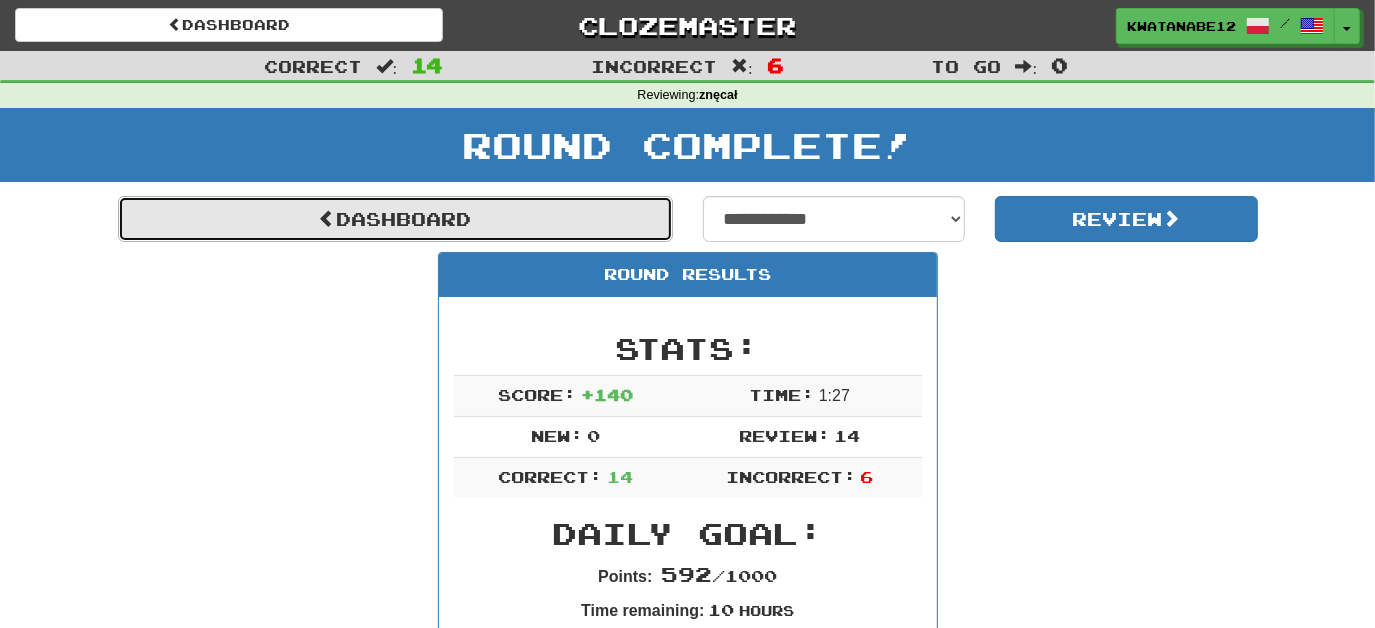 click on "Dashboard" at bounding box center [395, 219] 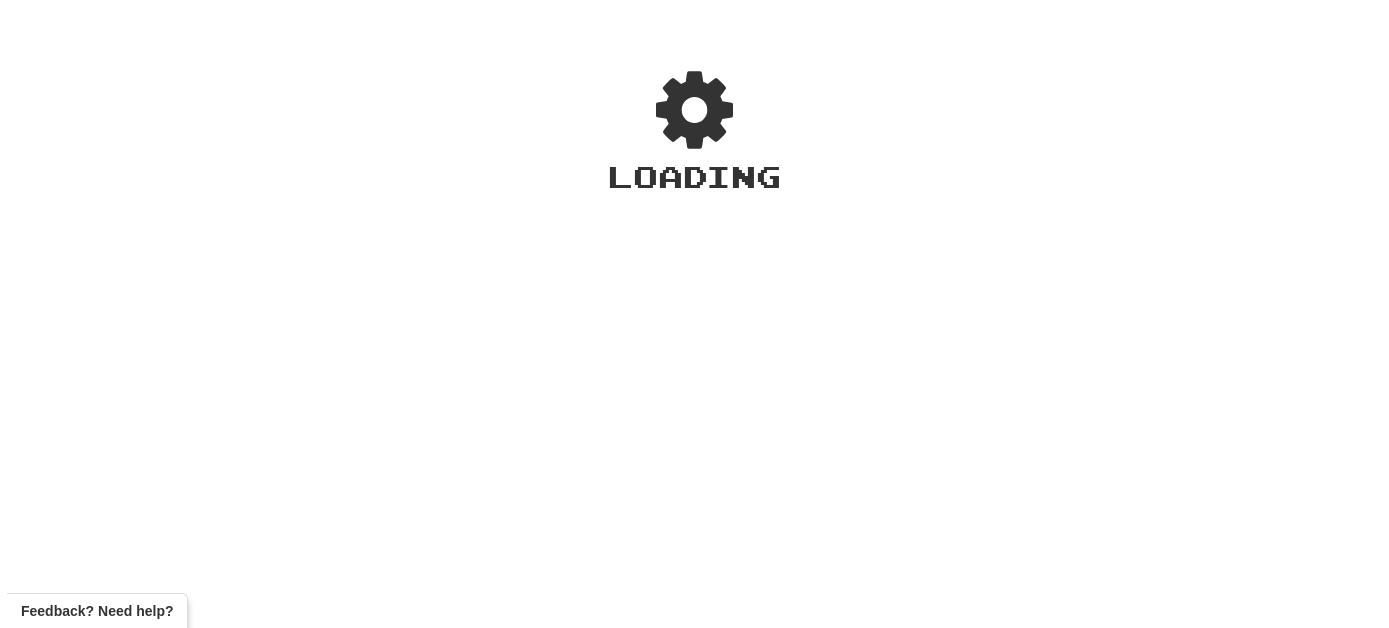 scroll, scrollTop: 0, scrollLeft: 0, axis: both 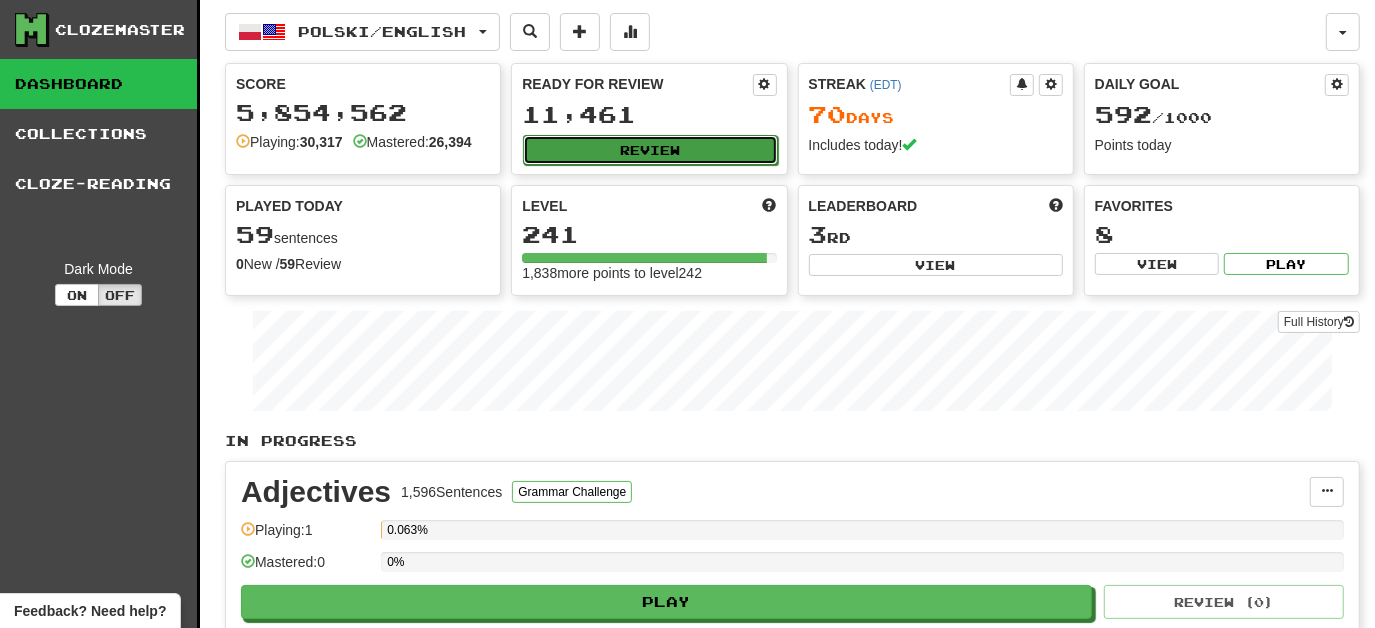 click on "Review" at bounding box center [650, 150] 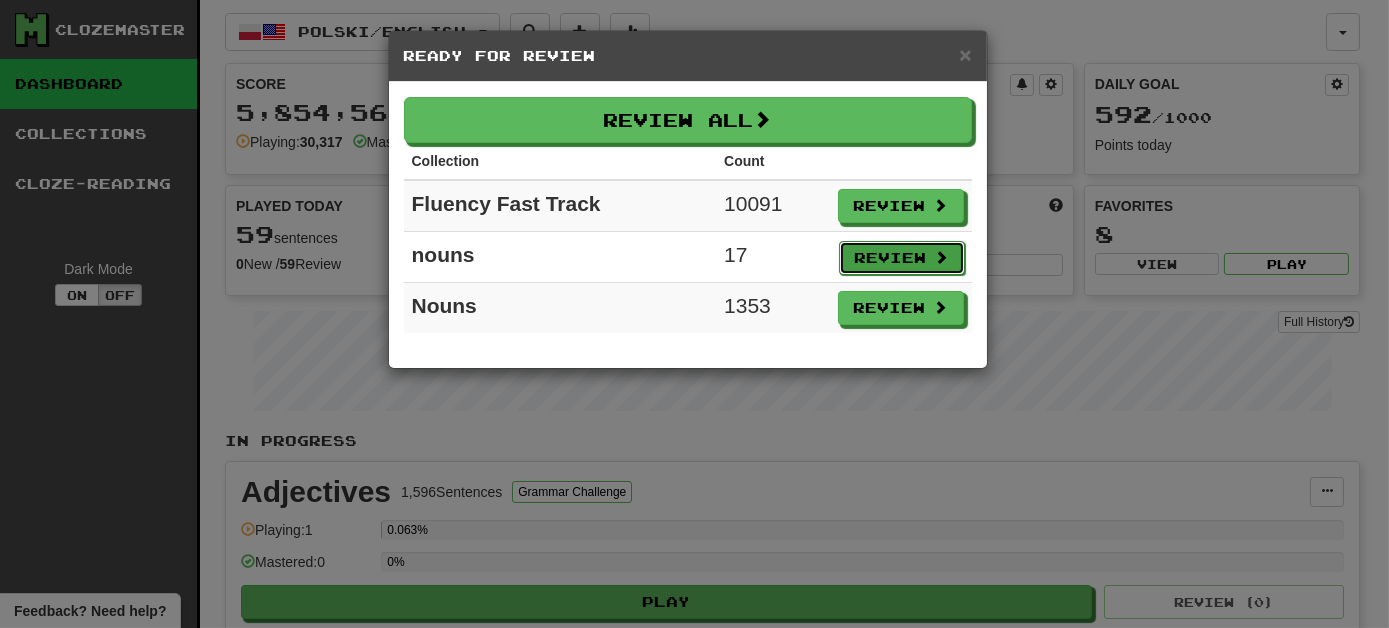 click on "Review" at bounding box center (902, 258) 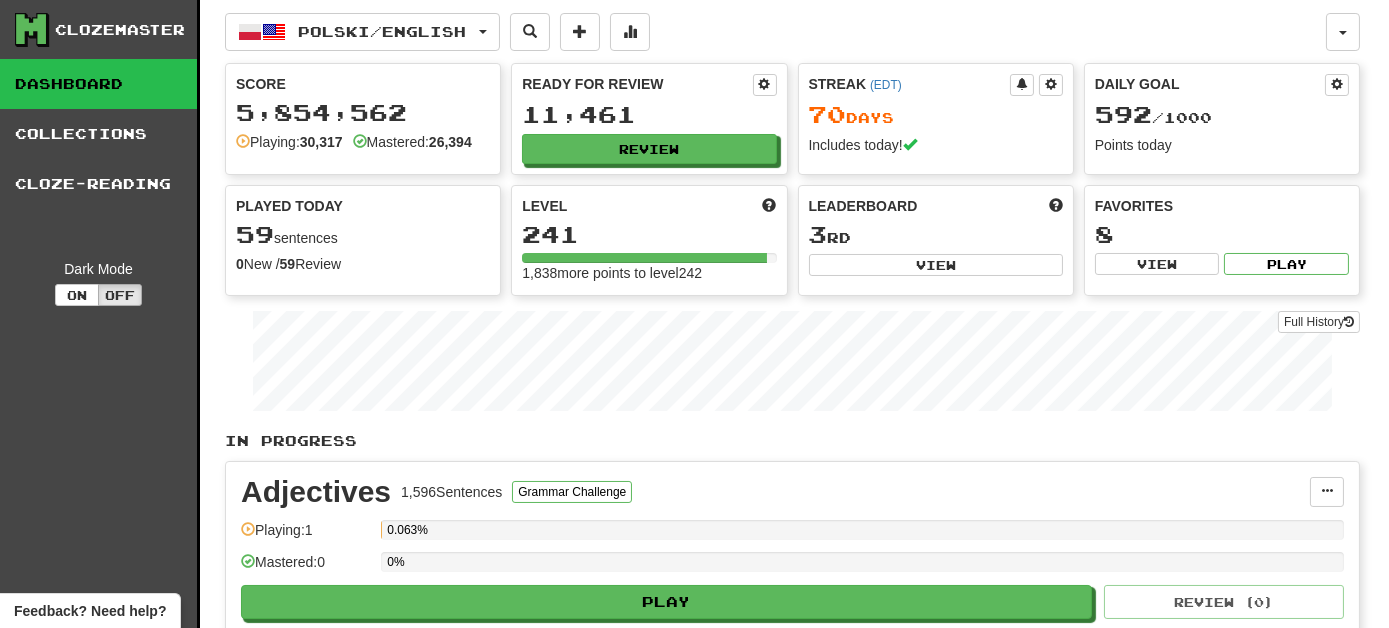 select on "***" 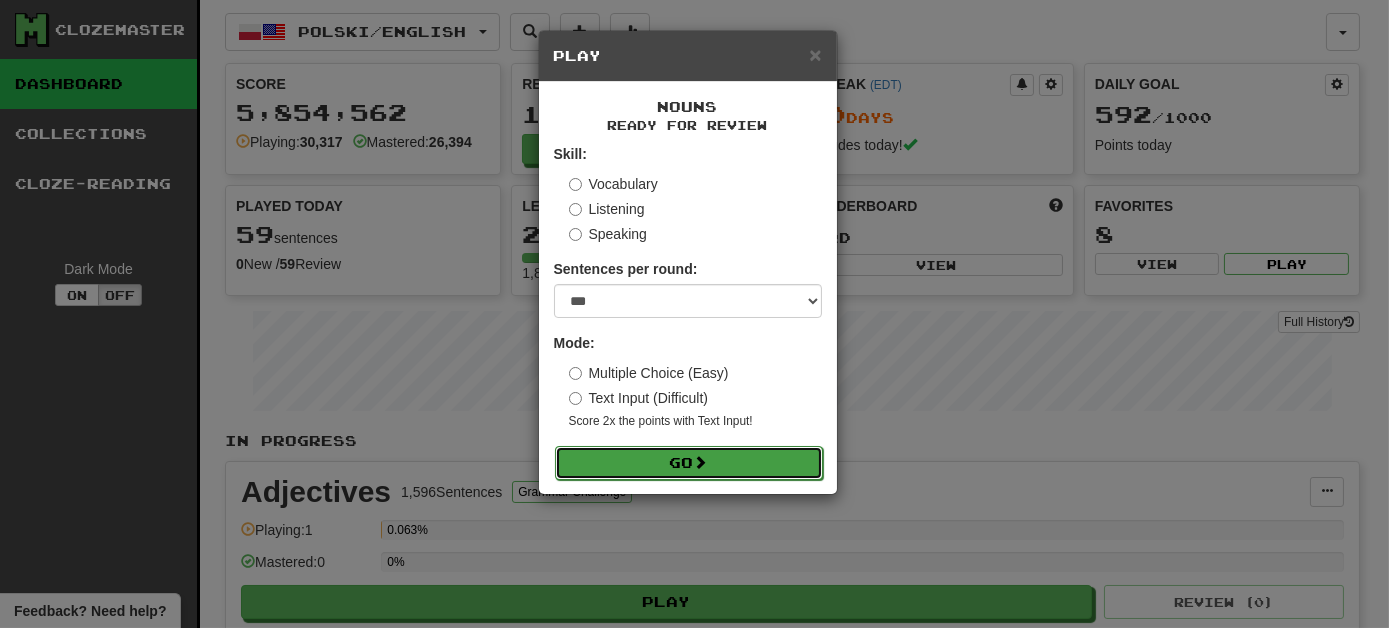 click on "Go" at bounding box center [689, 463] 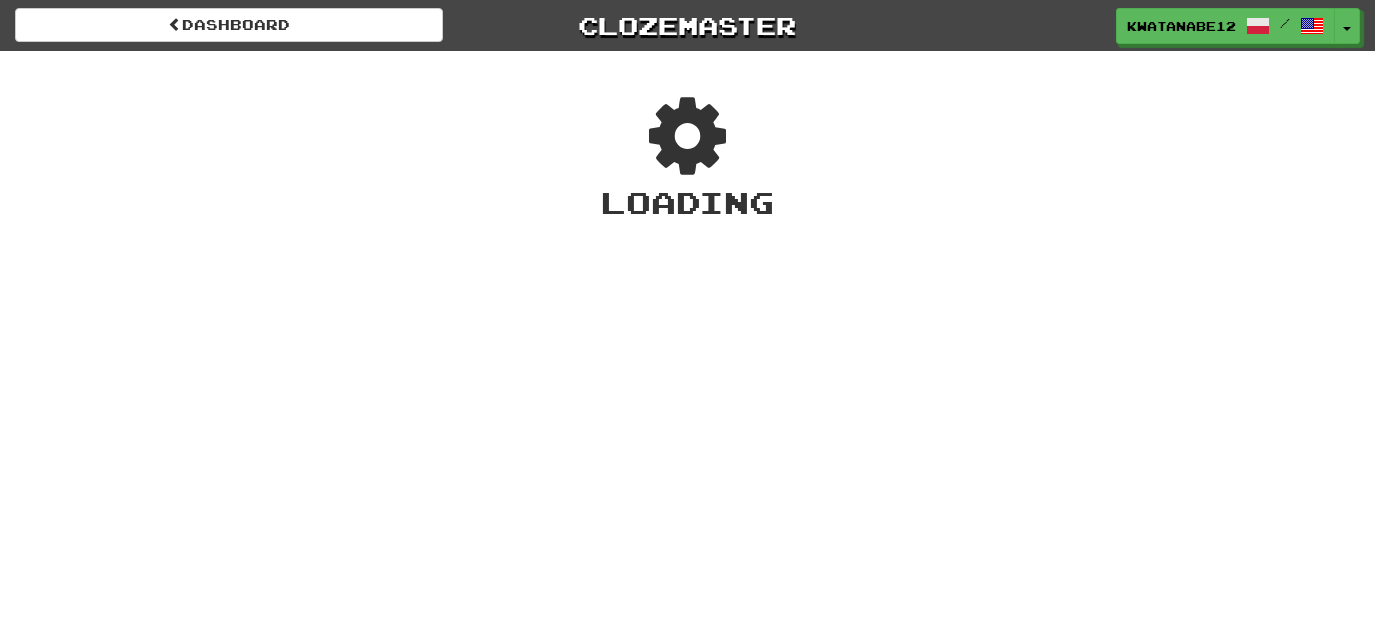 scroll, scrollTop: 0, scrollLeft: 0, axis: both 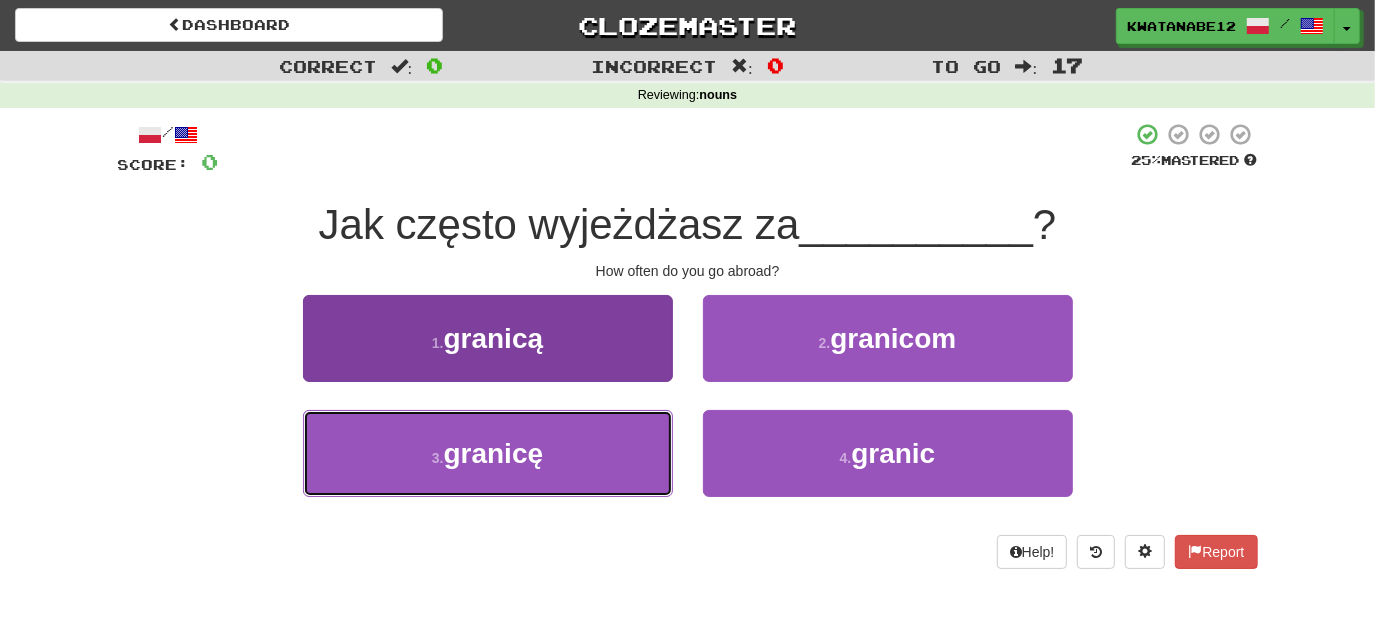 drag, startPoint x: 593, startPoint y: 452, endPoint x: 638, endPoint y: 435, distance: 48.104053 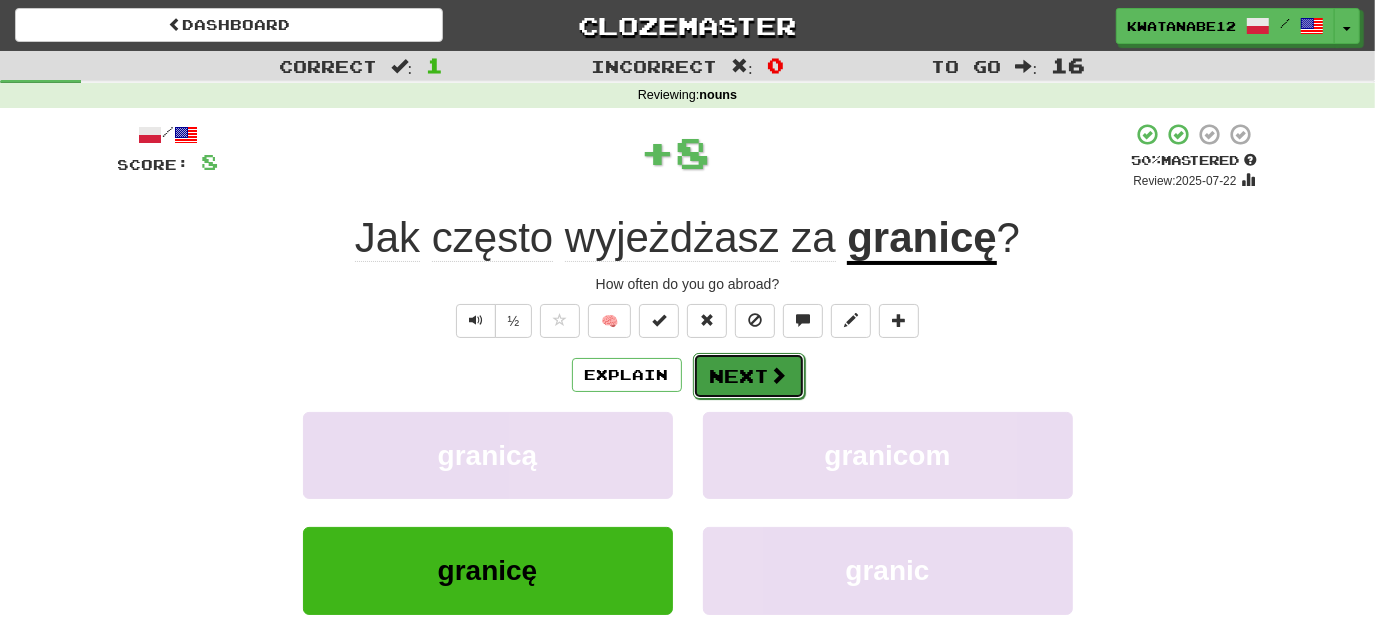 click on "Next" at bounding box center [749, 376] 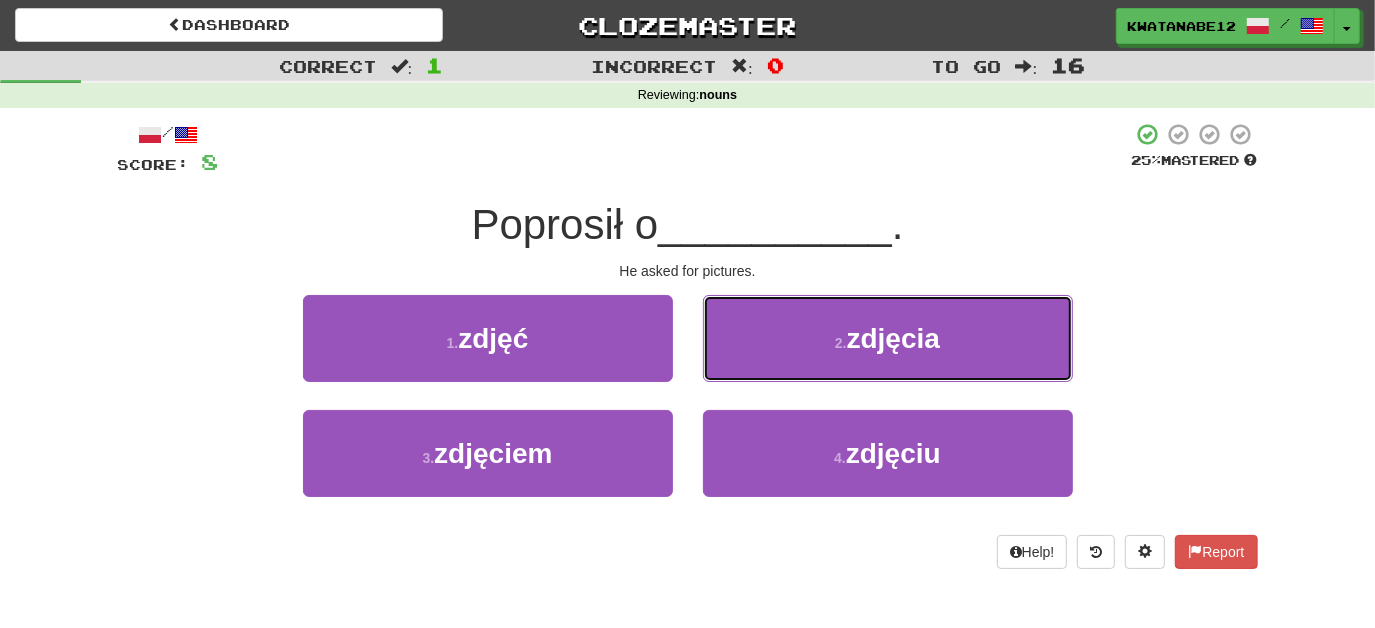 click on "2 .  zdjęcia" at bounding box center (888, 338) 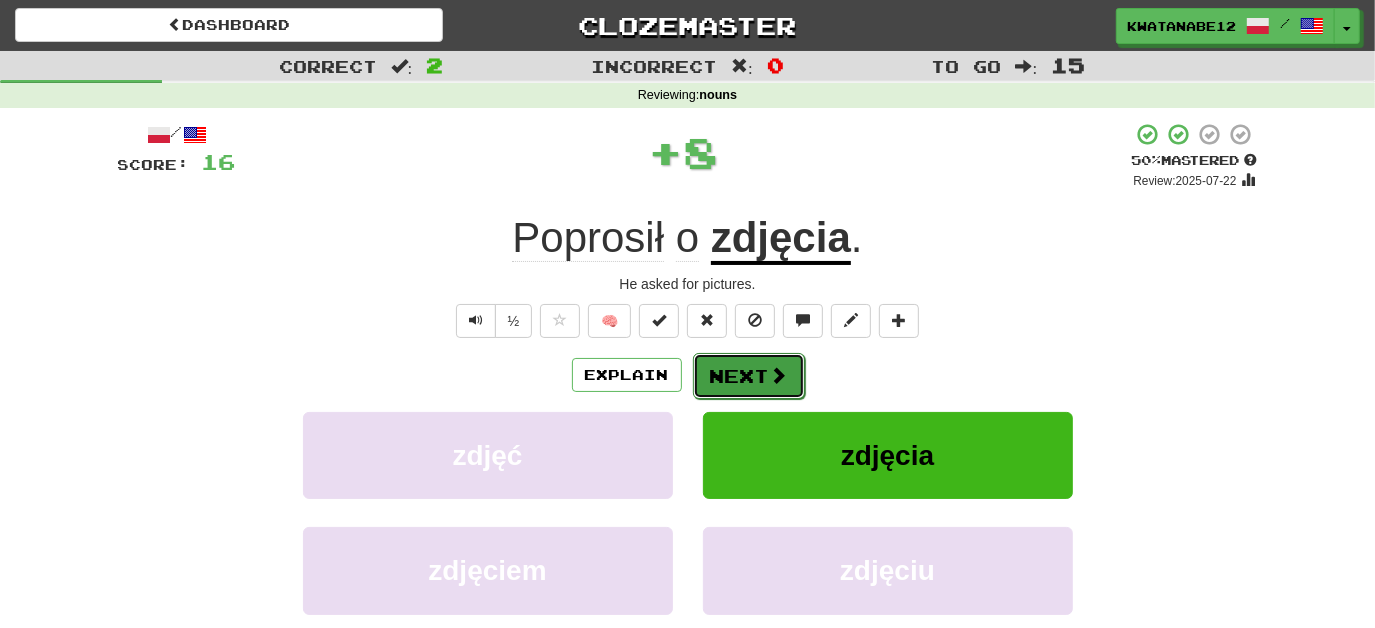 click on "Next" at bounding box center (749, 376) 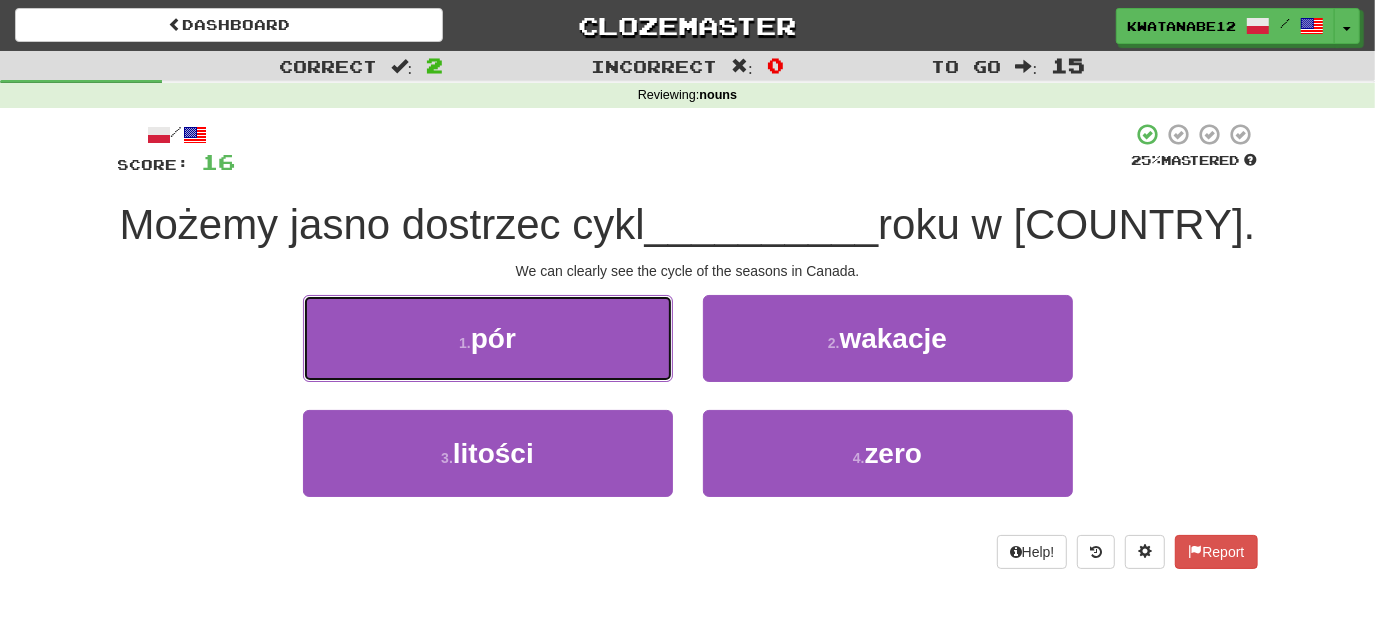 drag, startPoint x: 624, startPoint y: 333, endPoint x: 636, endPoint y: 332, distance: 12.0415945 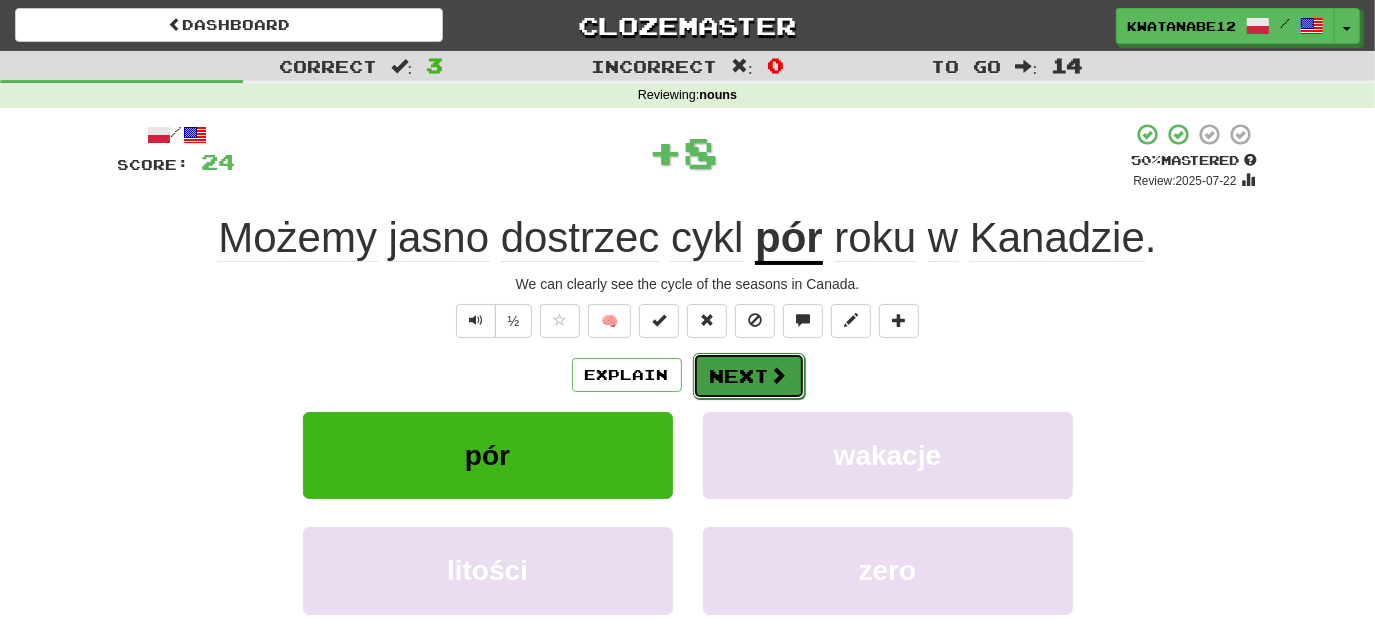 click on "Next" at bounding box center (749, 376) 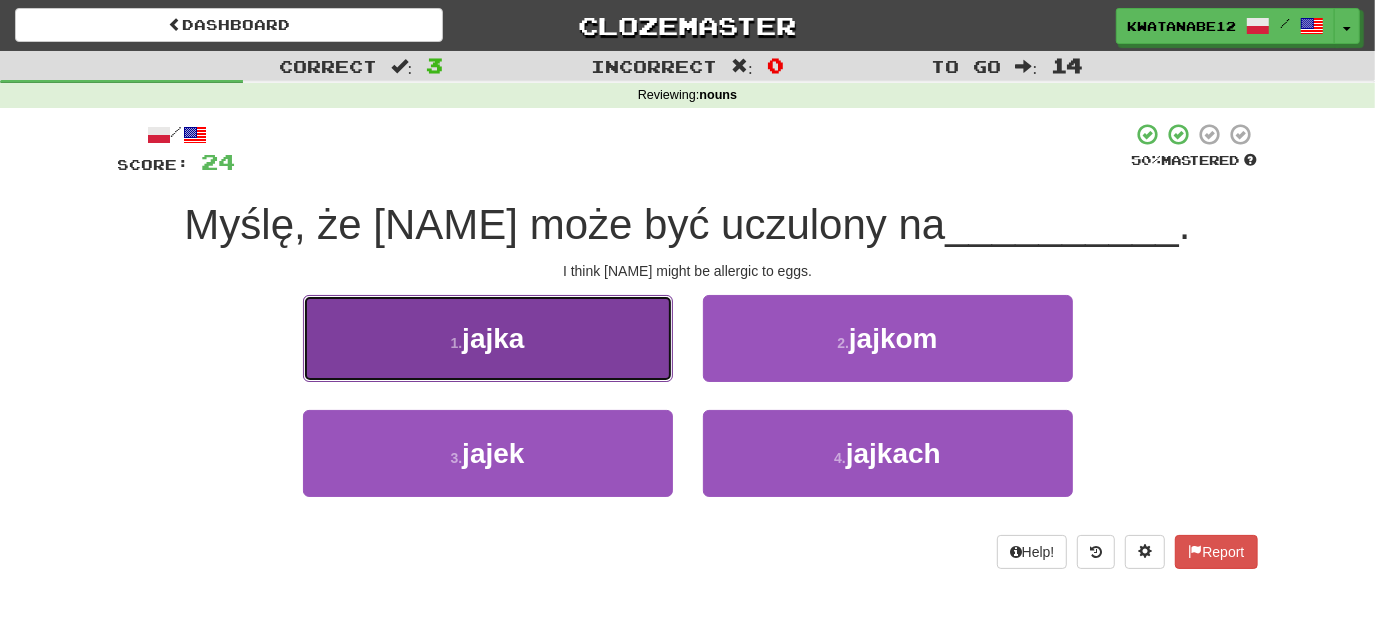 drag, startPoint x: 610, startPoint y: 356, endPoint x: 627, endPoint y: 365, distance: 19.235384 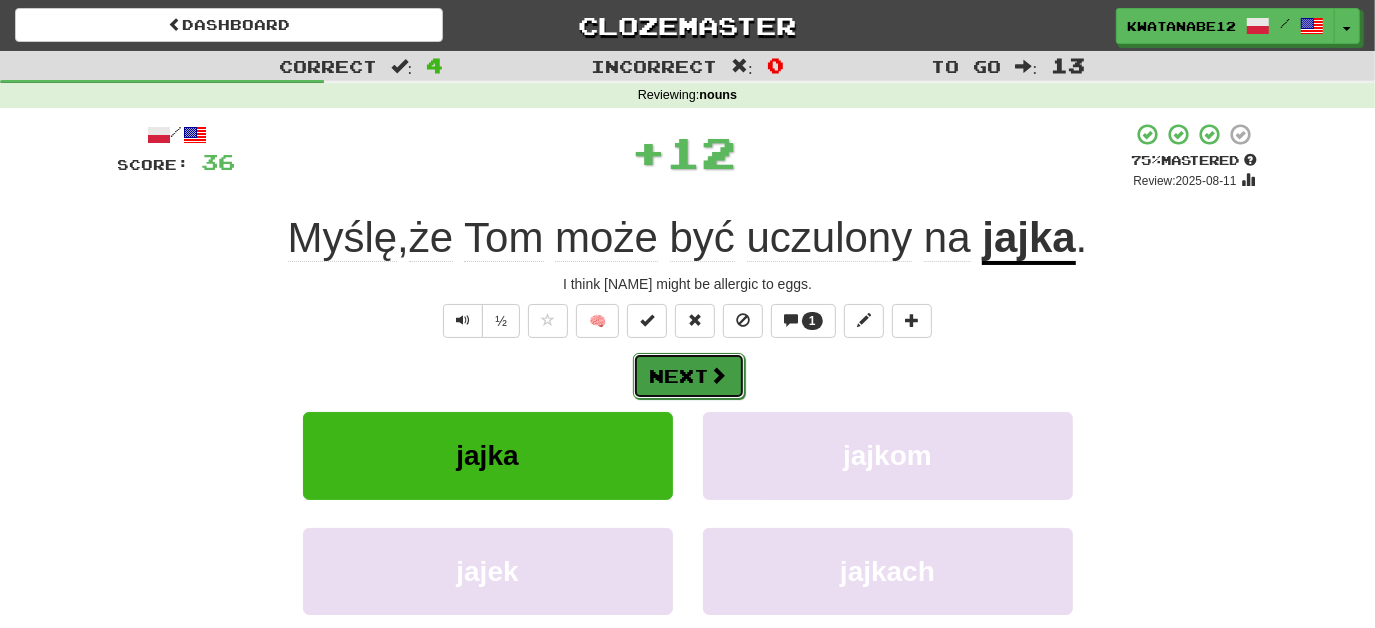 click on "Next" at bounding box center (689, 376) 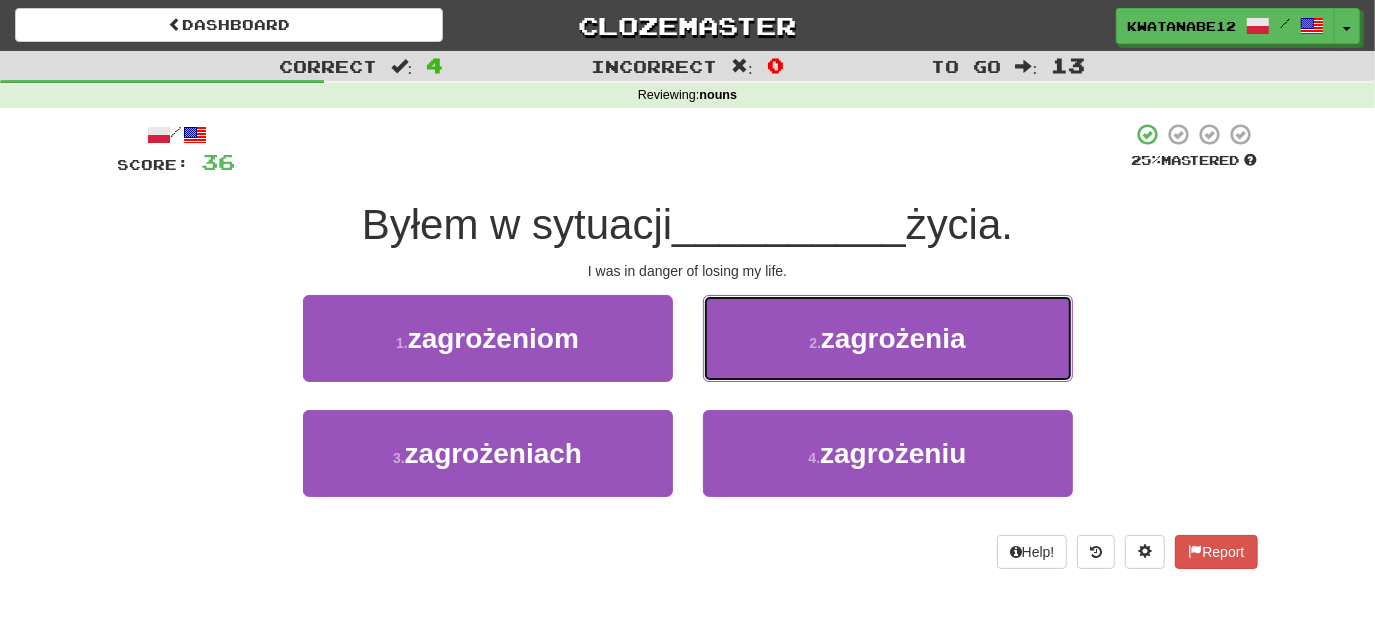 click on "[NUMBER] .  zagrożenia" at bounding box center [888, 338] 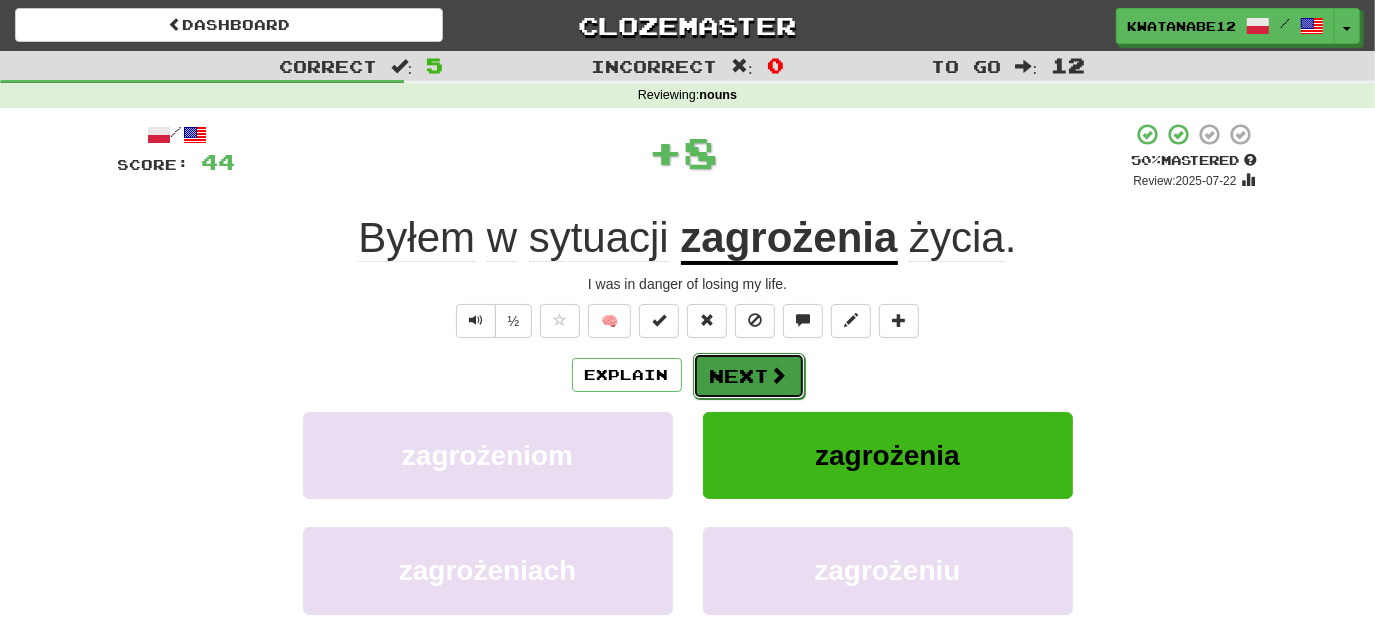 click on "Next" at bounding box center [749, 376] 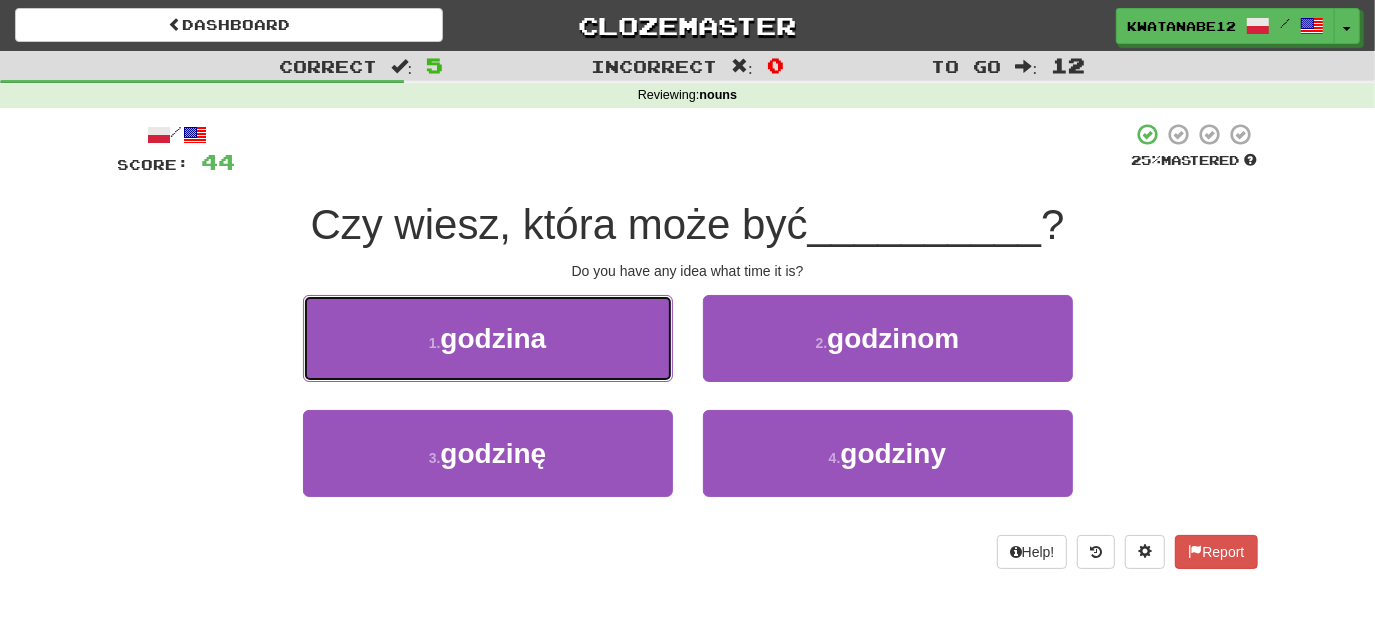 click on "1 .  godzina" at bounding box center (488, 338) 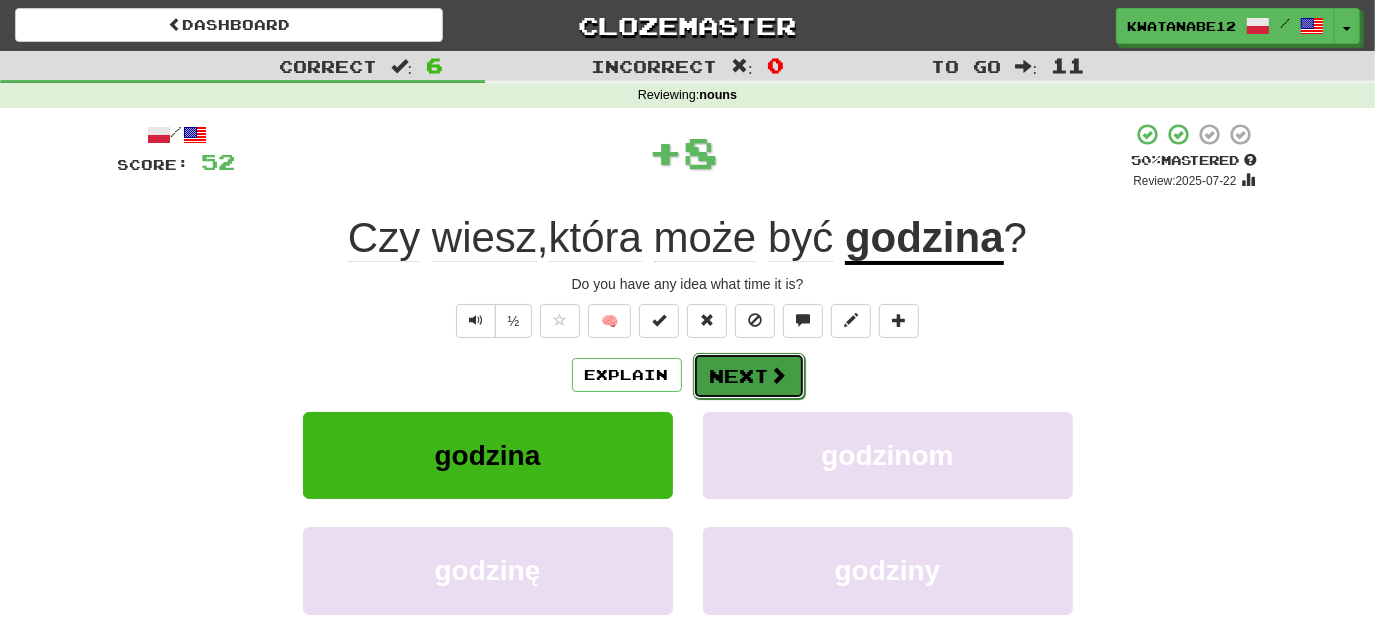 click on "Next" at bounding box center [749, 376] 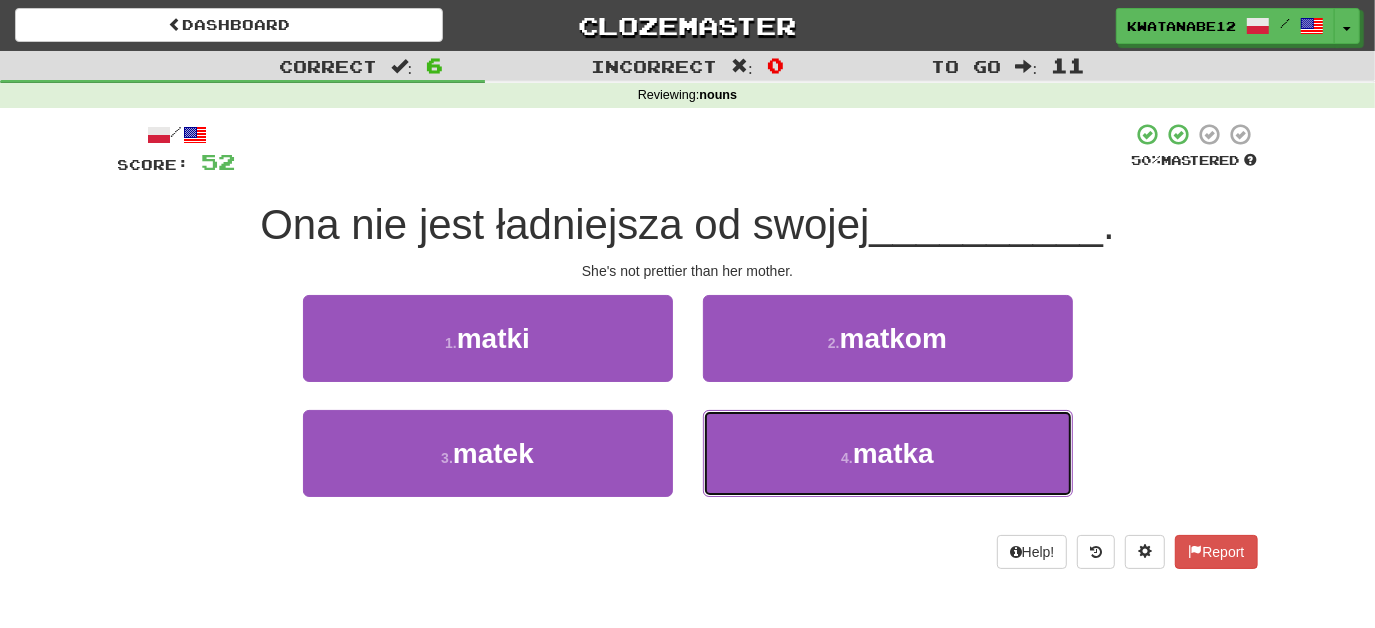 drag, startPoint x: 774, startPoint y: 438, endPoint x: 765, endPoint y: 399, distance: 40.024994 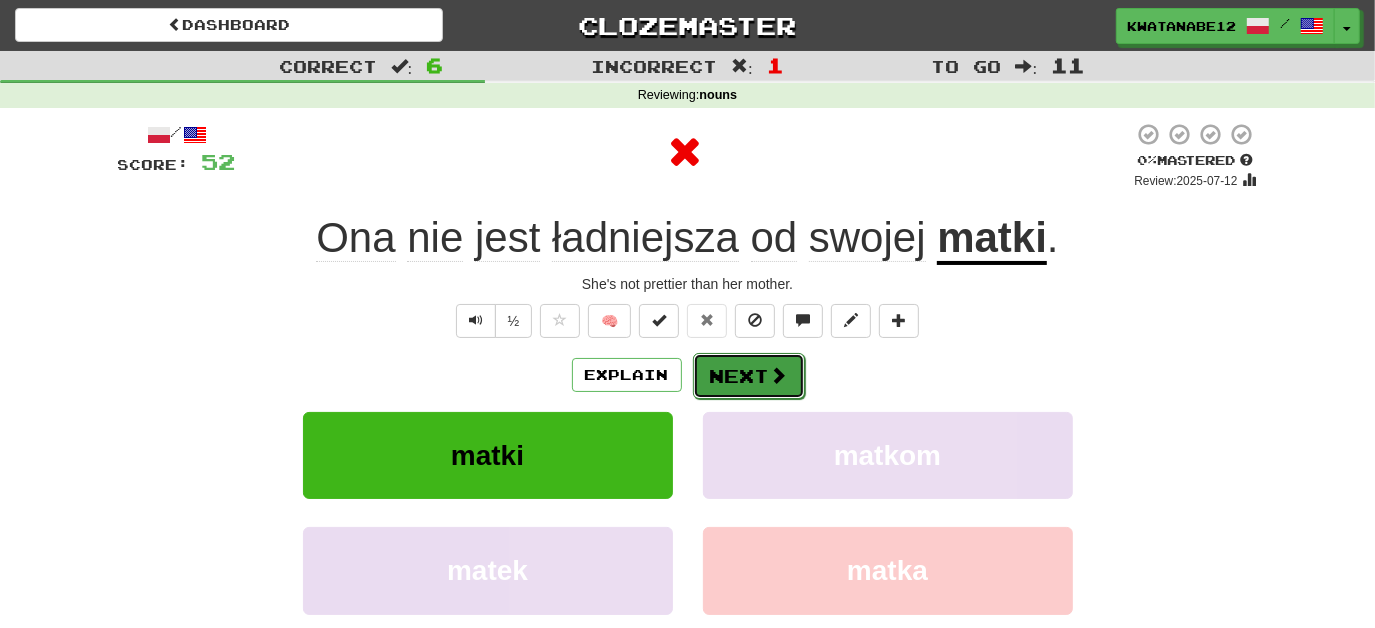 click on "Next" at bounding box center [749, 376] 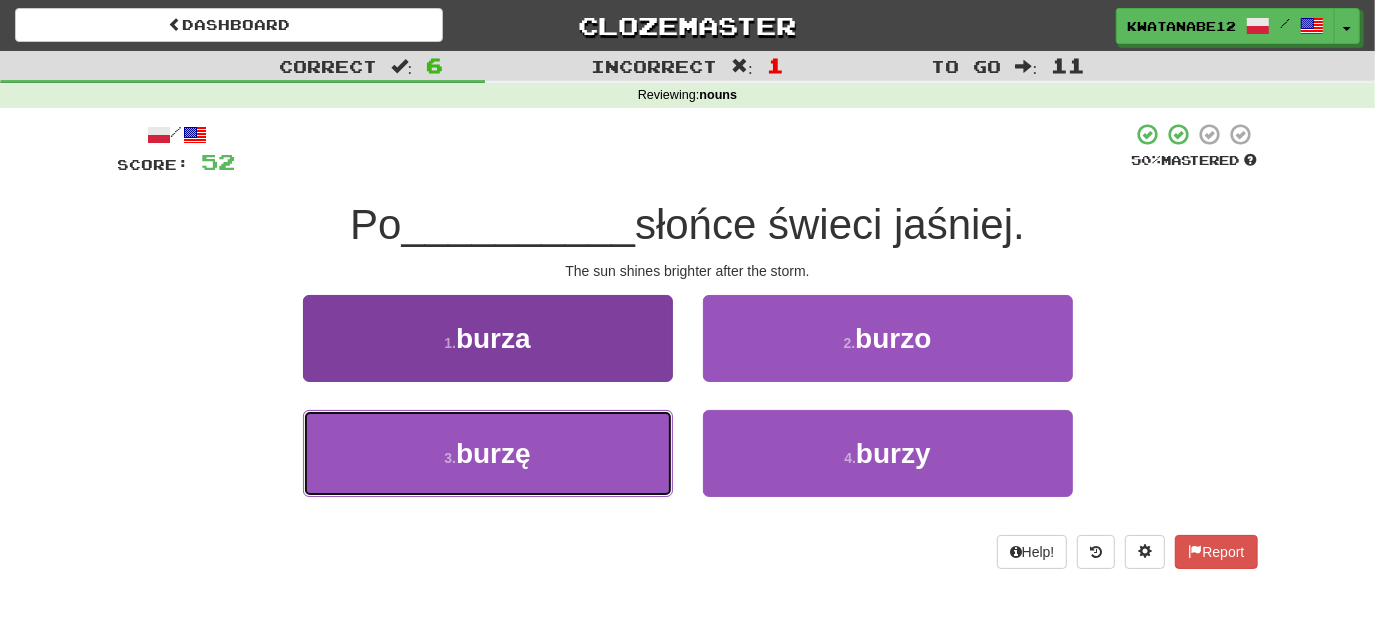 click on "[NUMBER] .  burzę" at bounding box center [488, 453] 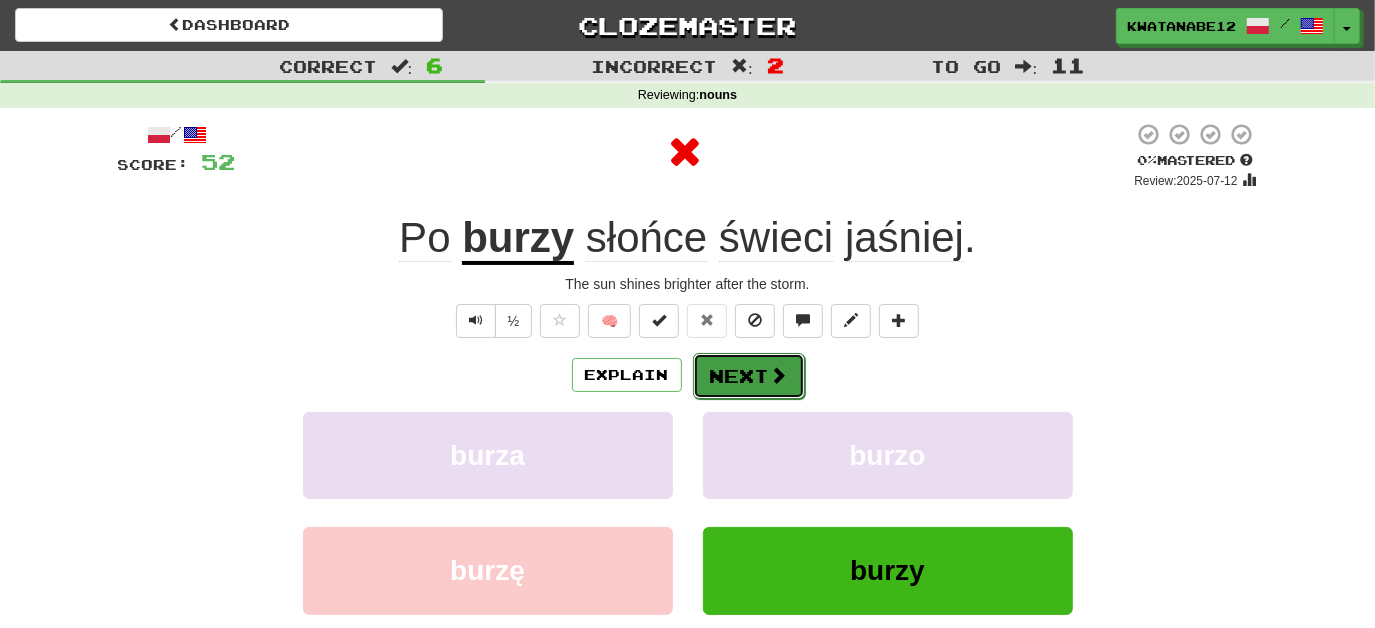 click on "Next" at bounding box center (749, 376) 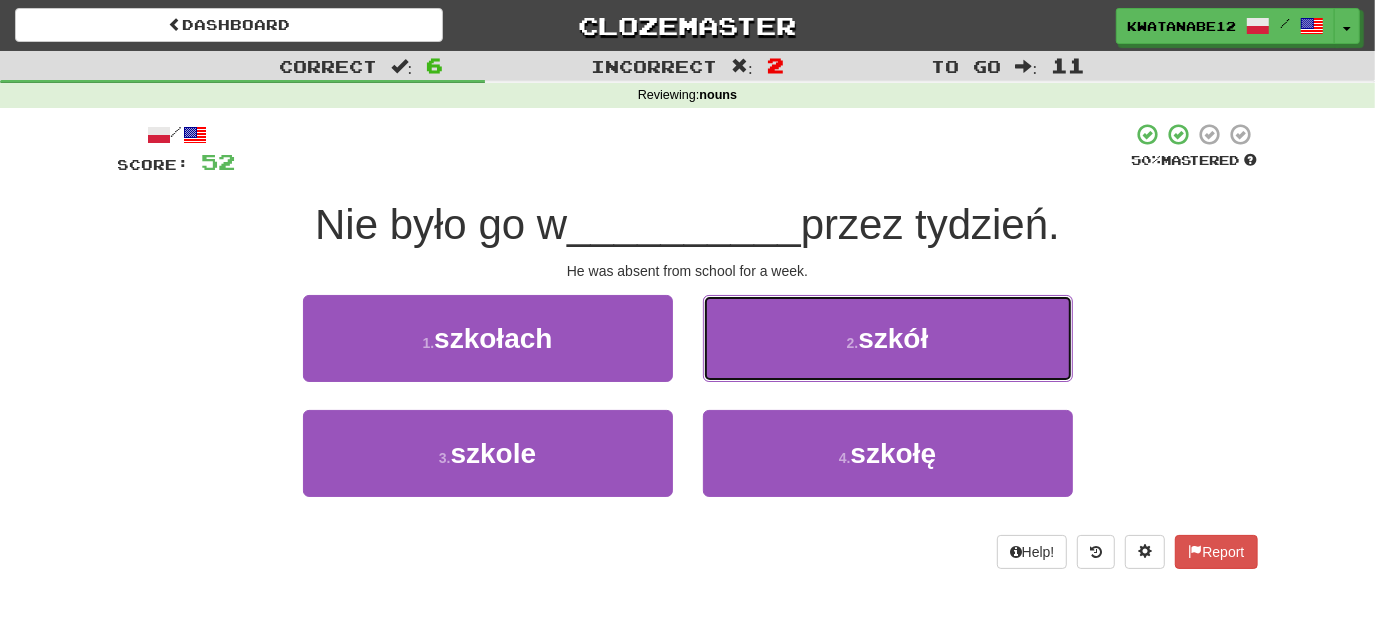 drag, startPoint x: 746, startPoint y: 340, endPoint x: 733, endPoint y: 350, distance: 16.40122 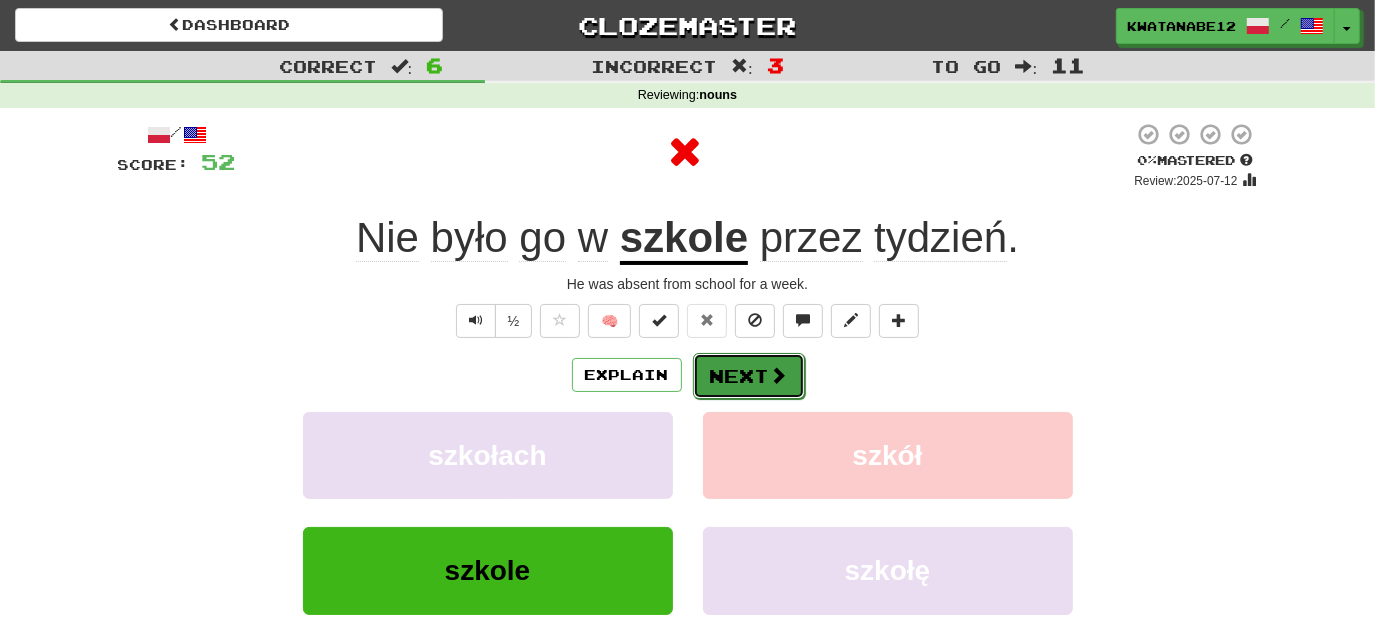 click on "Next" at bounding box center (749, 376) 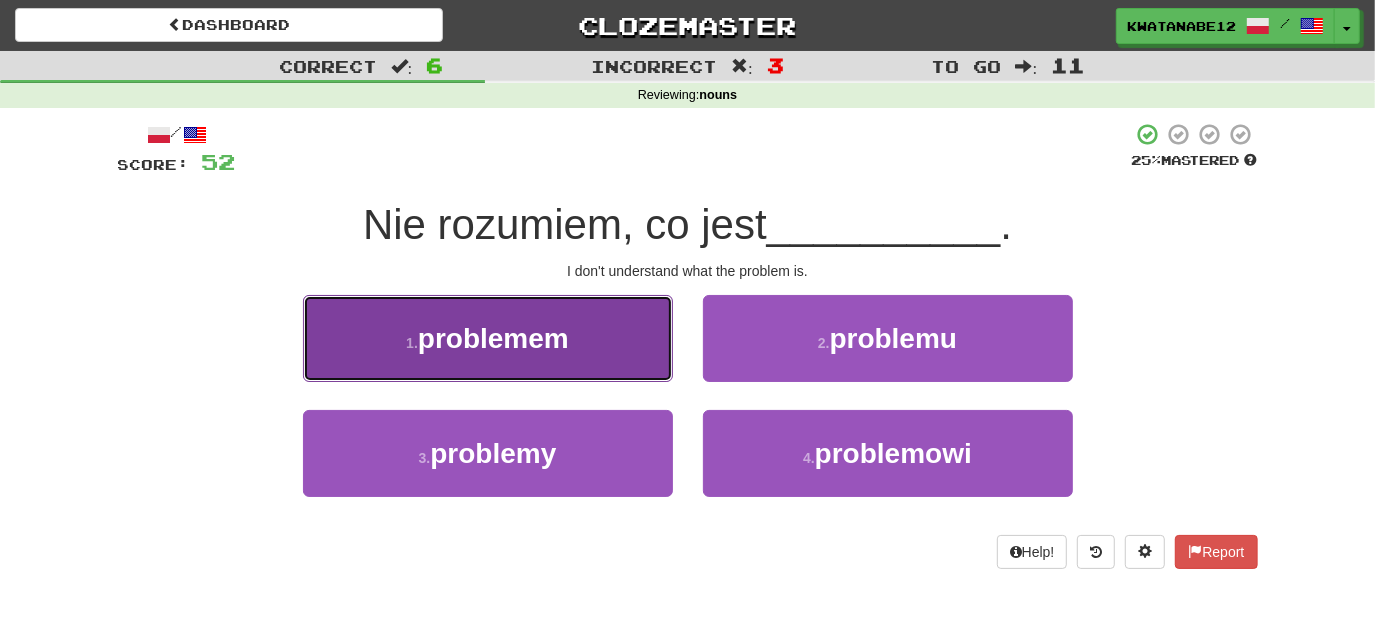 click on "1 .  problemem" at bounding box center (488, 338) 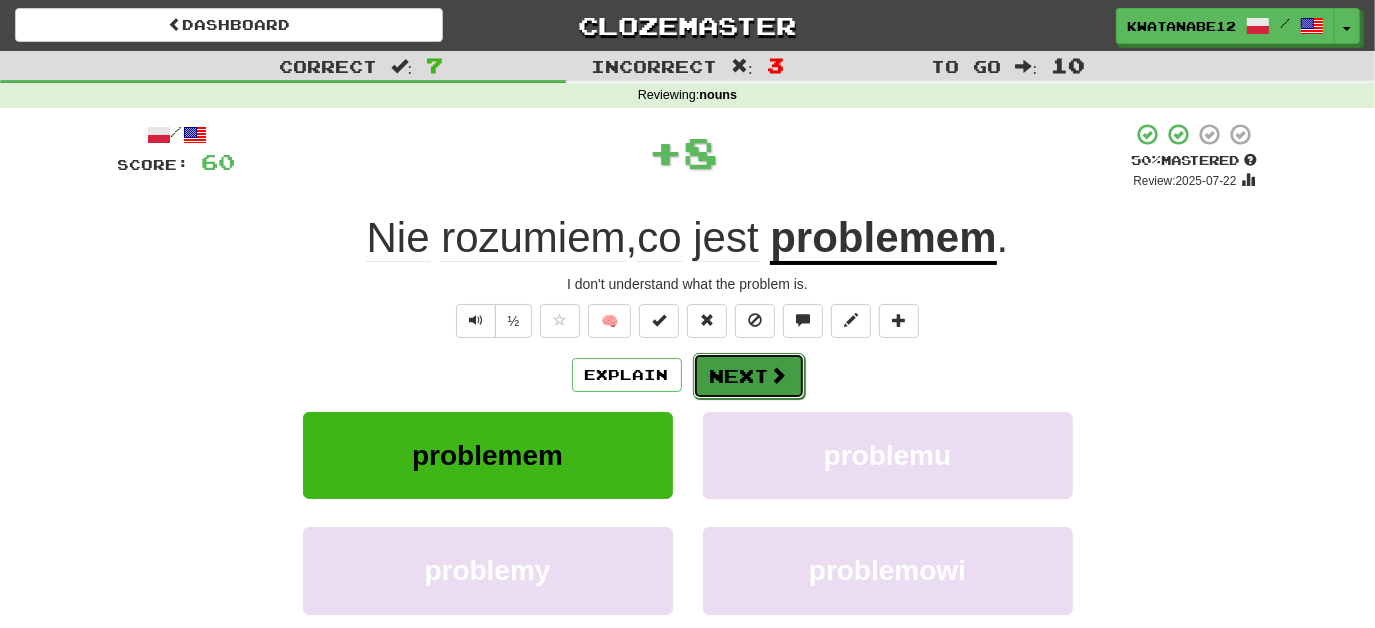 click on "Next" at bounding box center (749, 376) 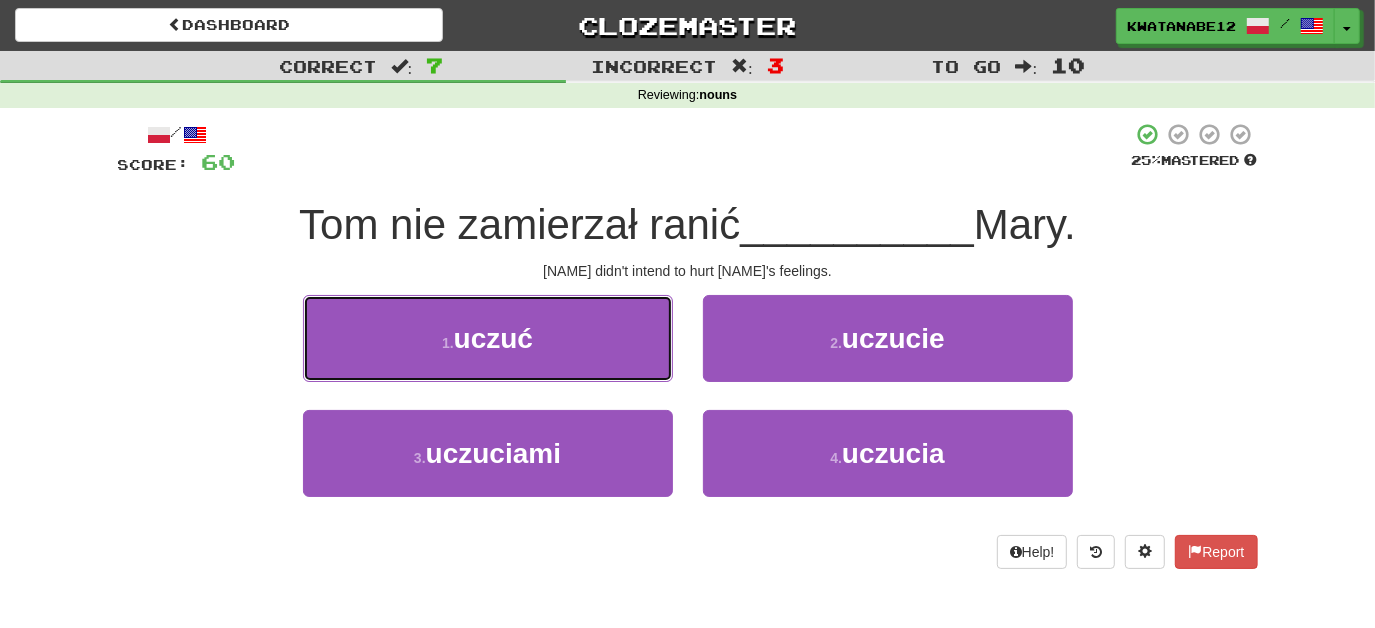 drag, startPoint x: 611, startPoint y: 344, endPoint x: 678, endPoint y: 345, distance: 67.00746 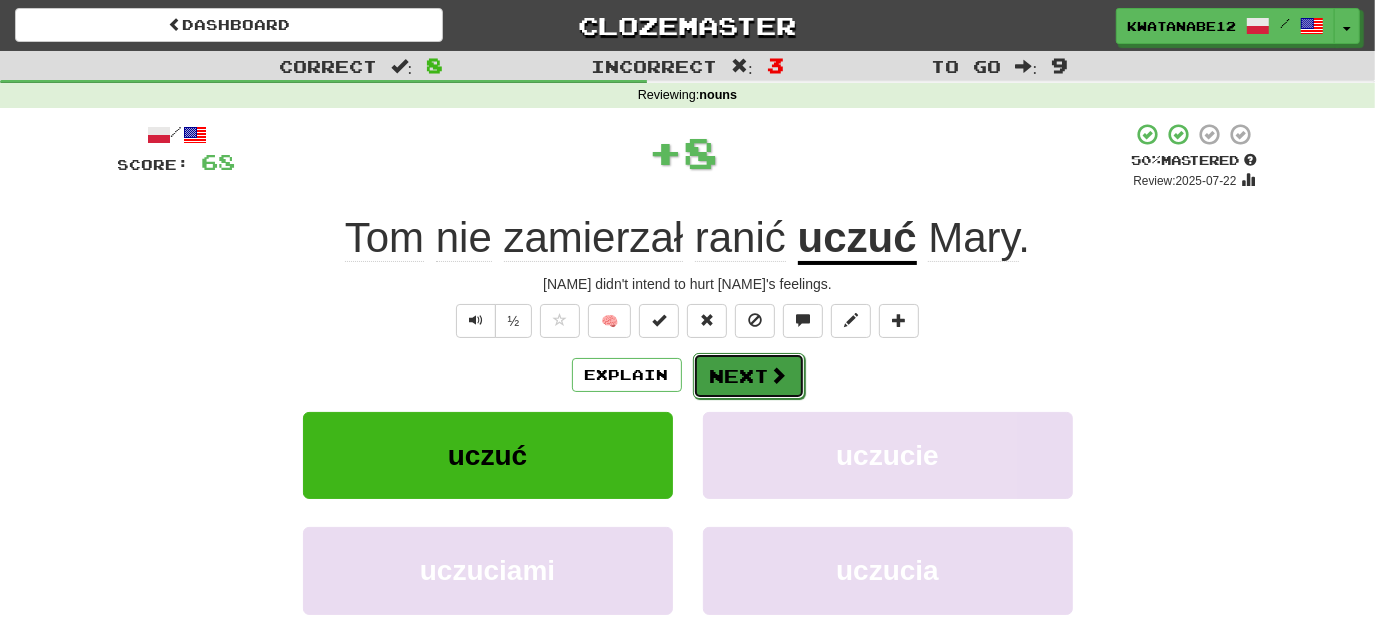 click on "Next" at bounding box center (749, 376) 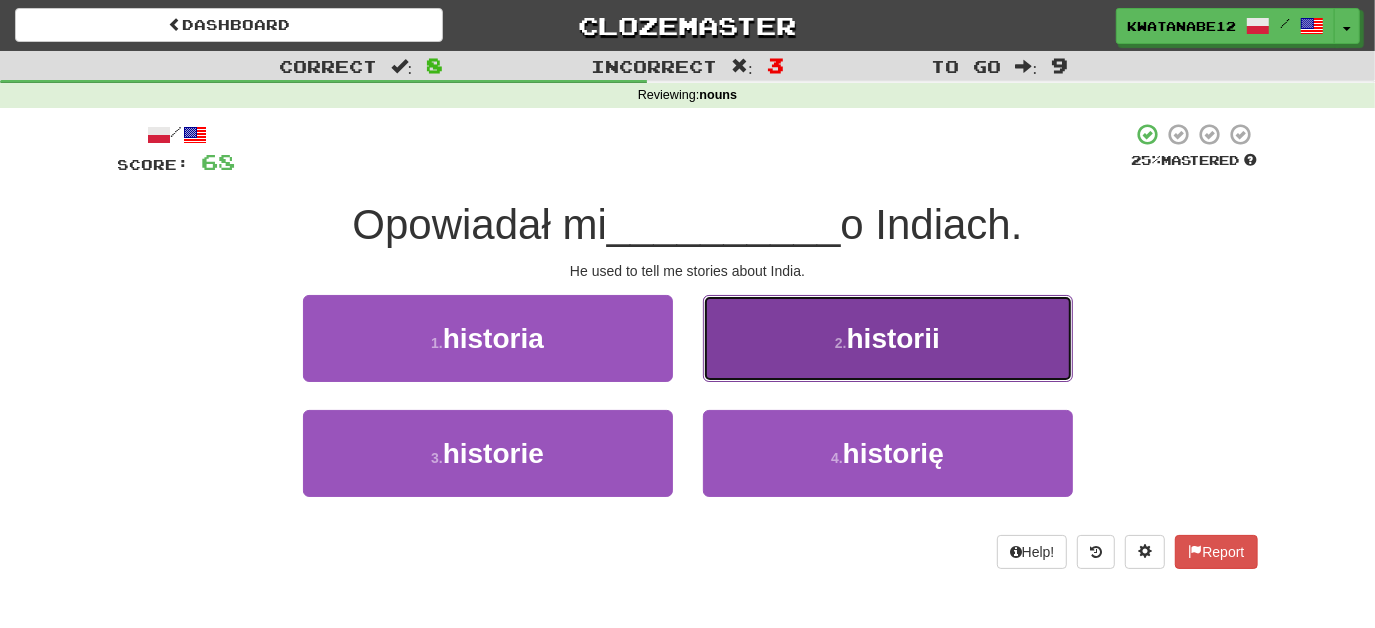 drag, startPoint x: 730, startPoint y: 343, endPoint x: 738, endPoint y: 354, distance: 13.601471 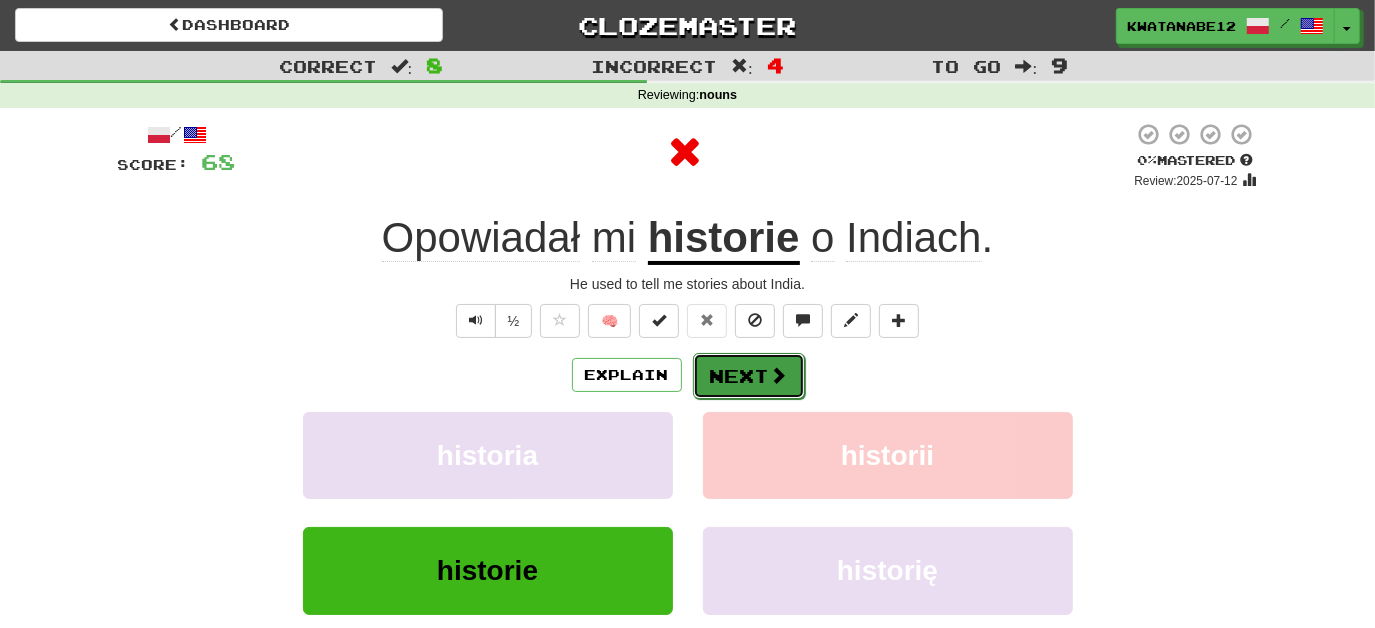 click on "Next" at bounding box center (749, 376) 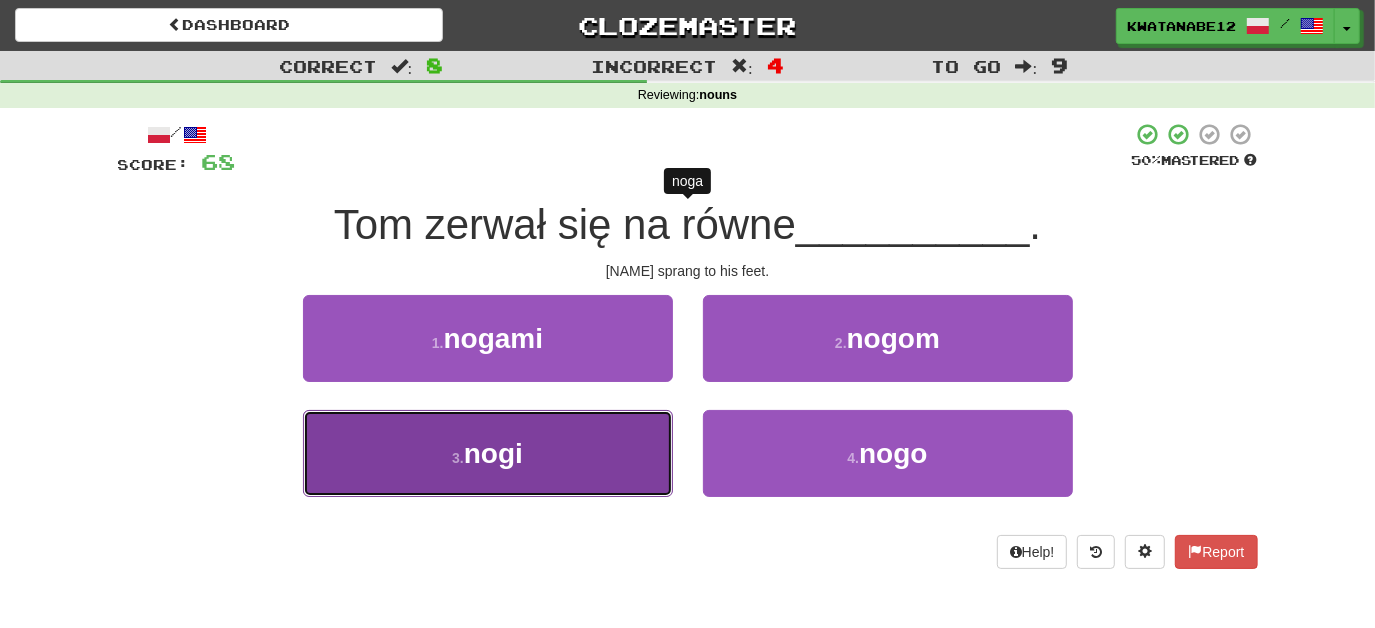 click on "[NUMBER] .  nogi" at bounding box center [488, 453] 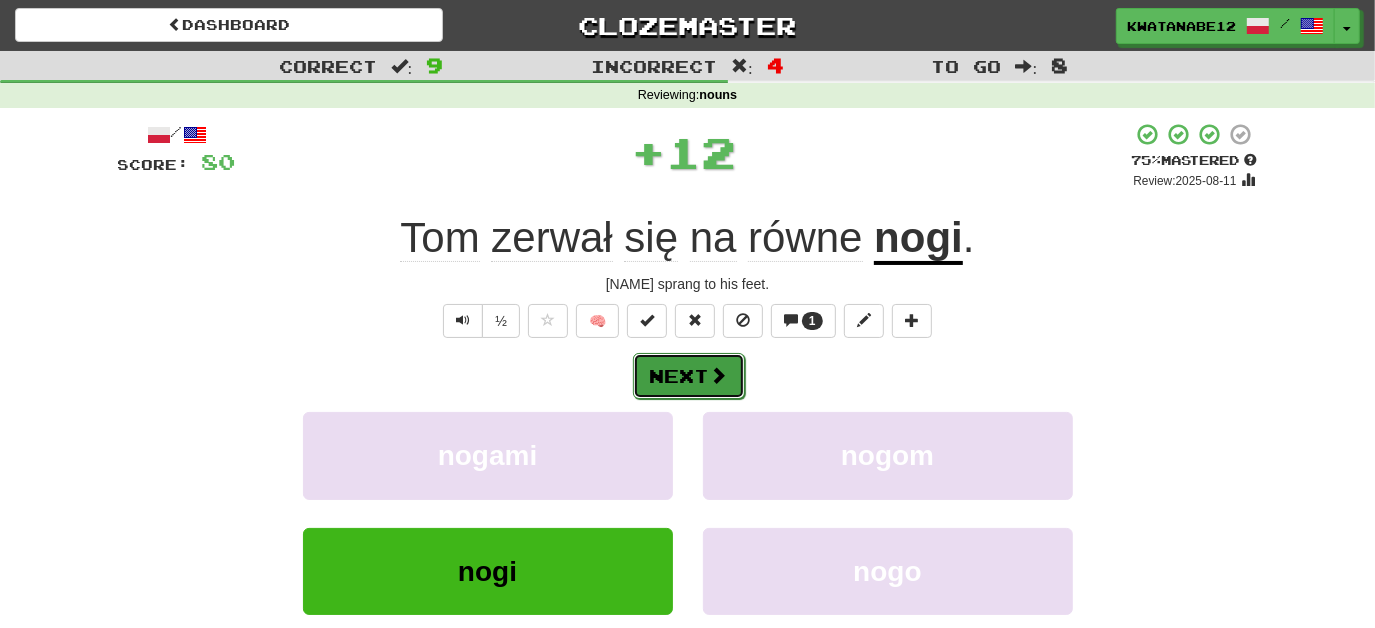 click at bounding box center (719, 375) 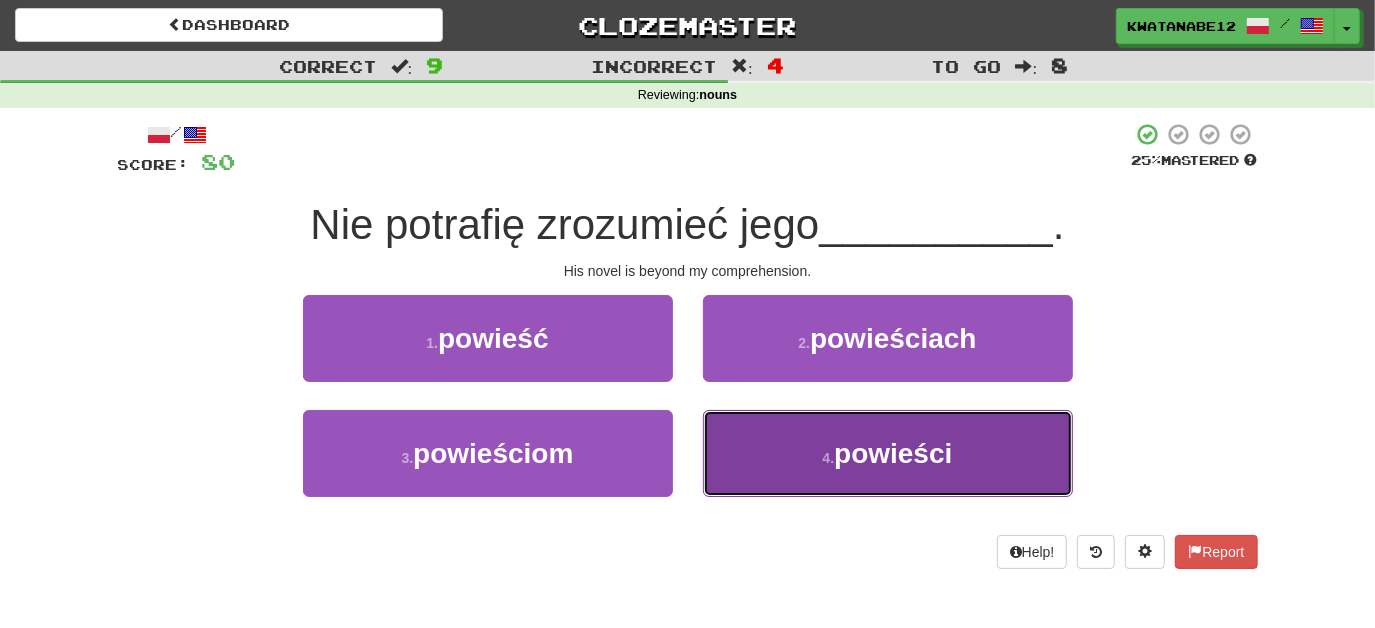 click on "[NUMBER] .  powieści" at bounding box center [888, 453] 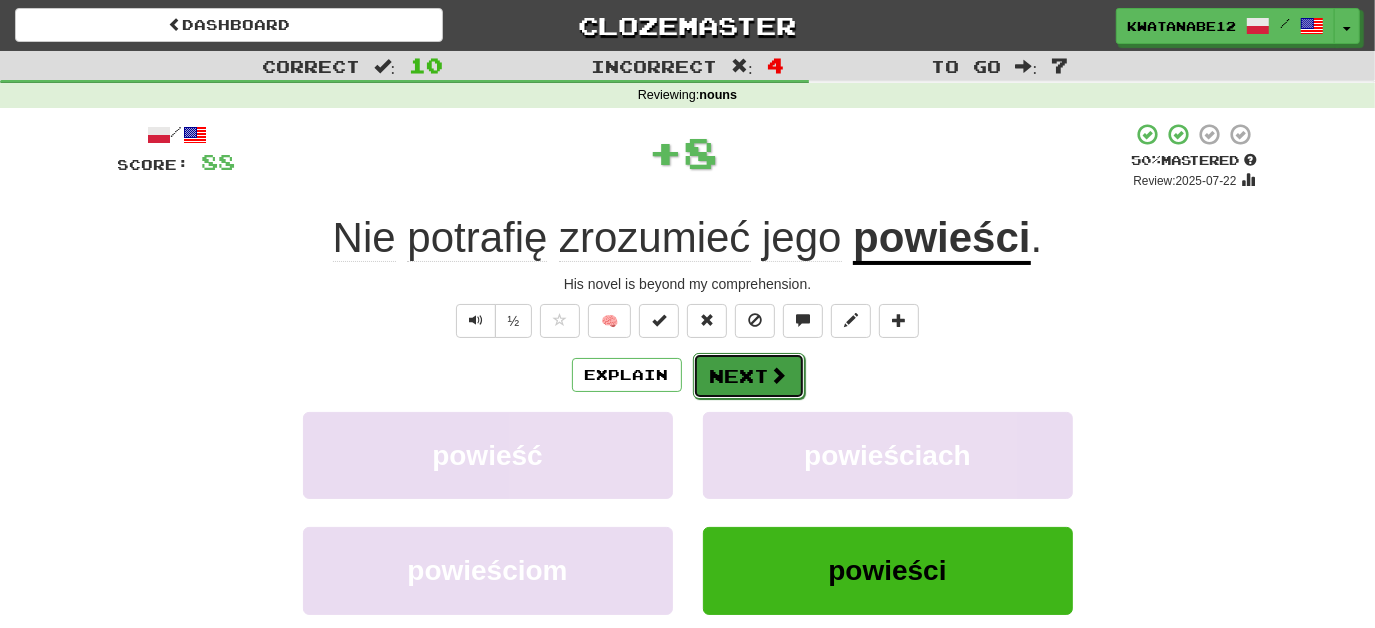 click on "Next" at bounding box center (749, 376) 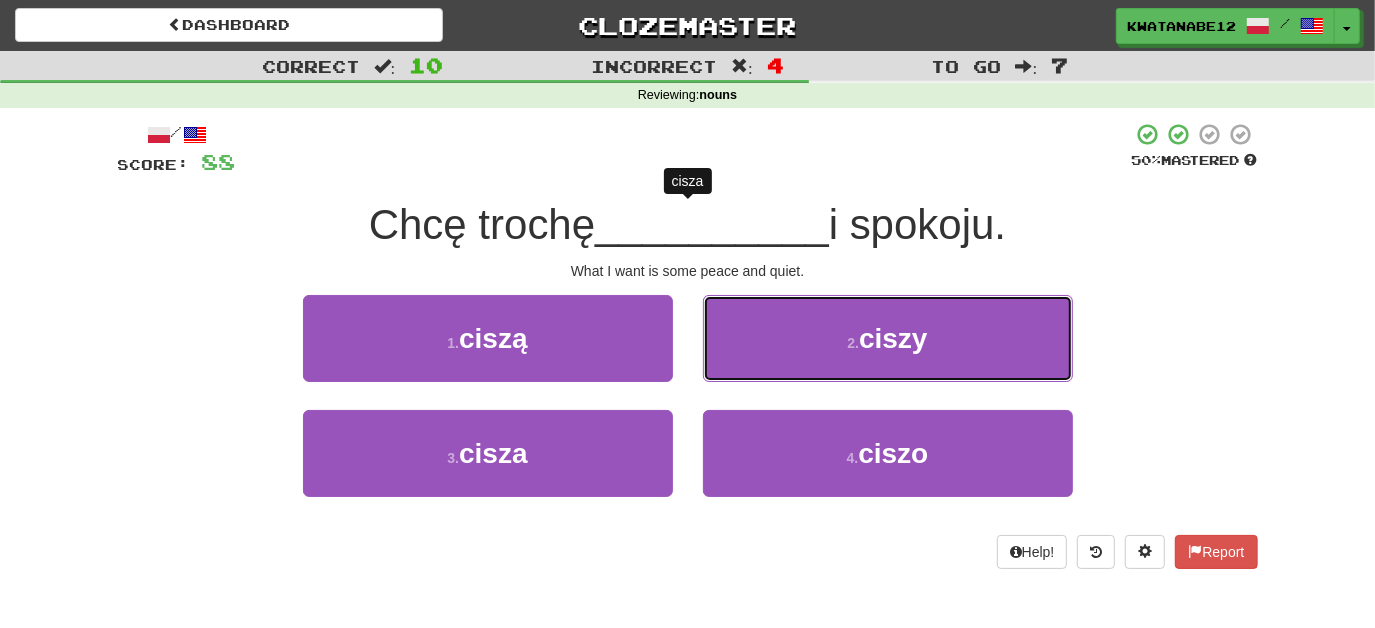 click on "[NUMBER] .  ciszy" at bounding box center [888, 338] 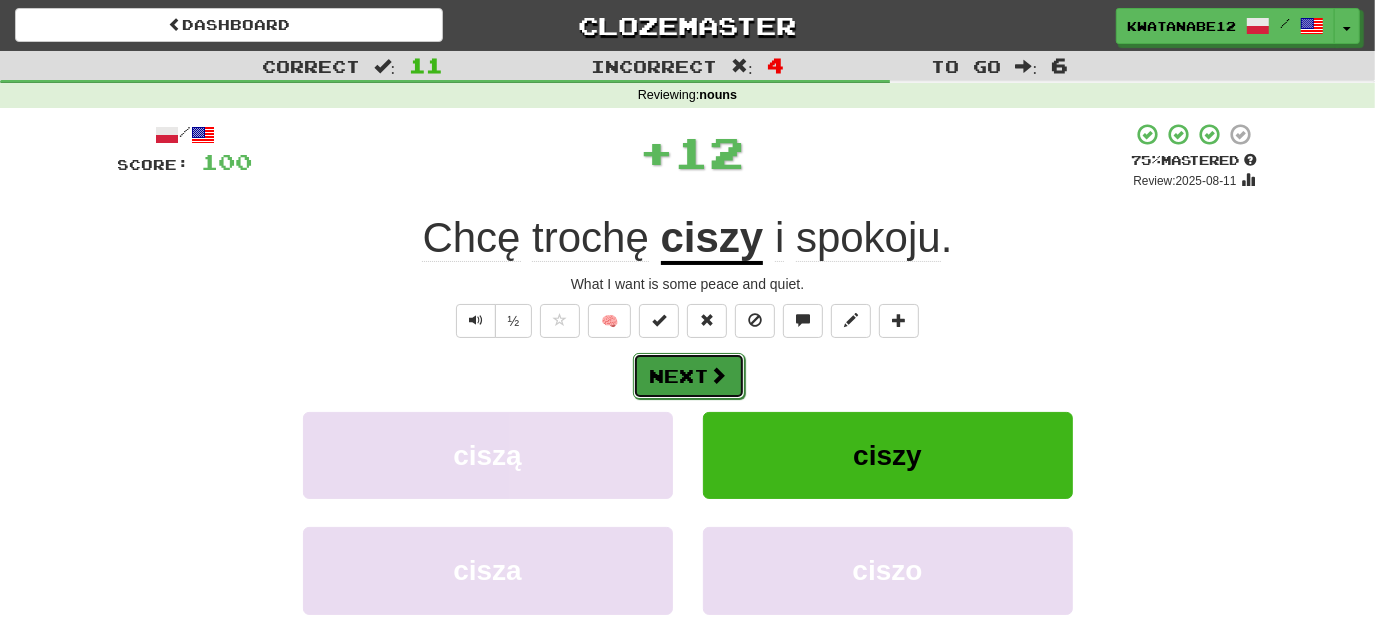 click at bounding box center (719, 375) 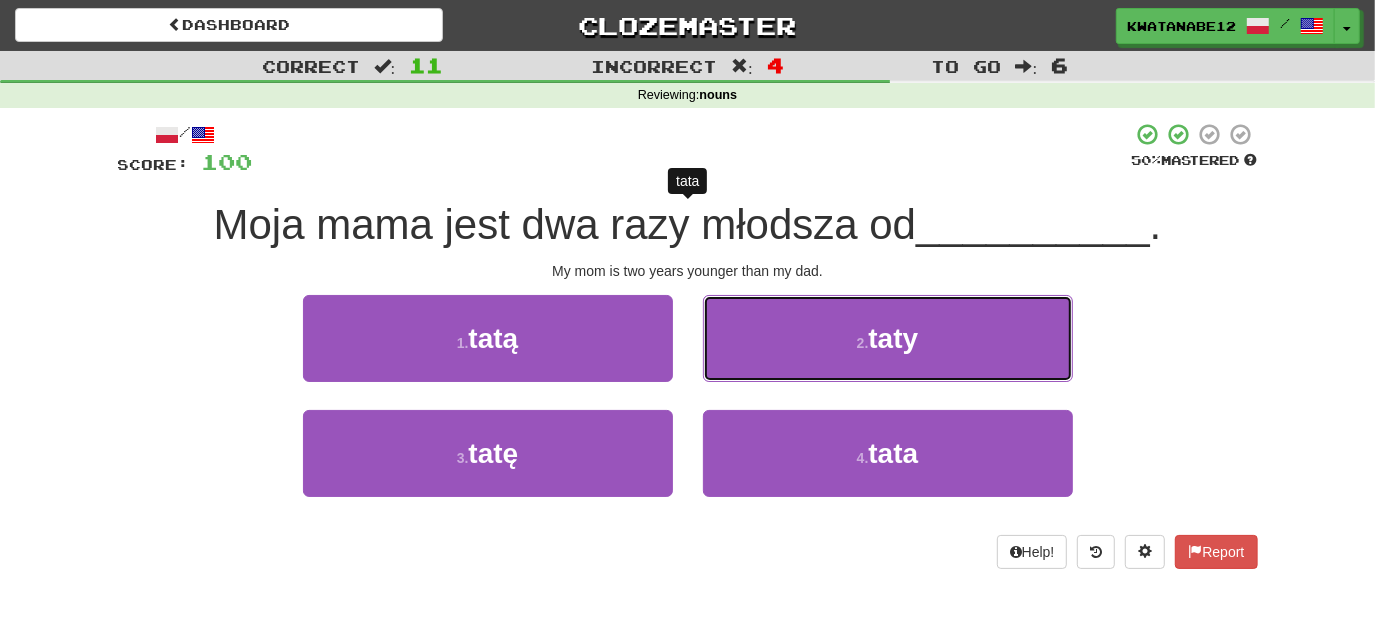click on "[NUMBER] .  taty" at bounding box center (888, 338) 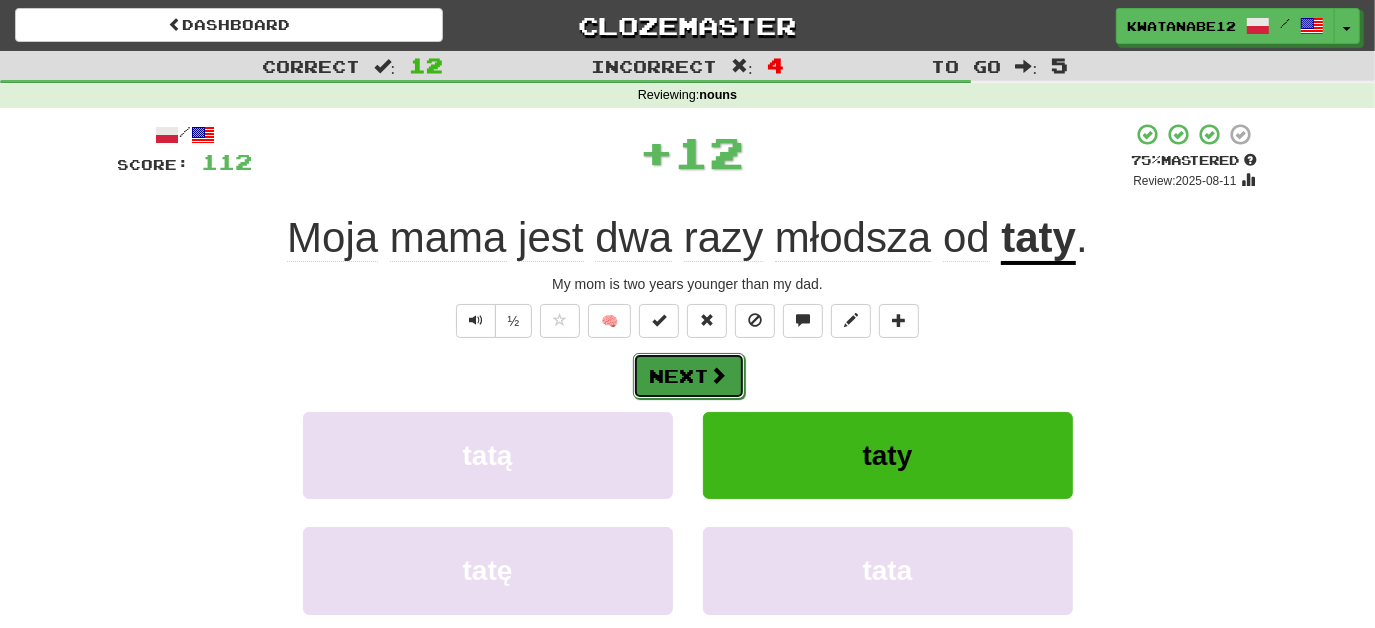 click on "Next" at bounding box center [689, 376] 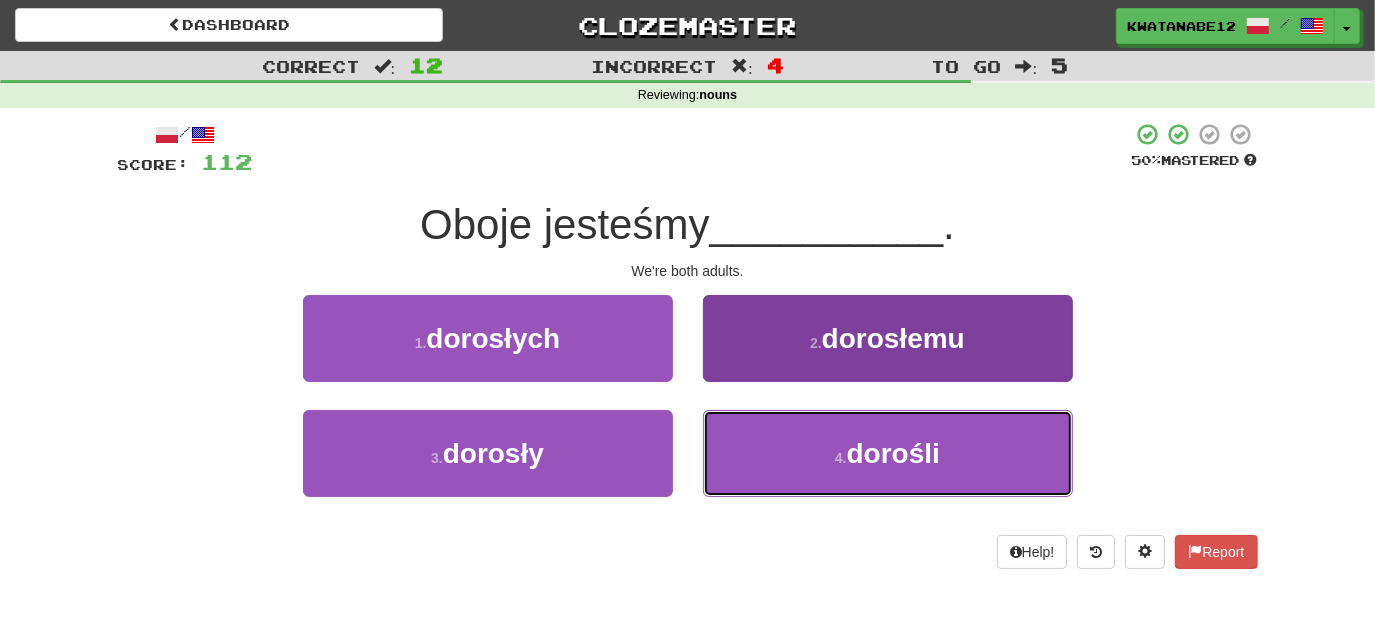 drag, startPoint x: 778, startPoint y: 458, endPoint x: 773, endPoint y: 448, distance: 11.18034 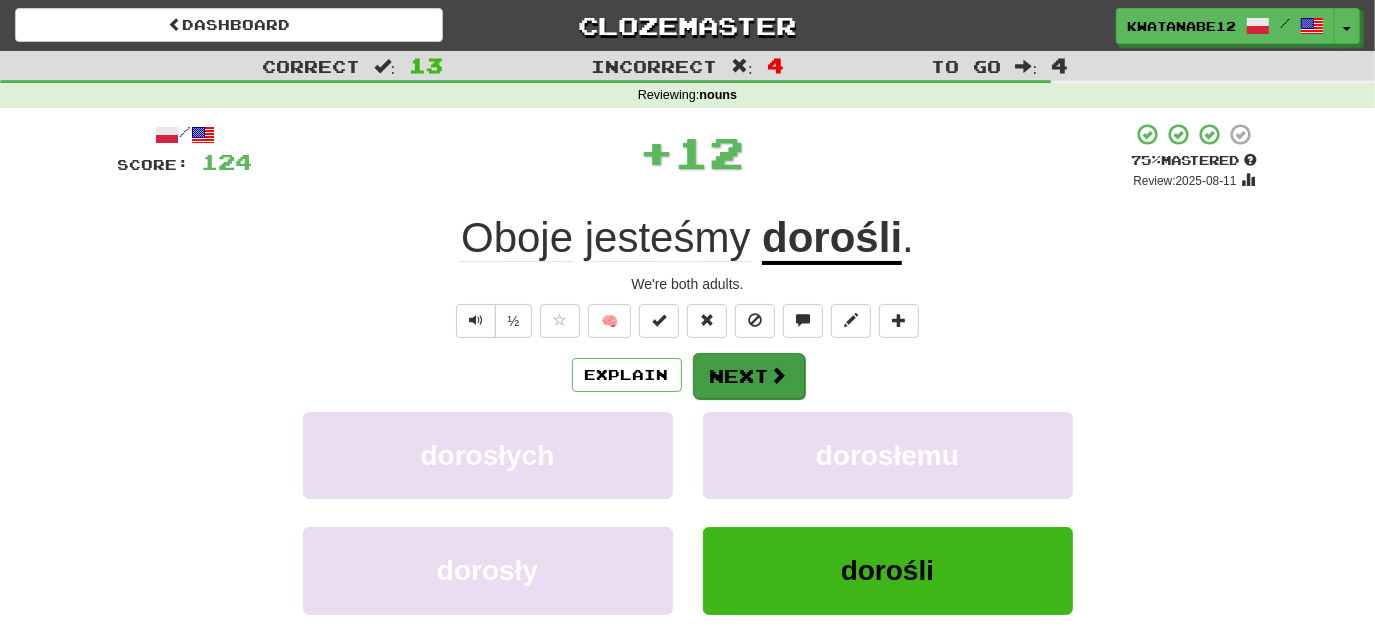 drag, startPoint x: 740, startPoint y: 397, endPoint x: 706, endPoint y: 354, distance: 54.81788 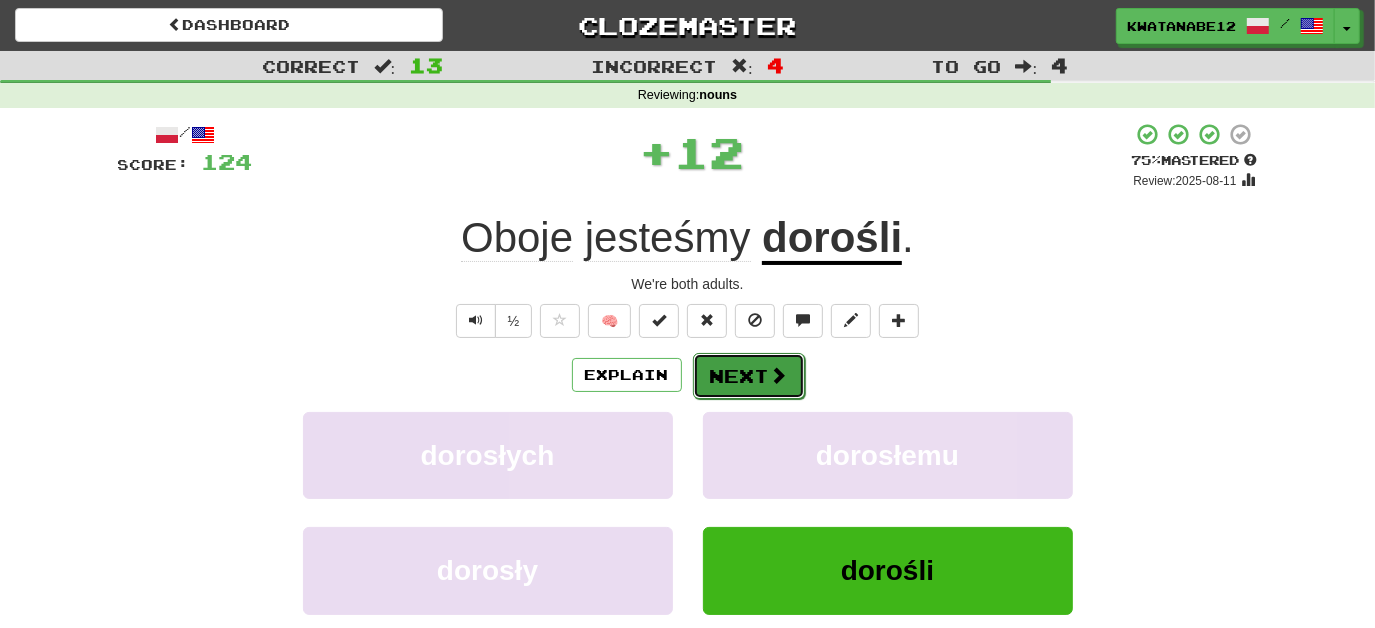 click on "Next" at bounding box center [749, 376] 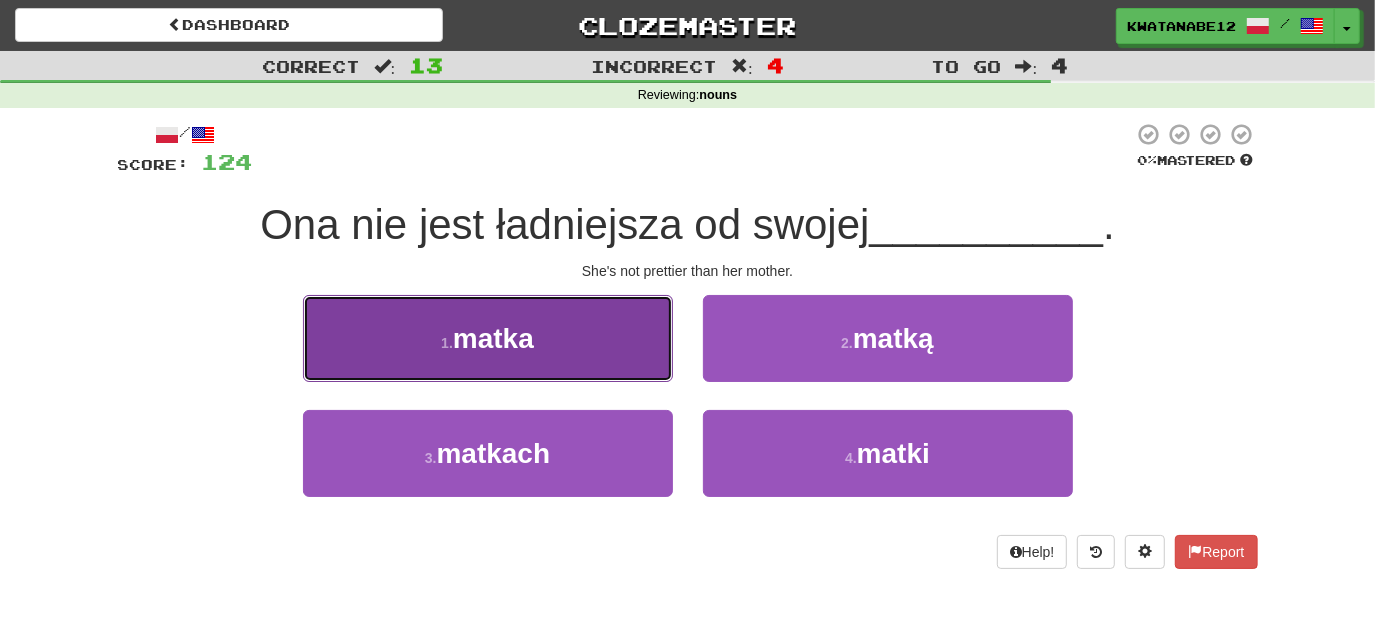 drag, startPoint x: 616, startPoint y: 342, endPoint x: 676, endPoint y: 349, distance: 60.40695 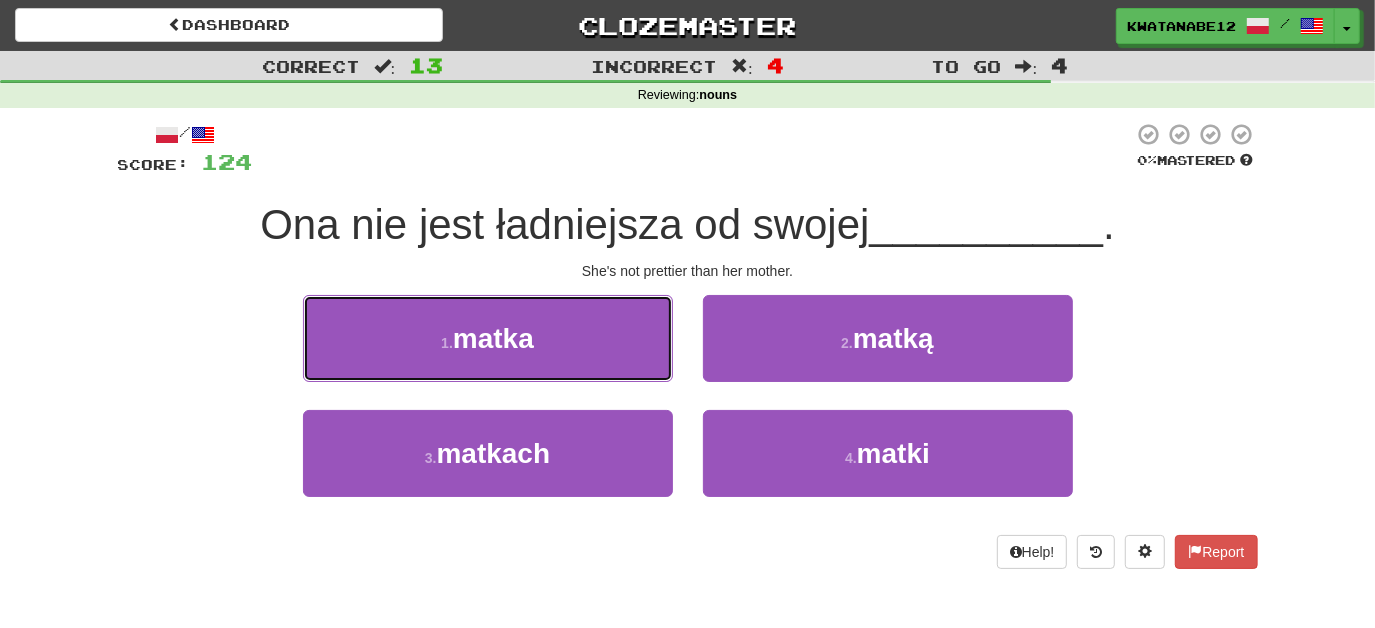click on "1 .  matka" at bounding box center [488, 338] 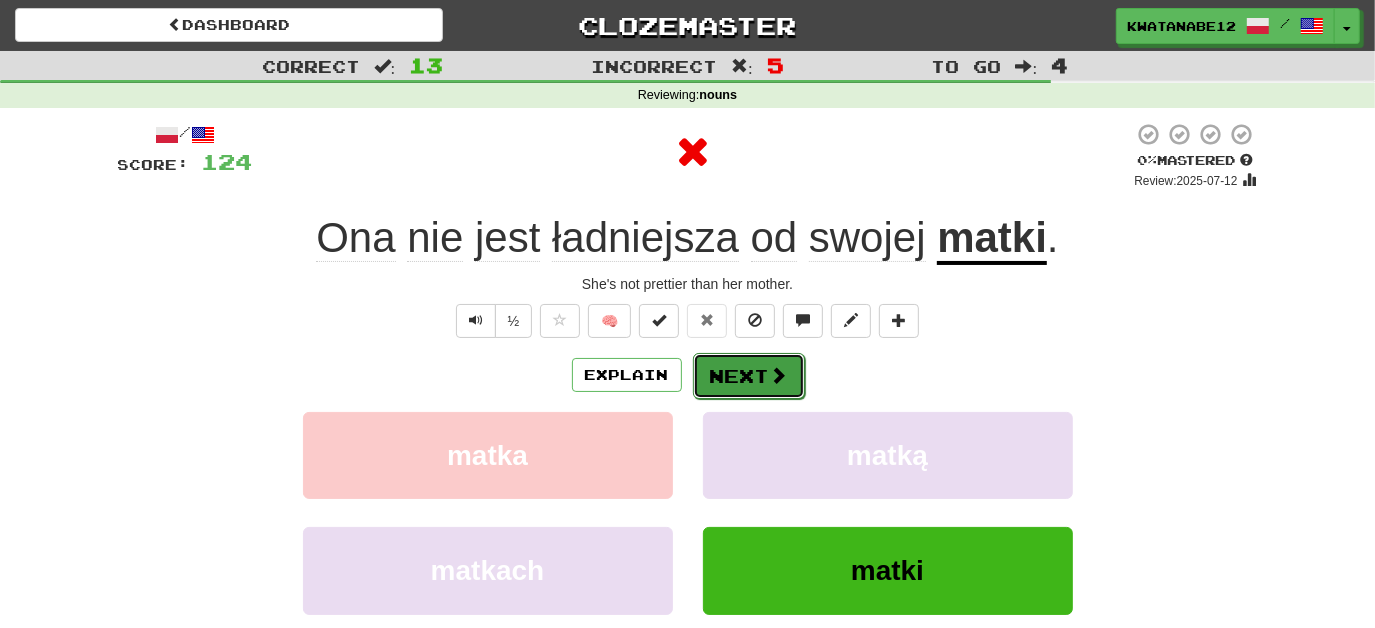 click on "Next" at bounding box center (749, 376) 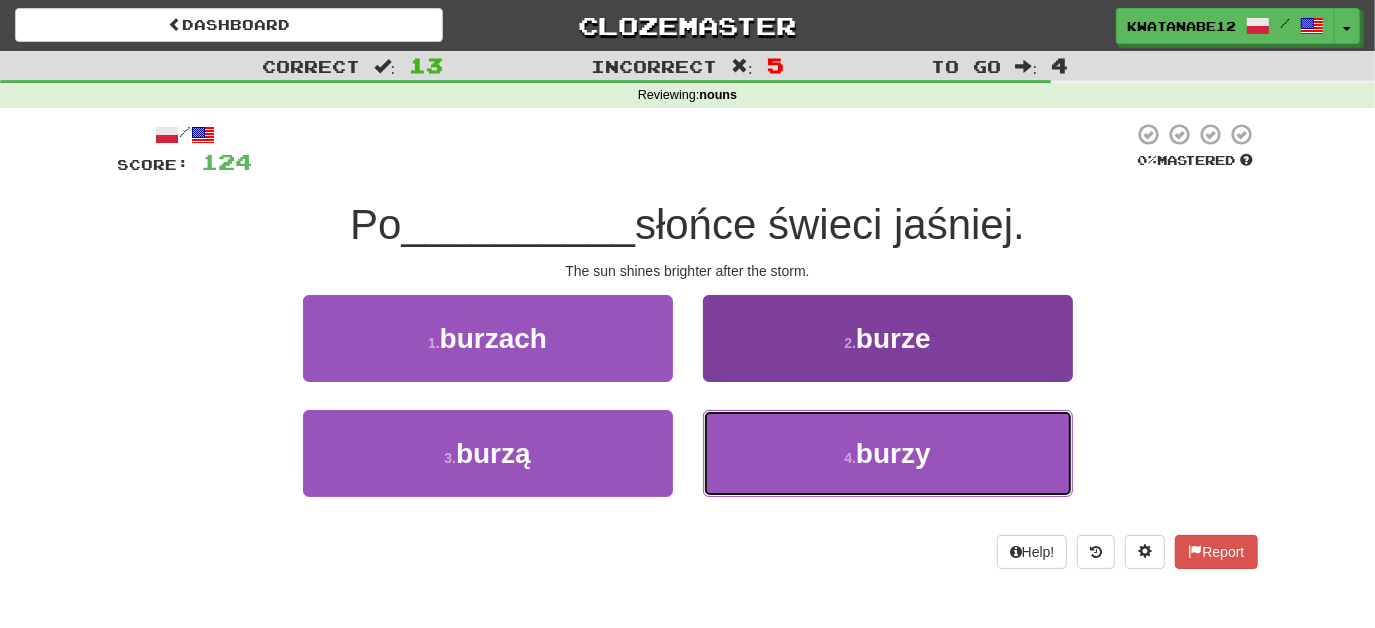 drag, startPoint x: 760, startPoint y: 468, endPoint x: 762, endPoint y: 458, distance: 10.198039 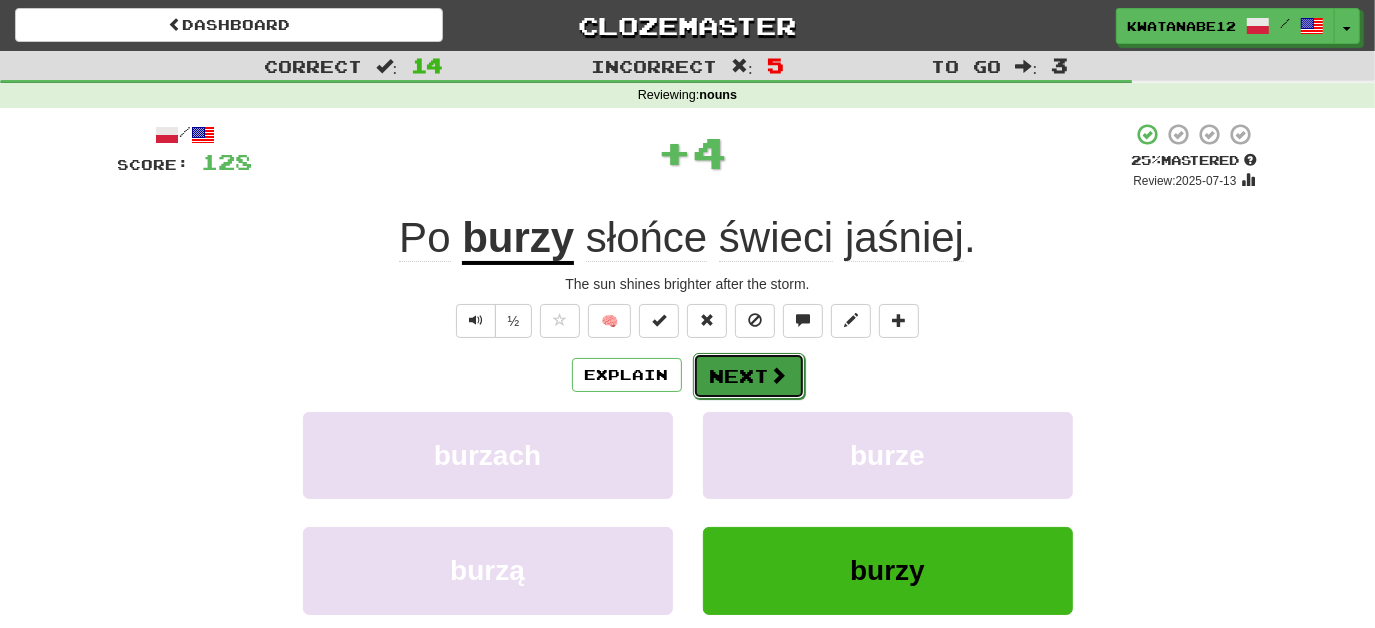 click on "Next" at bounding box center (749, 376) 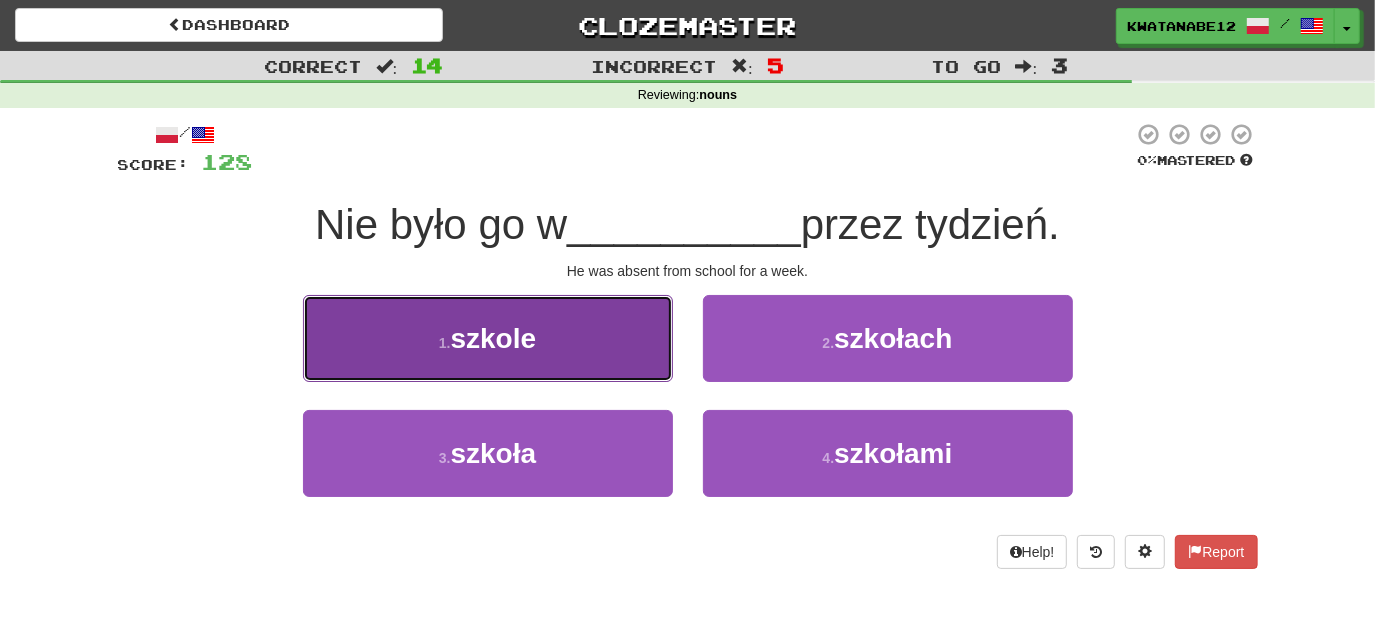 drag, startPoint x: 577, startPoint y: 354, endPoint x: 608, endPoint y: 361, distance: 31.780497 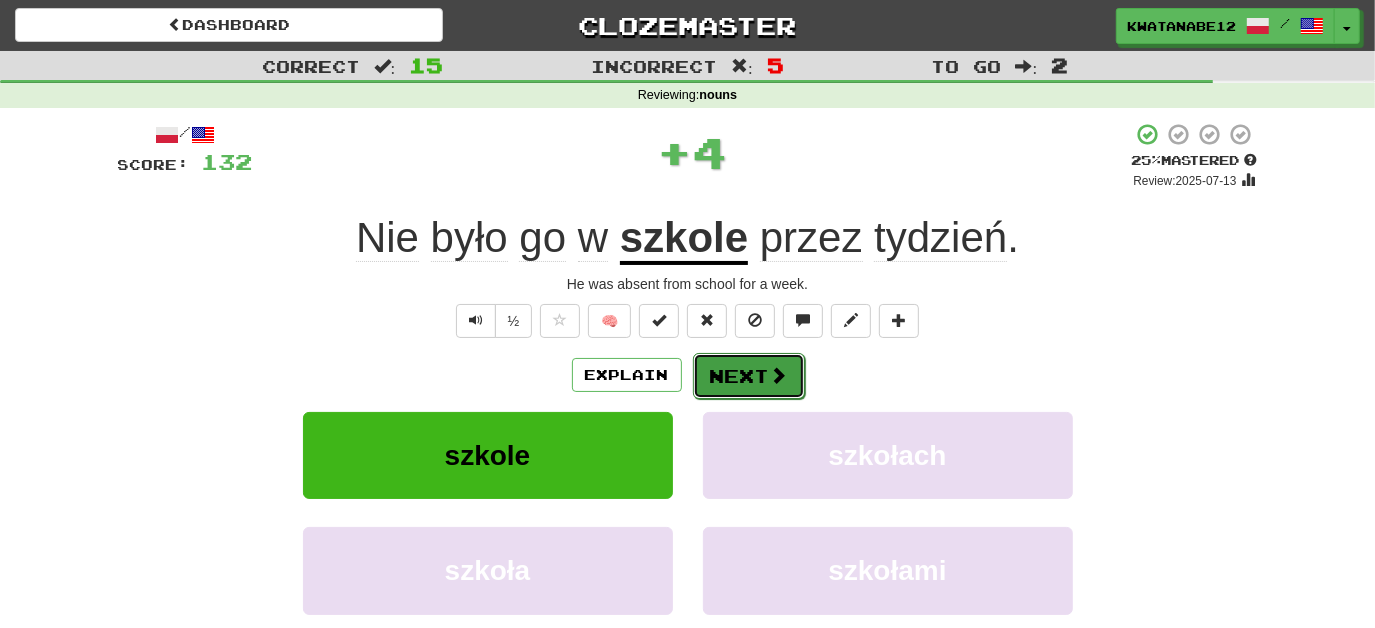 click on "Next" at bounding box center (749, 376) 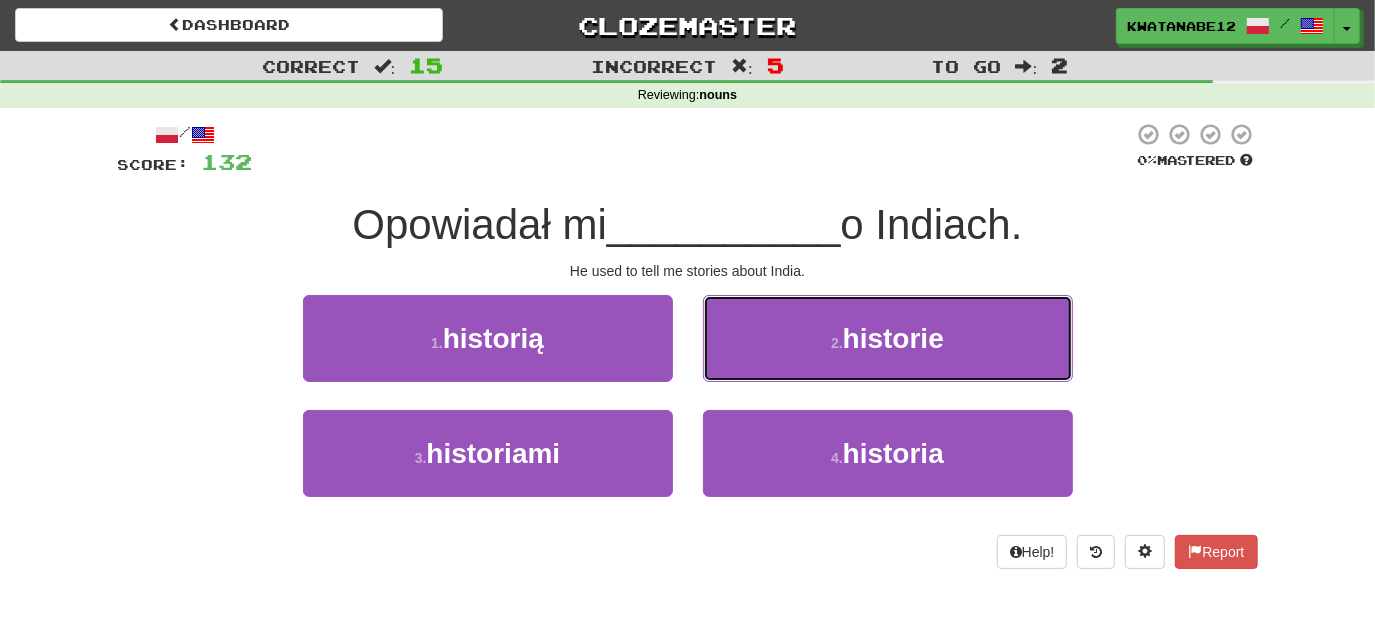 click on "[NUMBER] .  historie" at bounding box center [888, 338] 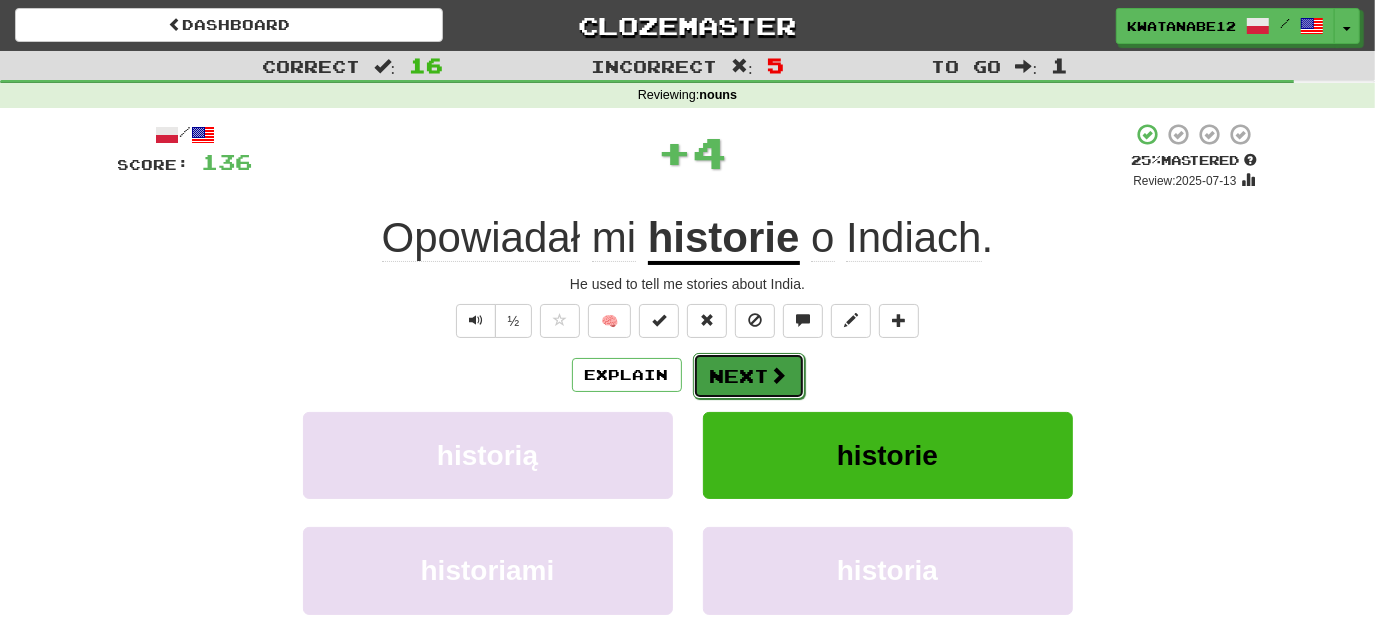 click on "Next" at bounding box center [749, 376] 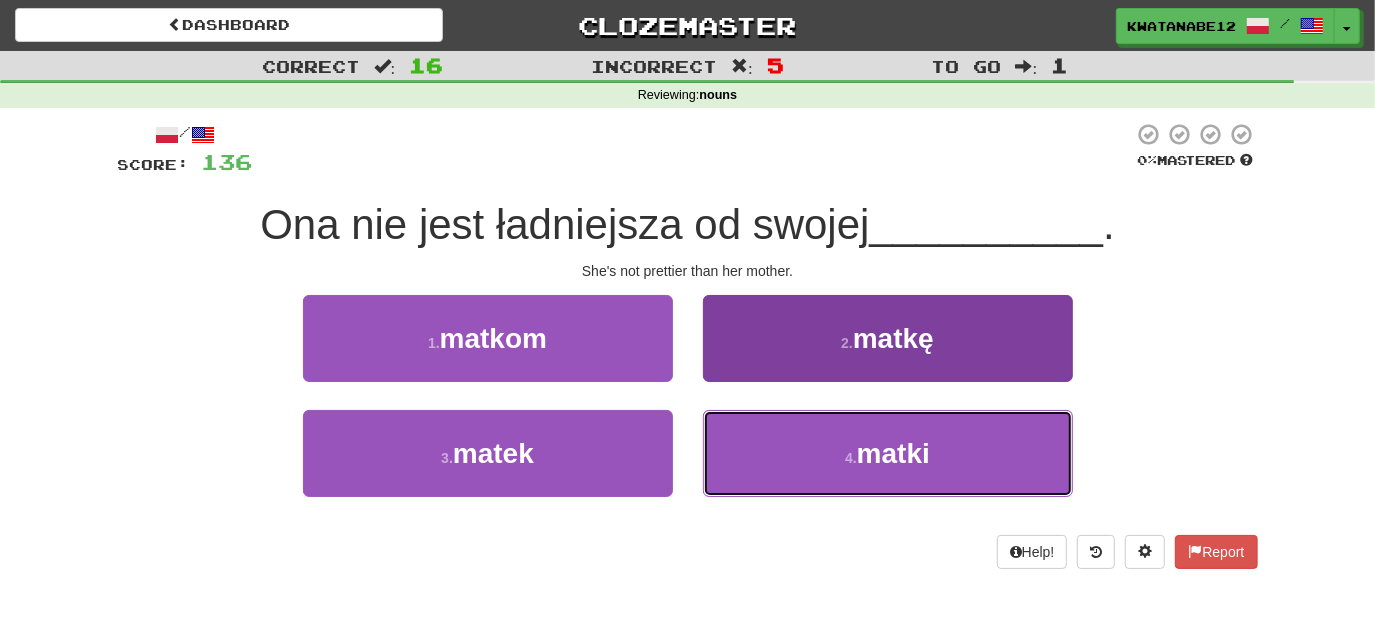 drag, startPoint x: 736, startPoint y: 423, endPoint x: 733, endPoint y: 412, distance: 11.401754 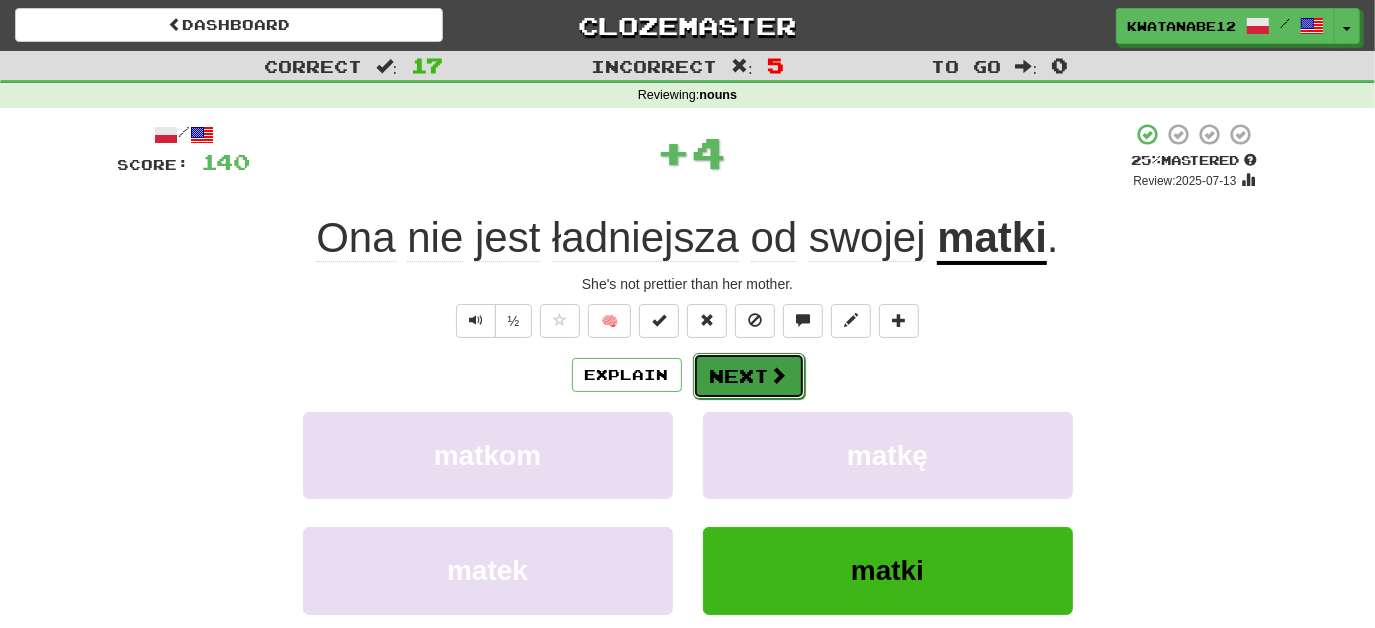 click on "Next" at bounding box center [749, 376] 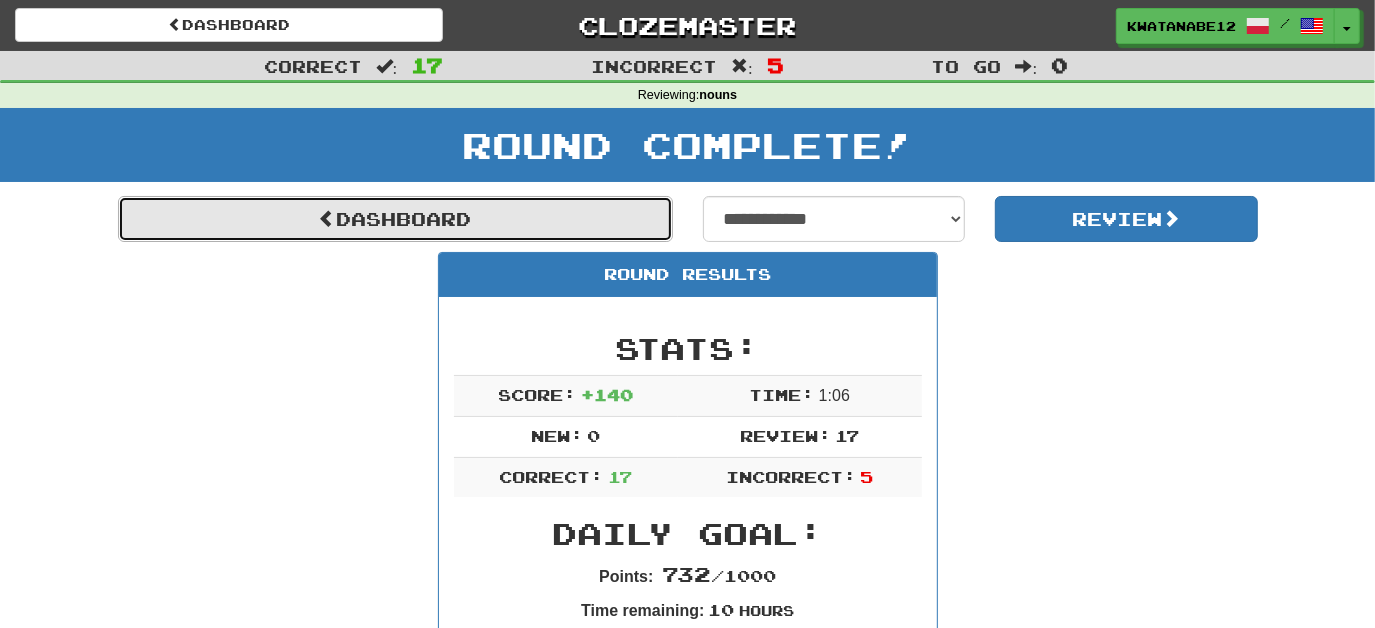 click on "Dashboard" at bounding box center [395, 219] 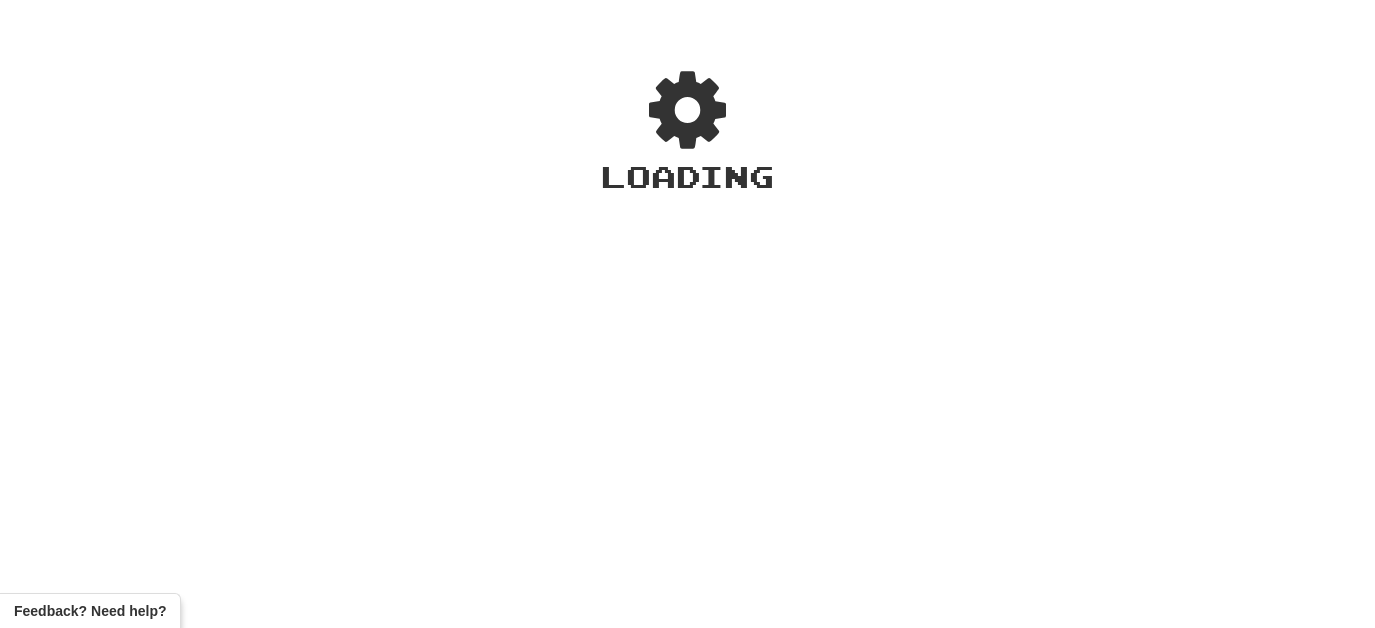 scroll, scrollTop: 0, scrollLeft: 0, axis: both 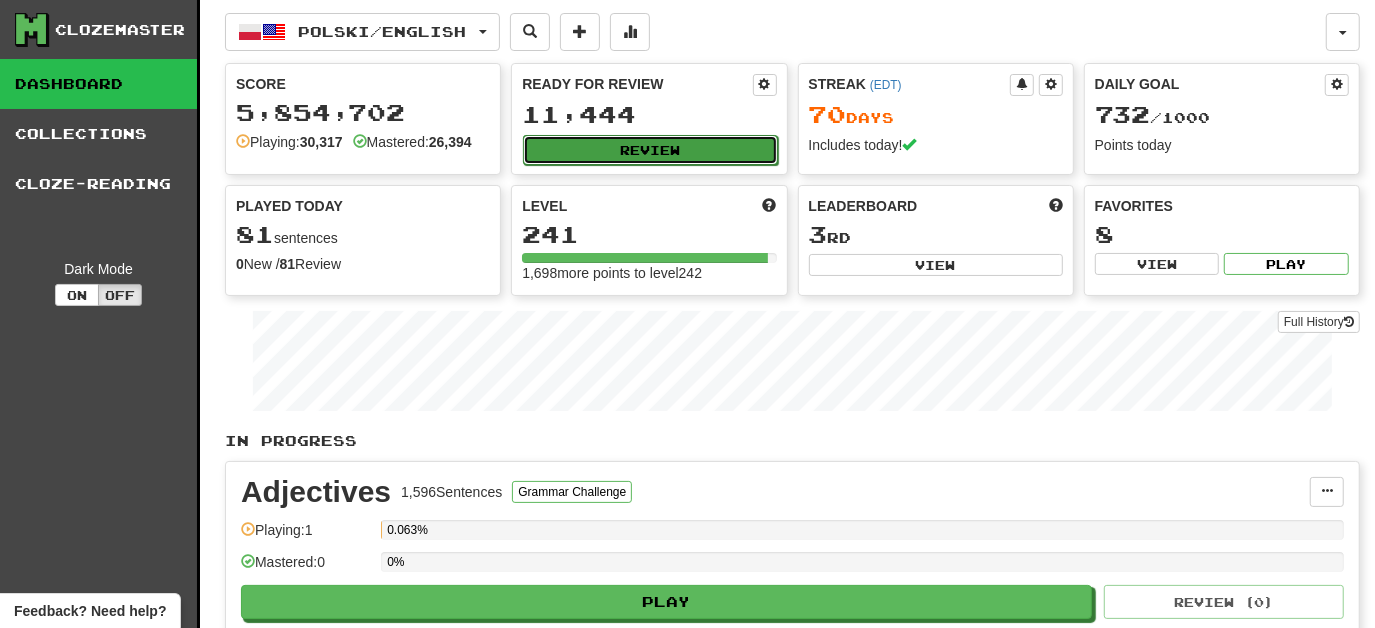 click on "Review" at bounding box center (650, 150) 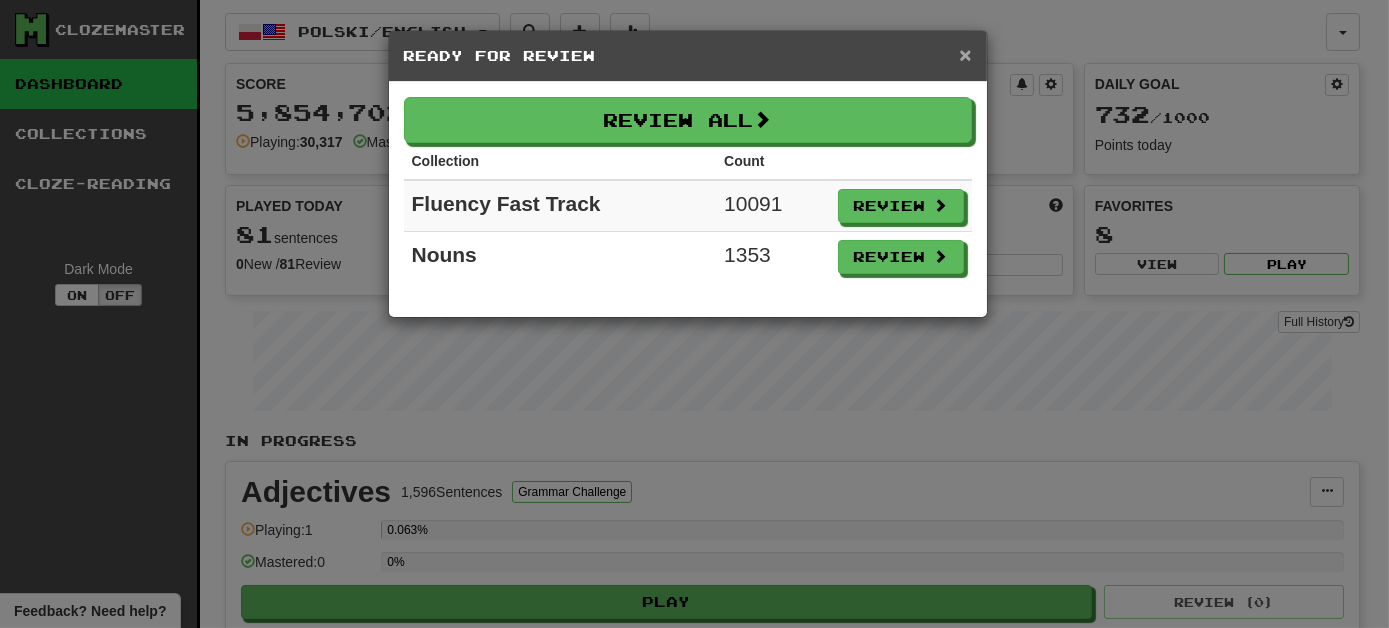 click on "×" at bounding box center [965, 54] 